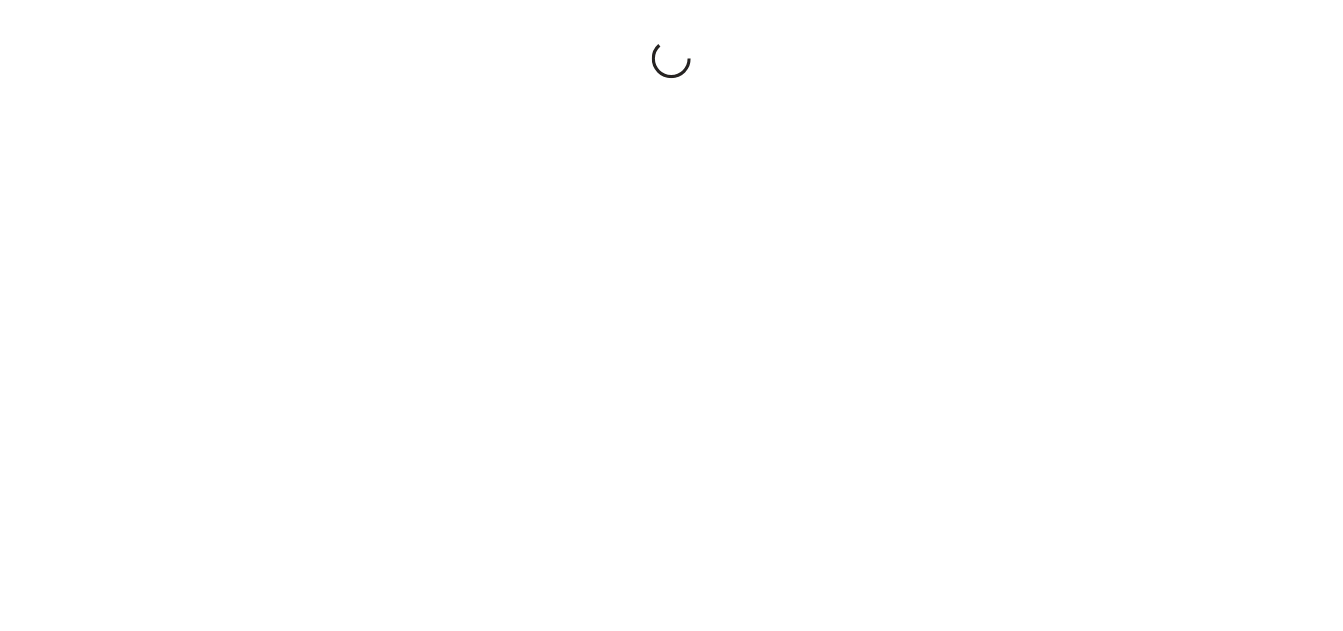 scroll, scrollTop: 0, scrollLeft: 0, axis: both 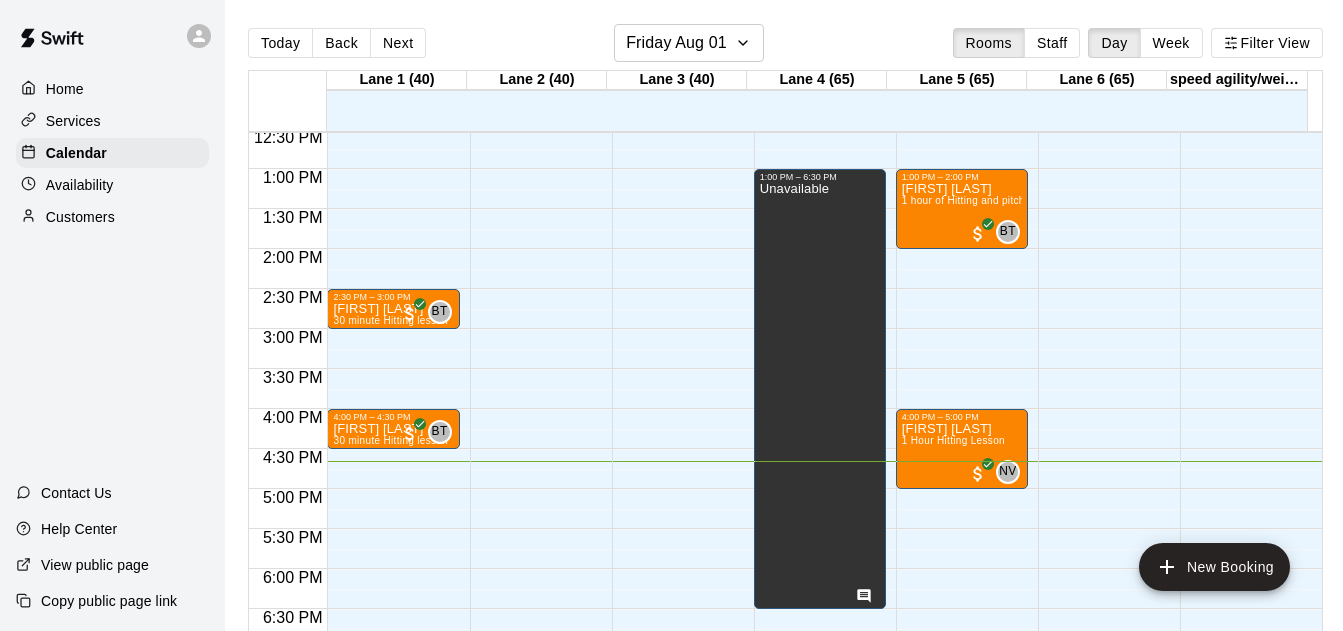 drag, startPoint x: 1063, startPoint y: 41, endPoint x: 1157, endPoint y: 39, distance: 94.02127 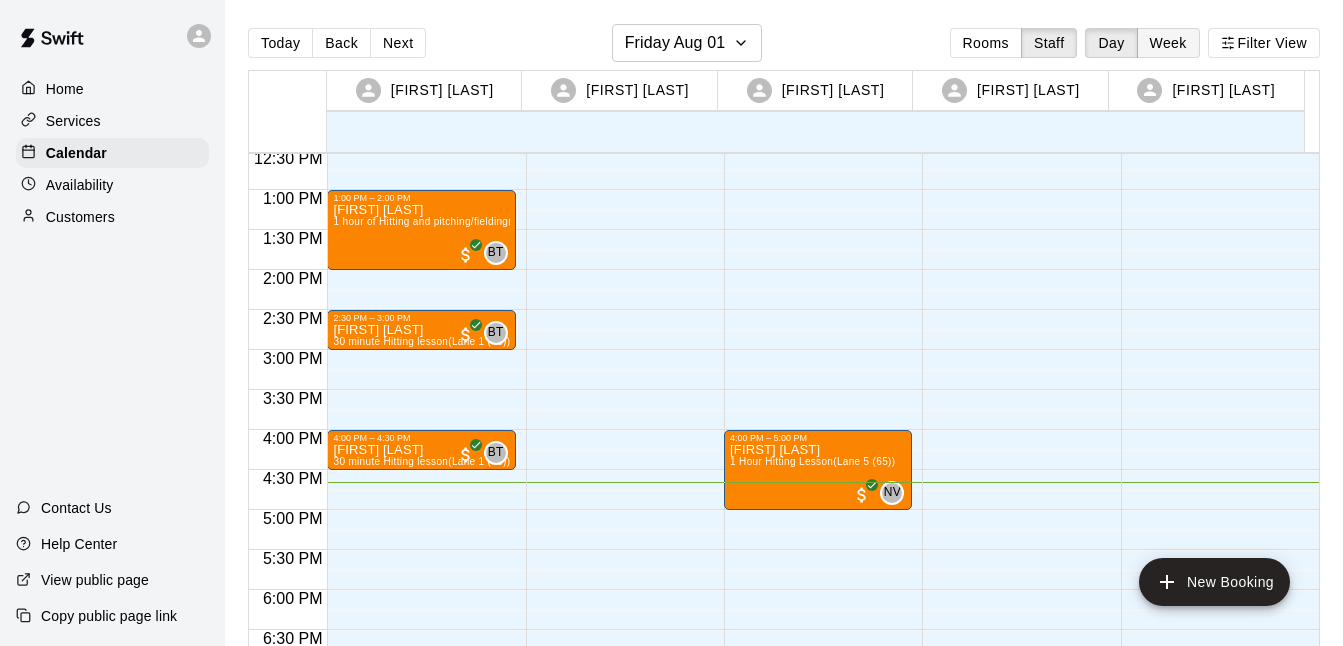 click on "Week" at bounding box center (1168, 43) 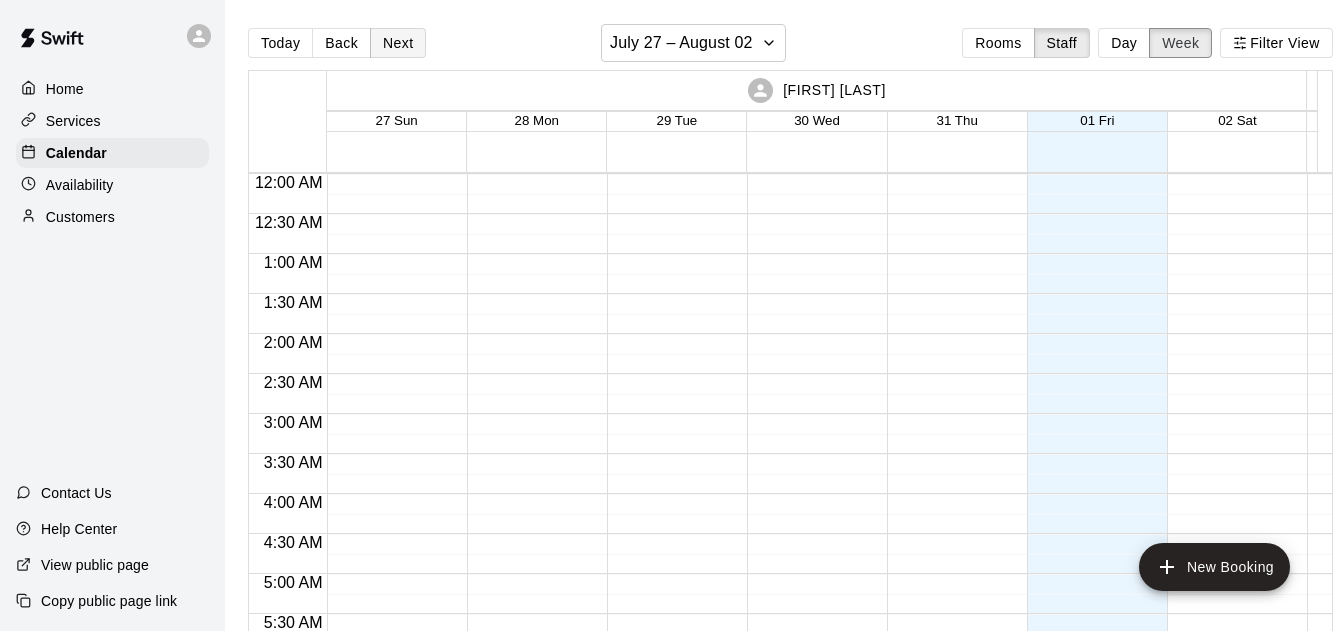 scroll, scrollTop: 1332, scrollLeft: 0, axis: vertical 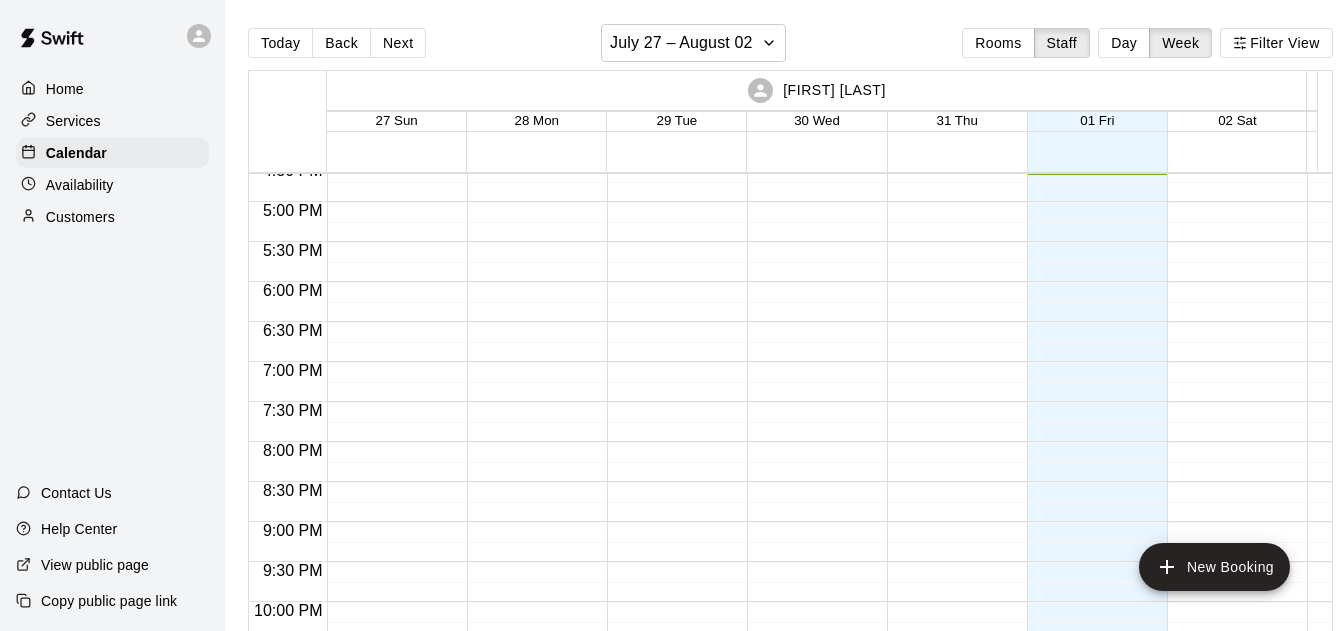 click on "Next" at bounding box center [398, 43] 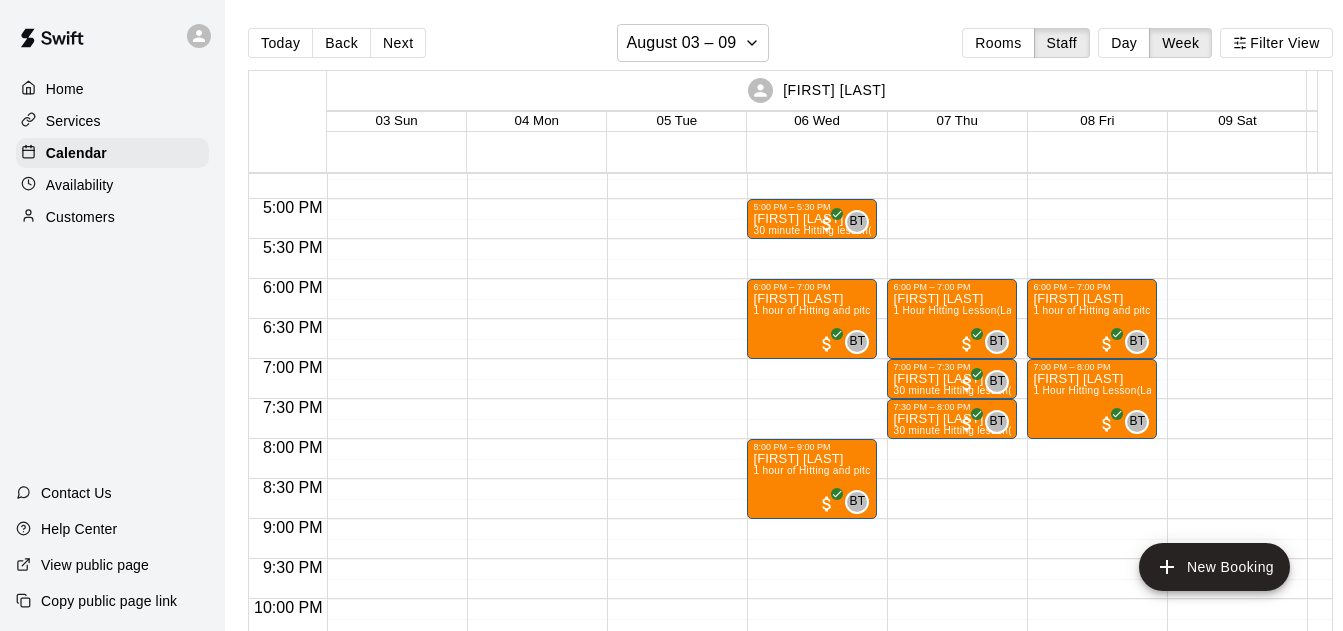 scroll, scrollTop: 1297, scrollLeft: 0, axis: vertical 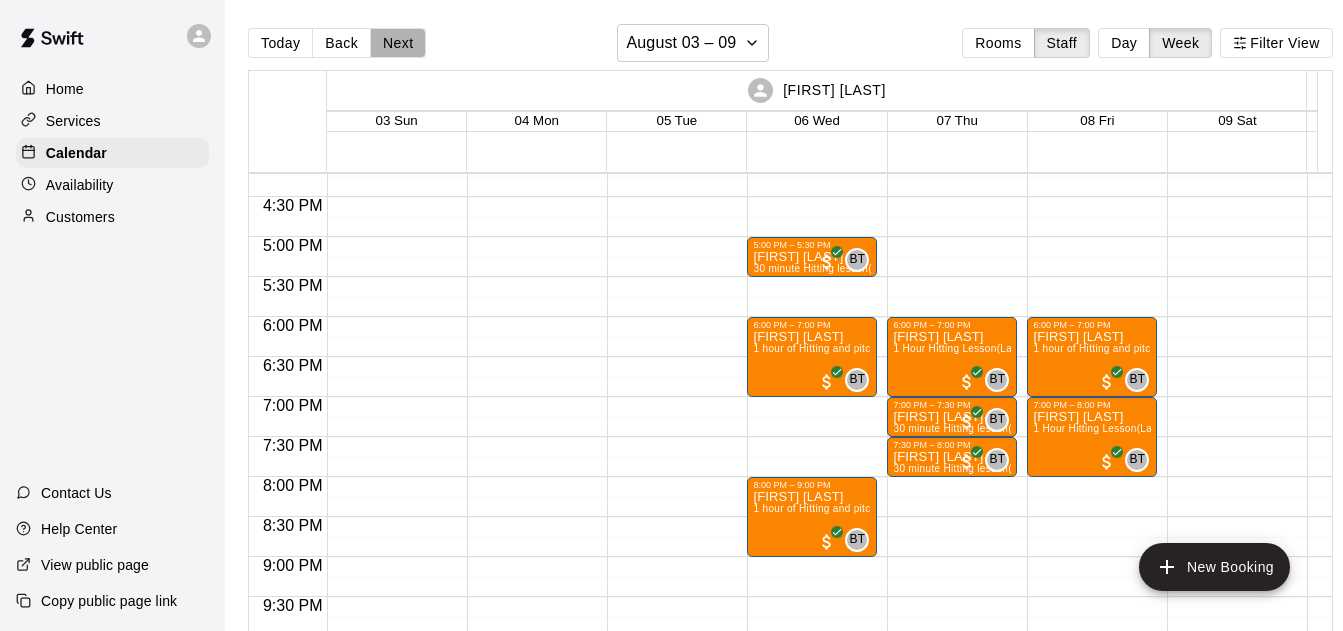 drag, startPoint x: 398, startPoint y: 49, endPoint x: 653, endPoint y: 152, distance: 275.01636 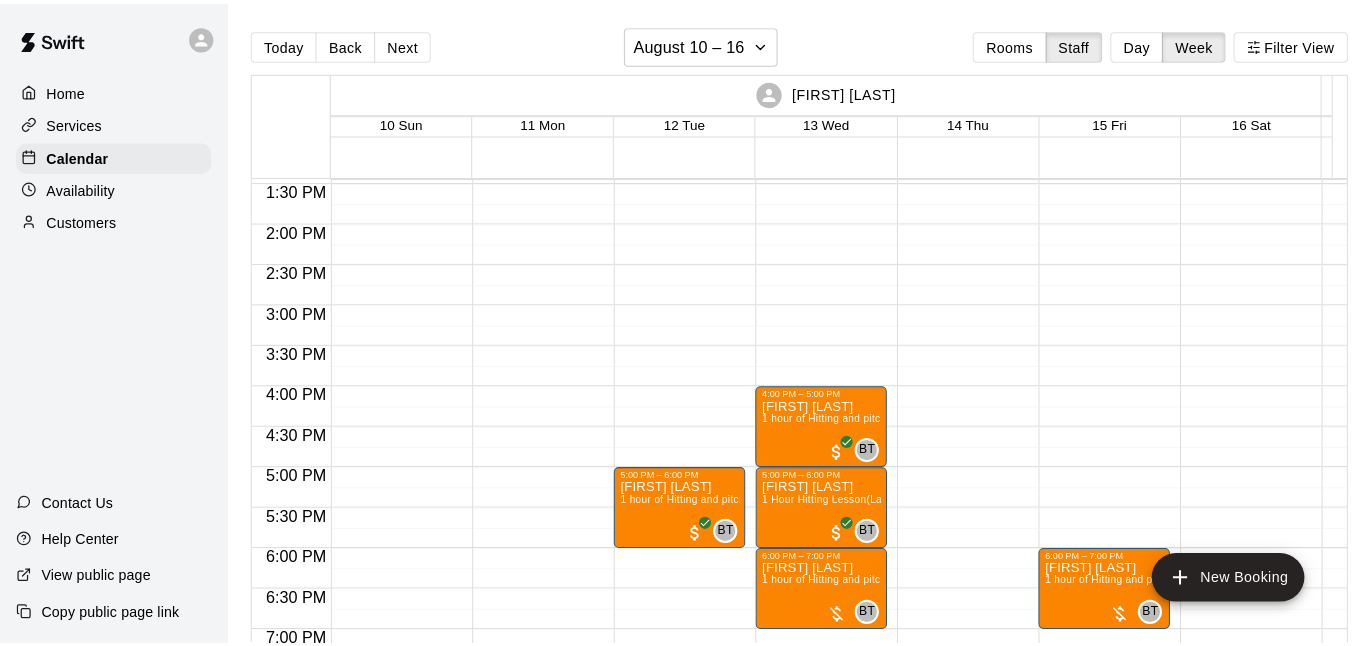 scroll, scrollTop: 1082, scrollLeft: 0, axis: vertical 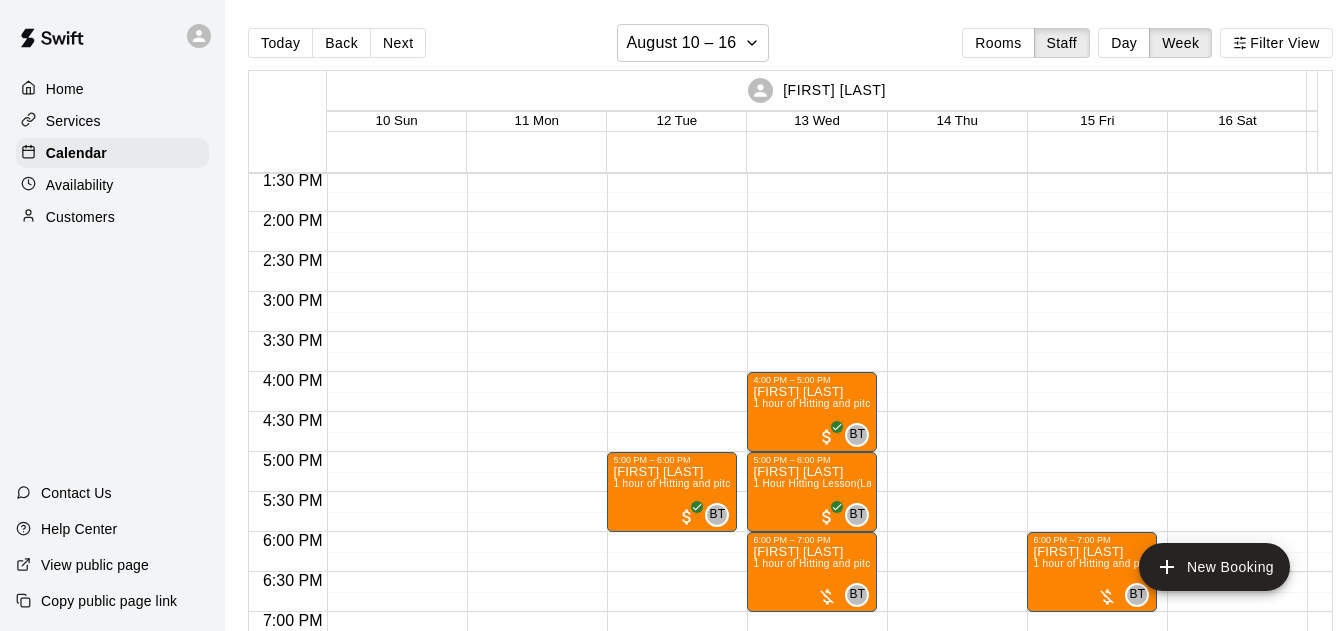 click on "6:00 PM – 7:00 PM Austin Taylor  1 hour of Hitting and pitching/fielding  (Lane 5 (65)) BT 0" at bounding box center [1092, 52] 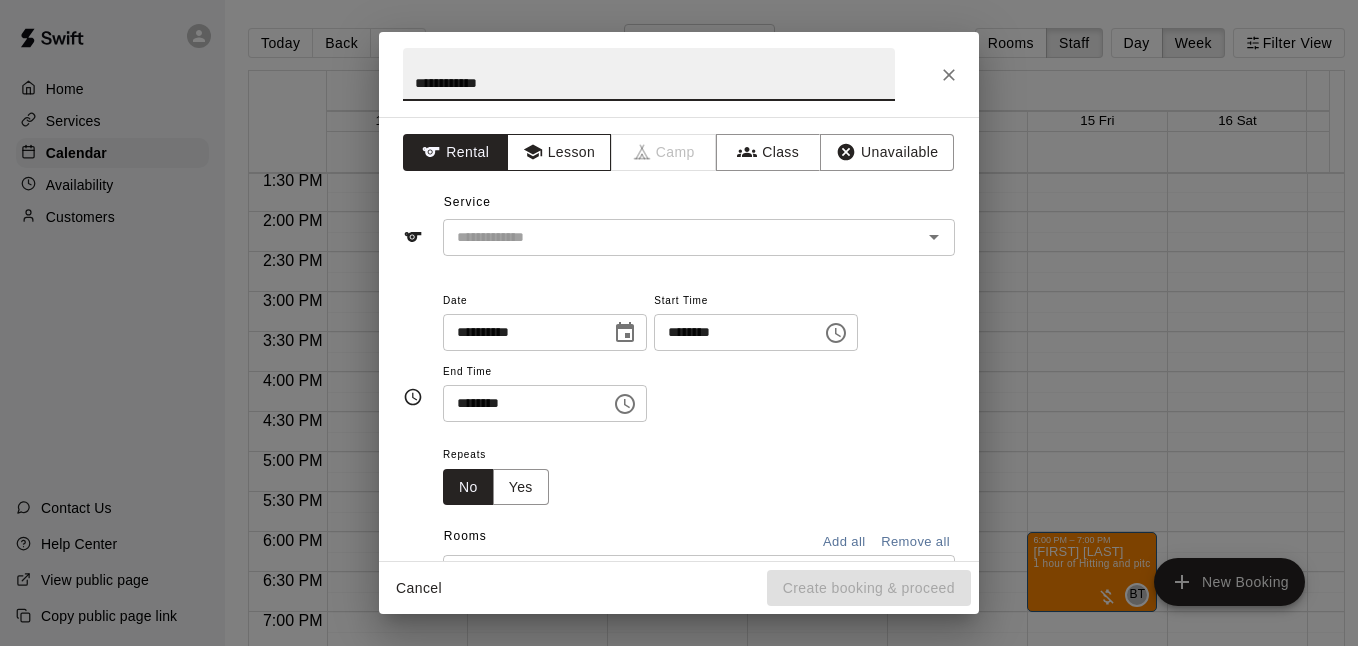 type on "**********" 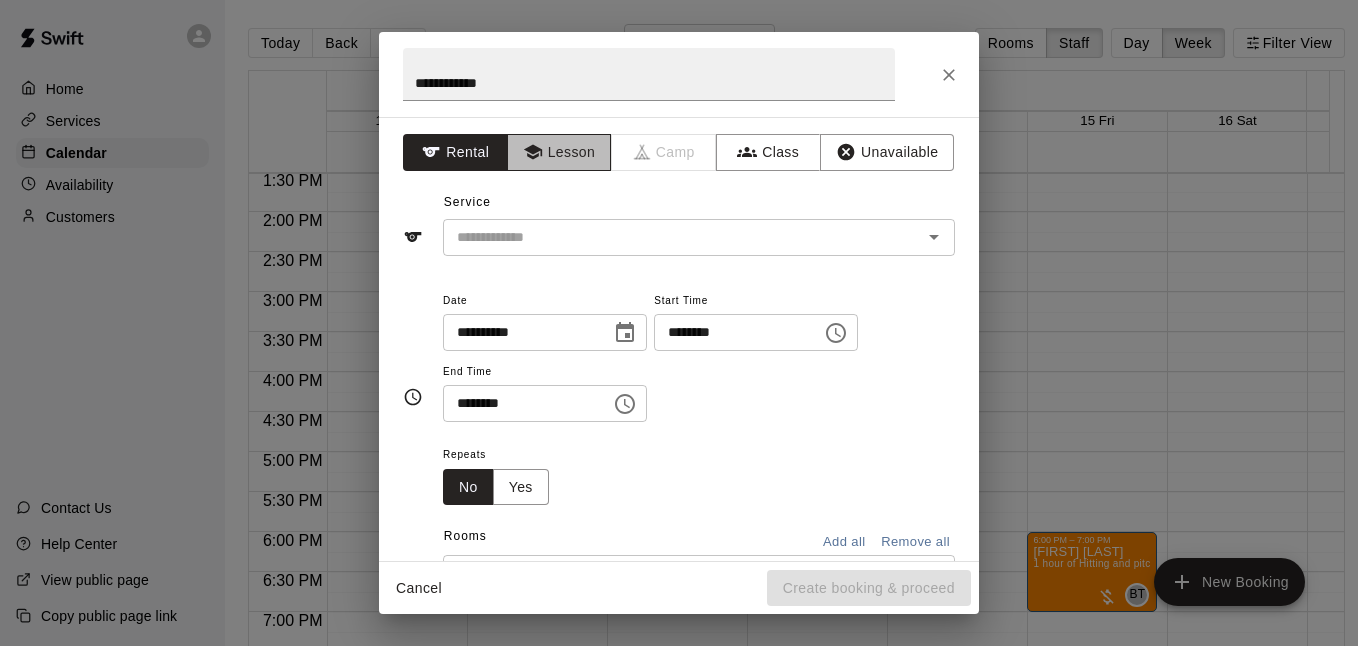 click on "Lesson" at bounding box center [559, 152] 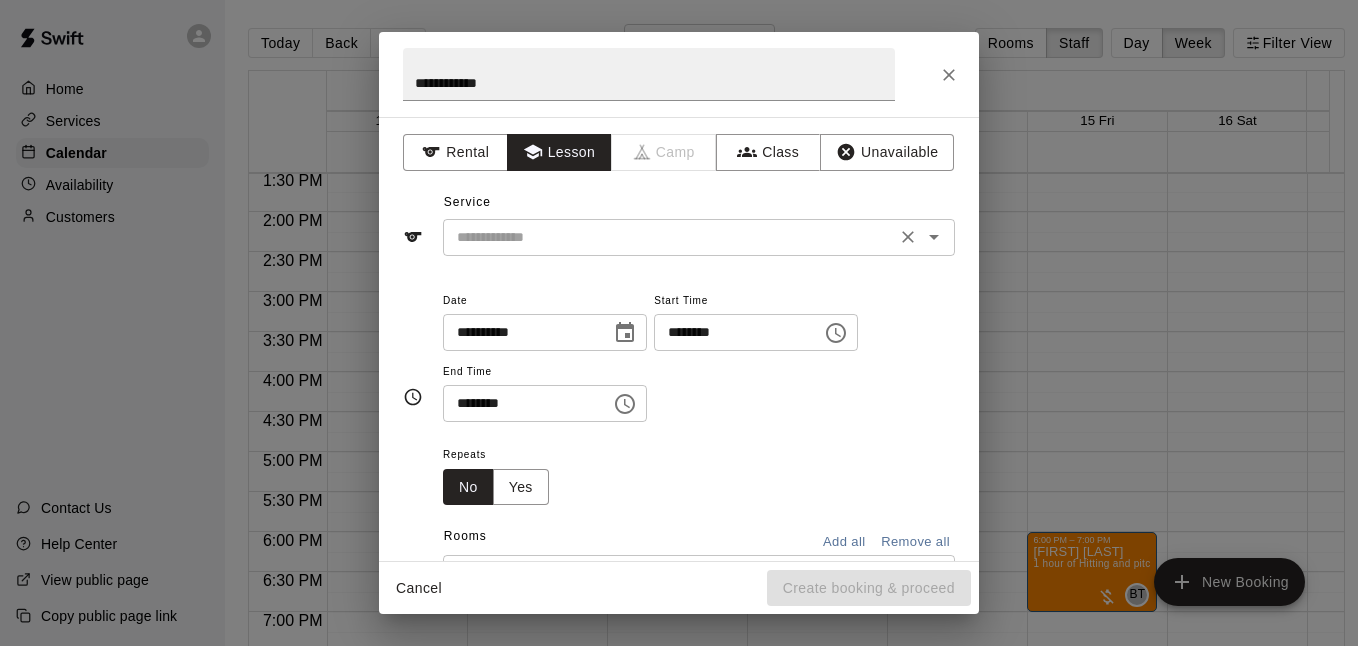 click at bounding box center (669, 237) 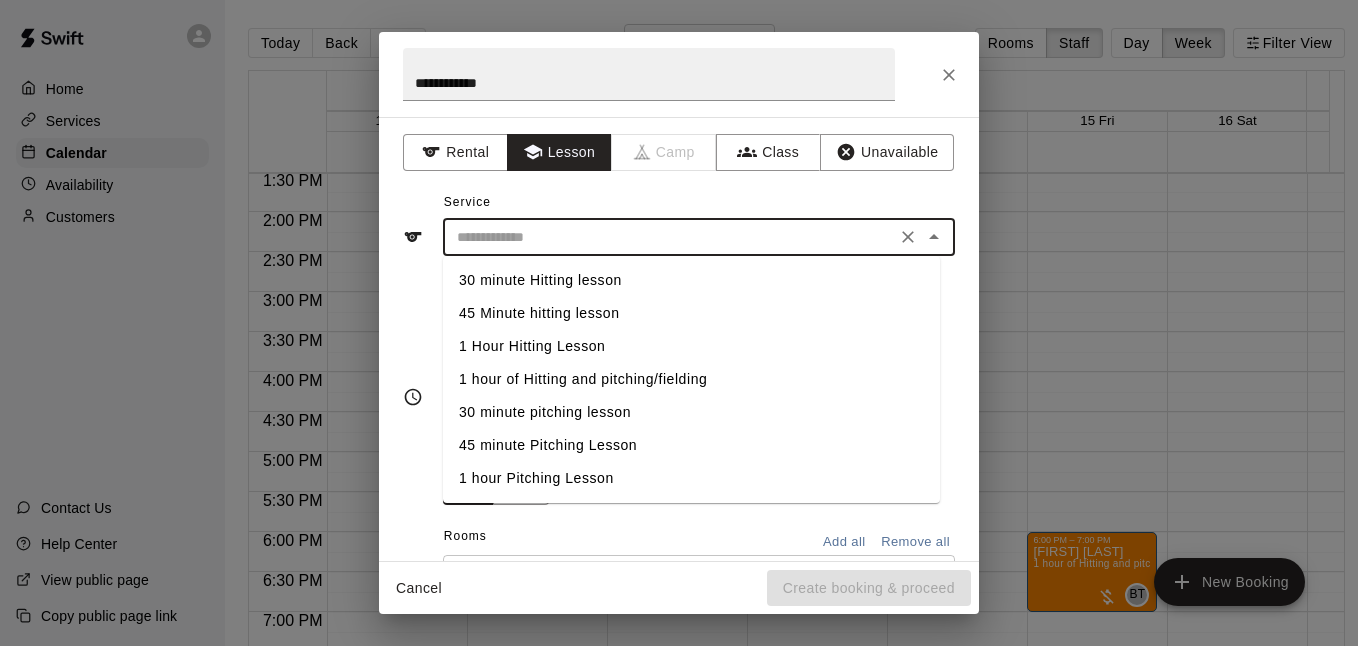 click on "30 minute Hitting lesson" at bounding box center (691, 280) 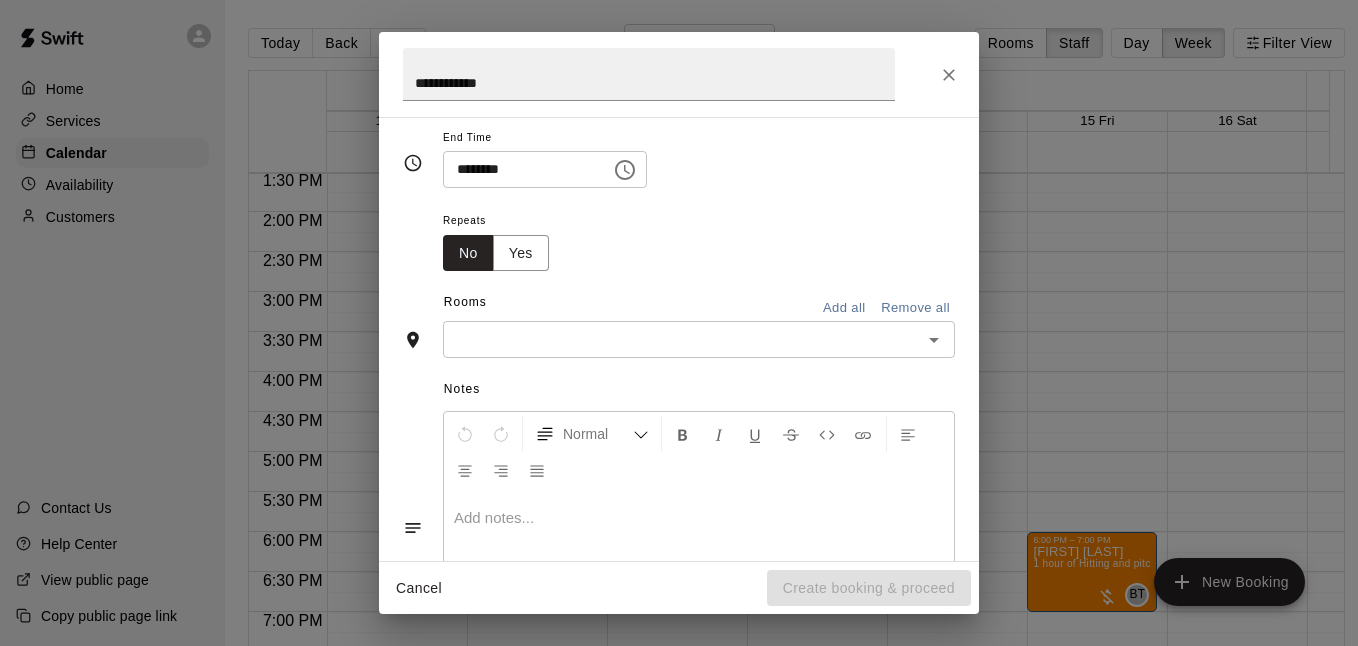 scroll, scrollTop: 266, scrollLeft: 0, axis: vertical 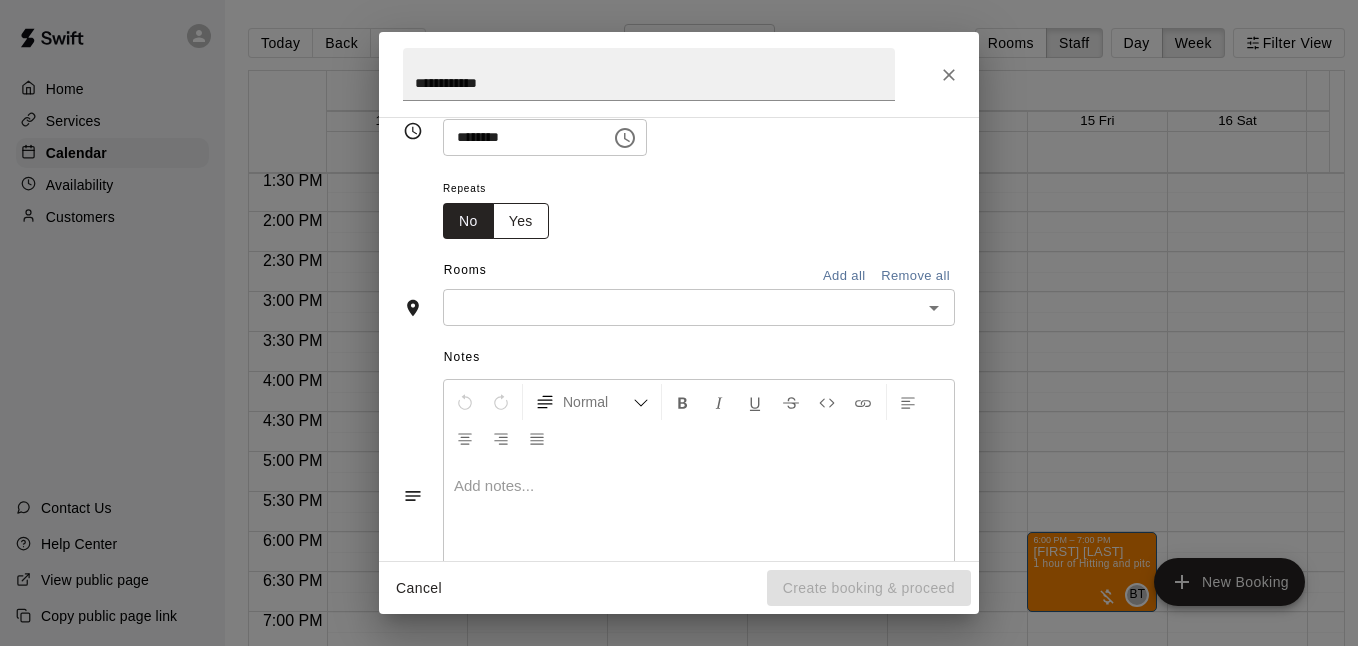 click on "Yes" at bounding box center [521, 221] 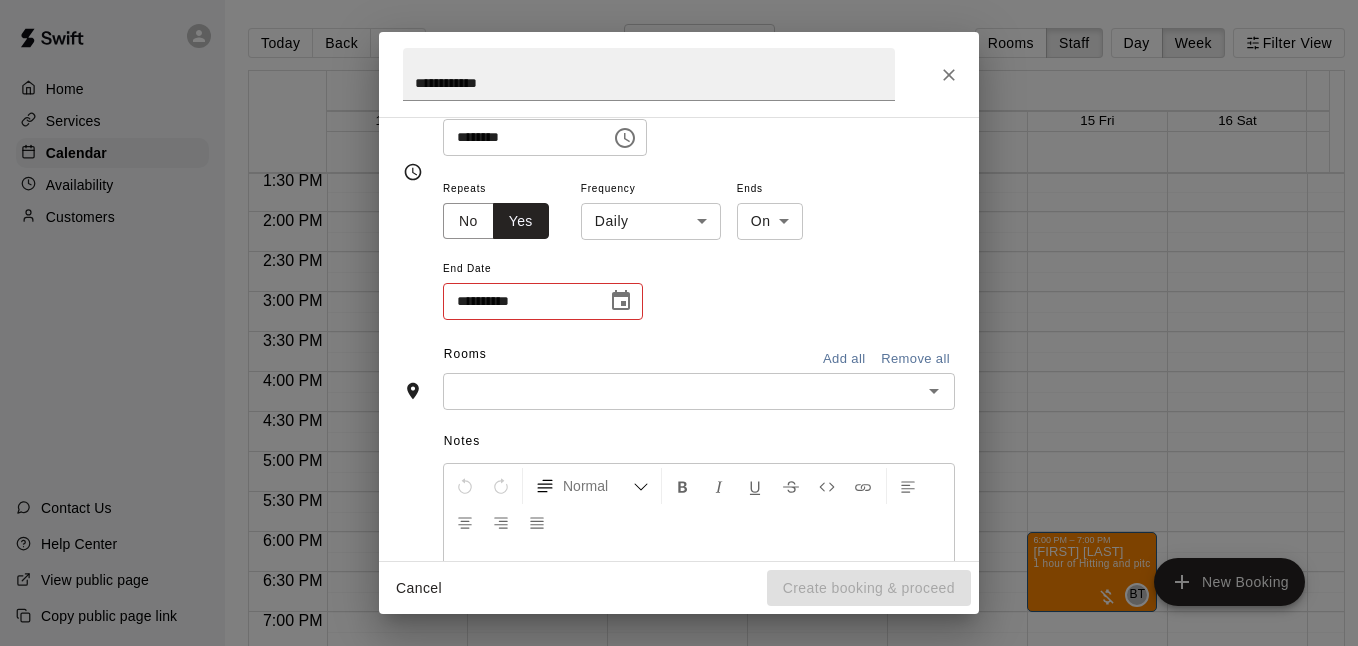 scroll, scrollTop: 308, scrollLeft: 0, axis: vertical 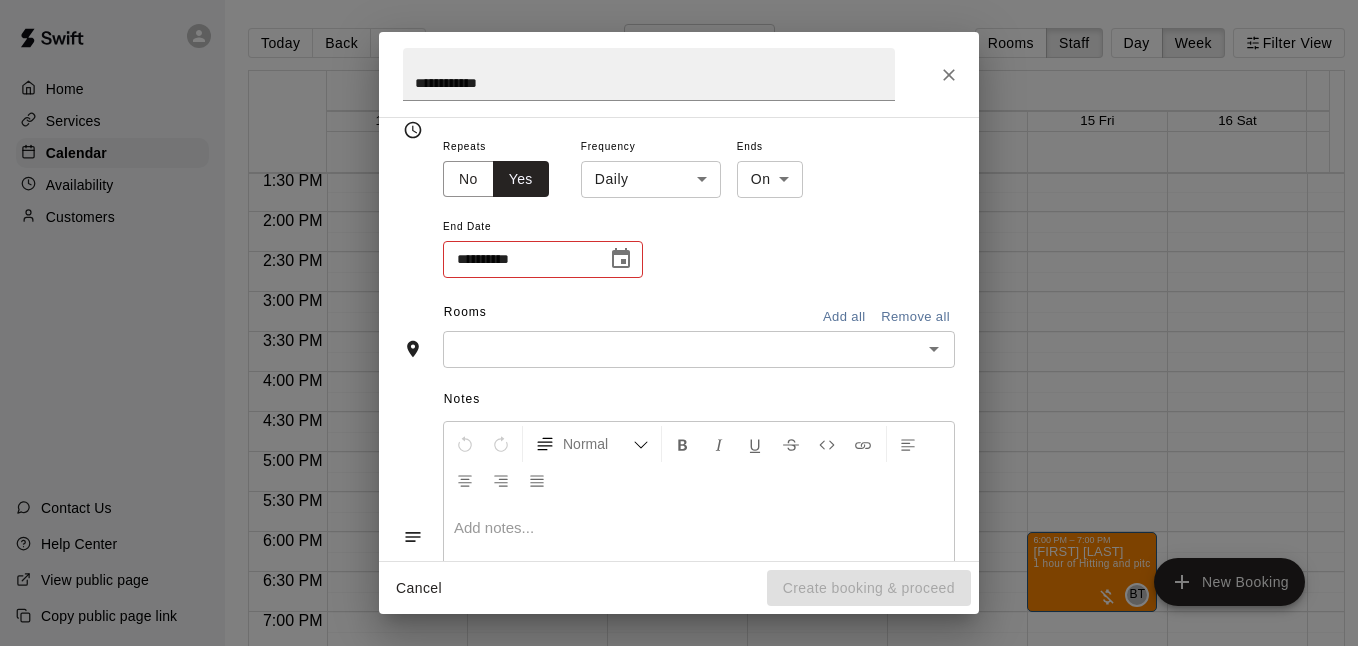 click on "Home Services Calendar Availability Customers Contact Us Help Center View public page Copy public page link Today Back Next August 10 – 16 Rooms Staff Day Week Filter View Brandon Taylor 10 Sun 11 Mon 12 Tue 13 Wed 14 Thu 15 Fri 16 Sat Justin Evans 10 Sun 11 Mon 12 Tue 13 Wed 14 Thu 15 Fri 16 Sat Nathan Volf 10 Sun 11 Mon 12 Tue 13 Wed 14 Thu 15 Fri 16 Sat Angela  Mortimore 10 Sun 11 Mon 12 Tue 13 Wed 14 Thu 15 Fri 16 Sat matt gonzalez 10 Sun 11 Mon 12 Tue 13 Wed 14 Thu 15 Fri 16 Sat 12:00 AM 12:30 AM 1:00 AM 1:30 AM 2:00 AM 2:30 AM 3:00 AM 3:30 AM 4:00 AM 4:30 AM 5:00 AM 5:30 AM 6:00 AM 6:30 AM 7:00 AM 7:30 AM 8:00 AM 8:30 AM 9:00 AM 9:30 AM 10:00 AM 10:30 AM 11:00 AM 11:30 AM 12:00 PM 12:30 PM 1:00 PM 1:30 PM 2:00 PM 2:30 PM 3:00 PM 3:30 PM 4:00 PM 4:30 PM 5:00 PM 5:30 PM 6:00 PM 6:30 PM 7:00 PM 7:30 PM 8:00 PM 8:30 PM 9:00 PM 9:30 PM 10:00 PM 10:30 PM 11:00 PM 11:30 PM 5:00 PM – 6:00 PM Hudson Schmitt 1 hour of Hitting and pitching/fielding  (Lane 4 (65)) BT 0 4:00 PM – 5:00 PM Zane  Ibedu  BT 0 BT 0" at bounding box center (679, 339) 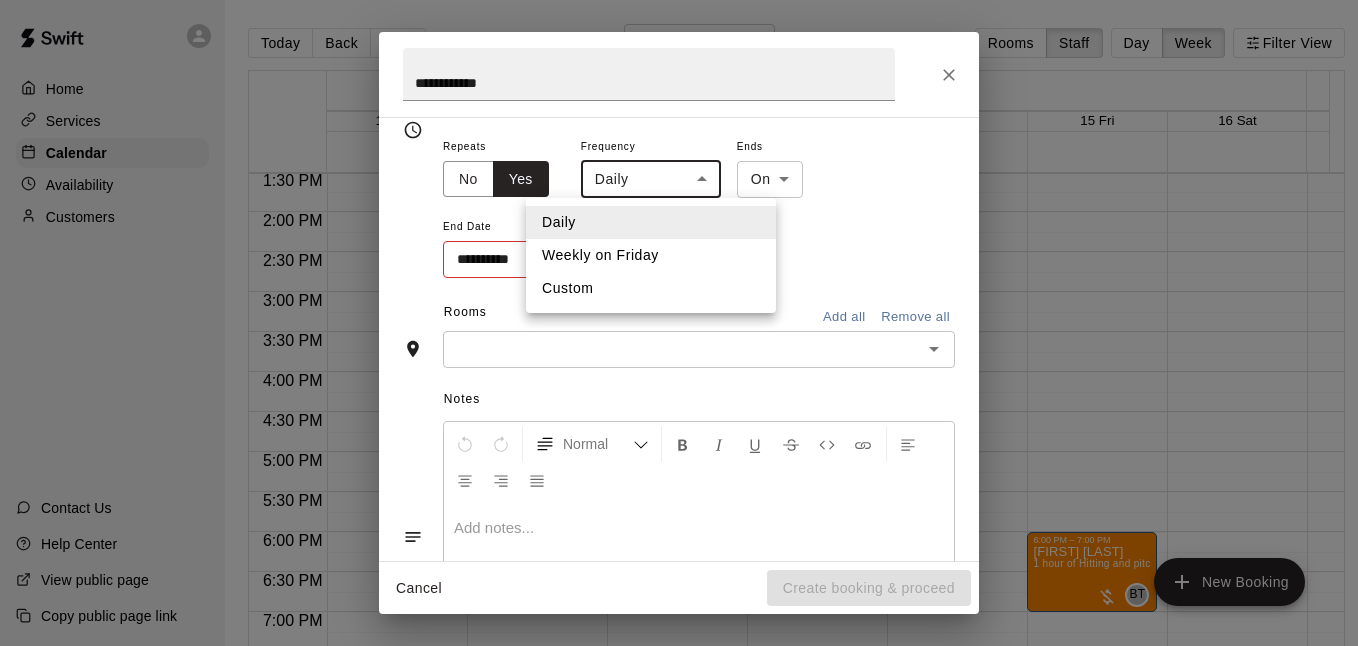 click on "Custom" at bounding box center (651, 288) 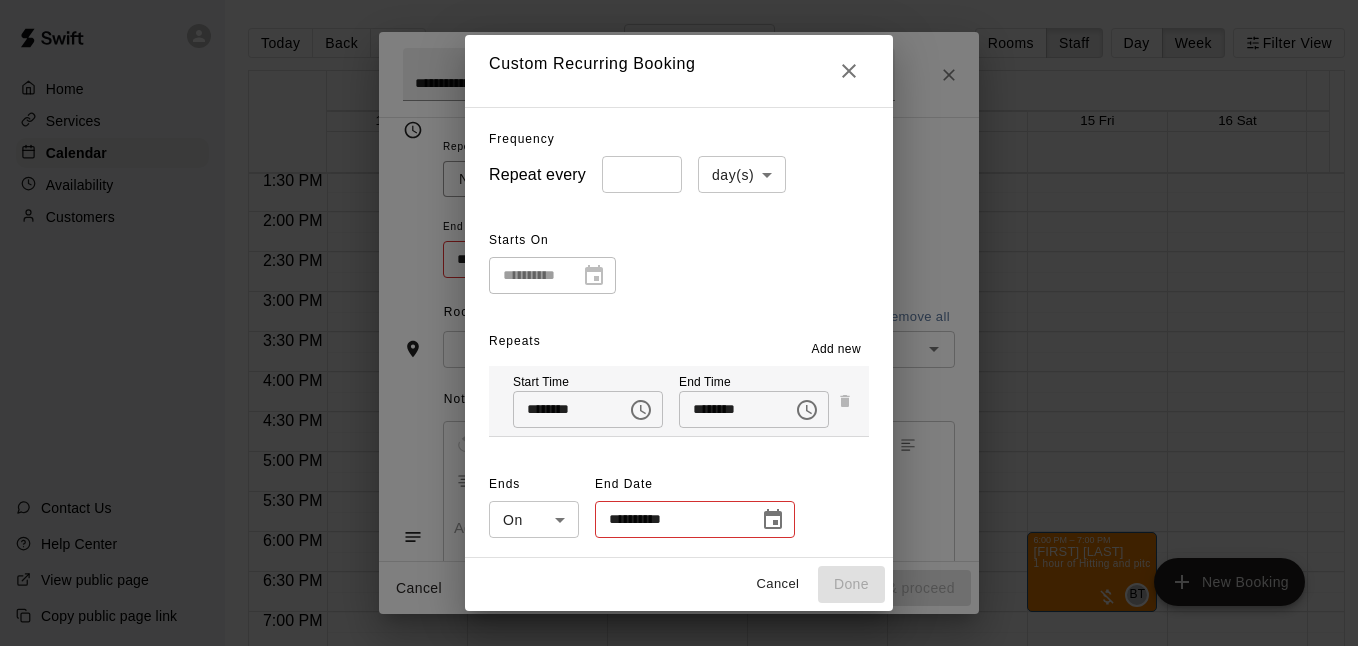 type on "*" 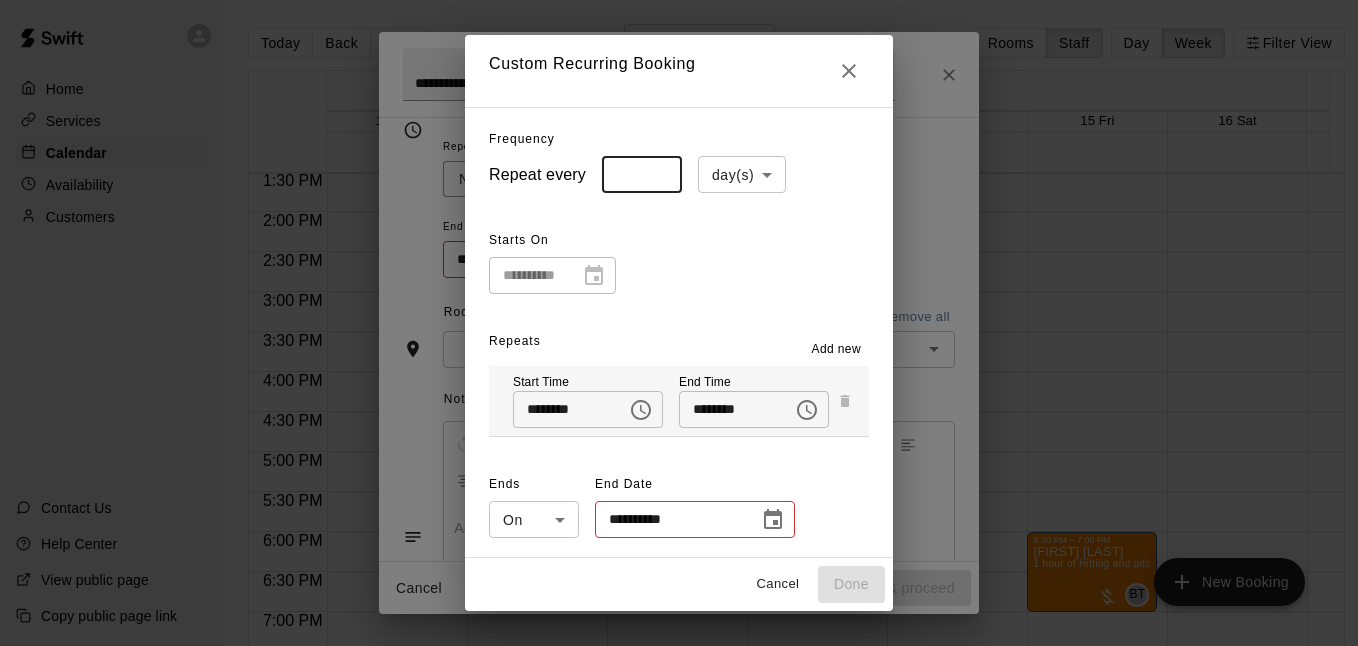 click on "Home Services Calendar Availability Customers Contact Us Help Center View public page Copy public page link Today Back Next August 10 – 16 Rooms Staff Day Week Filter View Brandon Taylor 10 Sun 11 Mon 12 Tue 13 Wed 14 Thu 15 Fri 16 Sat Justin Evans 10 Sun 11 Mon 12 Tue 13 Wed 14 Thu 15 Fri 16 Sat Nathan Volf 10 Sun 11 Mon 12 Tue 13 Wed 14 Thu 15 Fri 16 Sat Angela  Mortimore 10 Sun 11 Mon 12 Tue 13 Wed 14 Thu 15 Fri 16 Sat matt gonzalez 10 Sun 11 Mon 12 Tue 13 Wed 14 Thu 15 Fri 16 Sat 12:00 AM 12:30 AM 1:00 AM 1:30 AM 2:00 AM 2:30 AM 3:00 AM 3:30 AM 4:00 AM 4:30 AM 5:00 AM 5:30 AM 6:00 AM 6:30 AM 7:00 AM 7:30 AM 8:00 AM 8:30 AM 9:00 AM 9:30 AM 10:00 AM 10:30 AM 11:00 AM 11:30 AM 12:00 PM 12:30 PM 1:00 PM 1:30 PM 2:00 PM 2:30 PM 3:00 PM 3:30 PM 4:00 PM 4:30 PM 5:00 PM 5:30 PM 6:00 PM 6:30 PM 7:00 PM 7:30 PM 8:00 PM 8:30 PM 9:00 PM 9:30 PM 10:00 PM 10:30 PM 11:00 PM 11:30 PM 5:00 PM – 6:00 PM Hudson Schmitt 1 hour of Hitting and pitching/fielding  (Lane 4 (65)) BT 0 4:00 PM – 5:00 PM Zane  Ibedu  BT 0 BT 0" at bounding box center (679, 339) 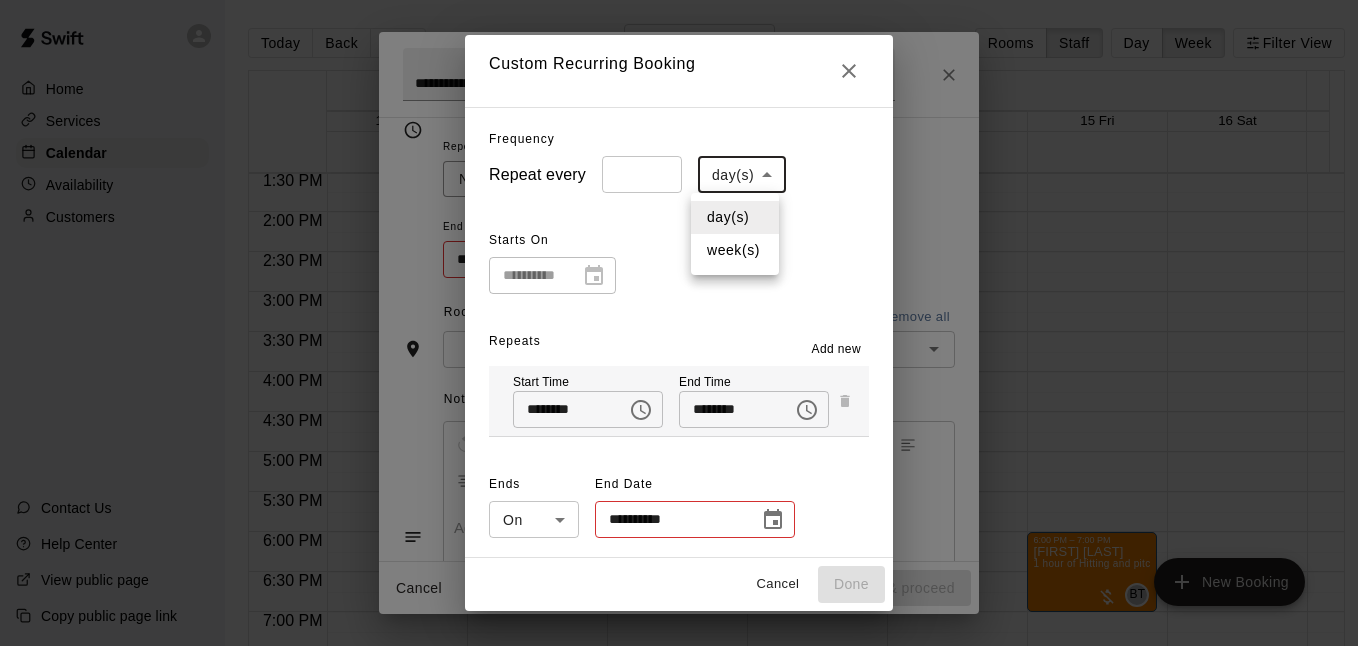 click on "week(s)" at bounding box center (735, 250) 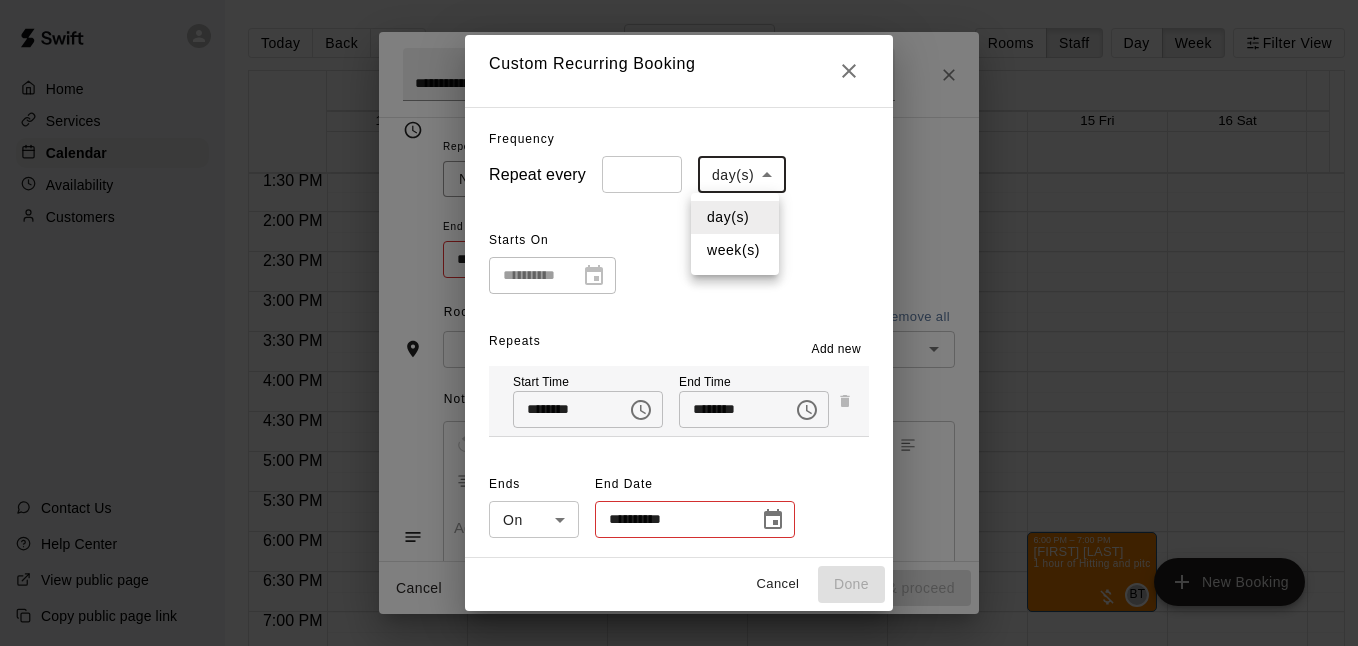 type on "******" 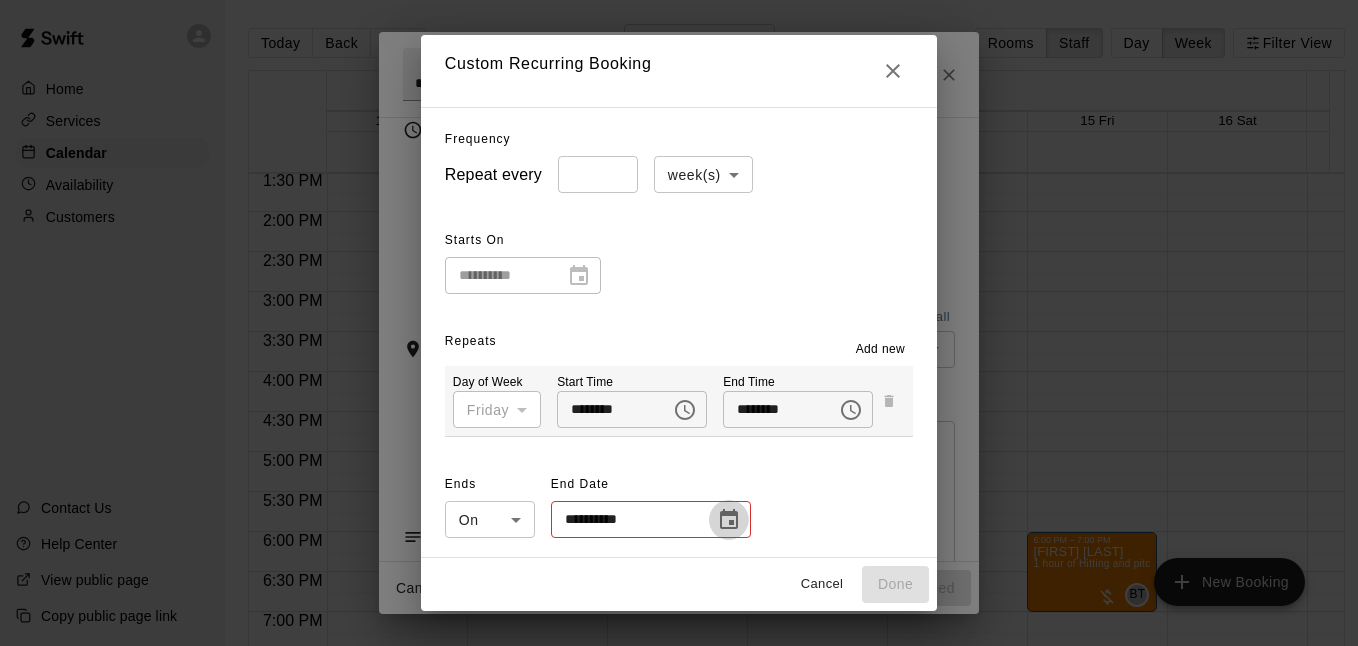 click 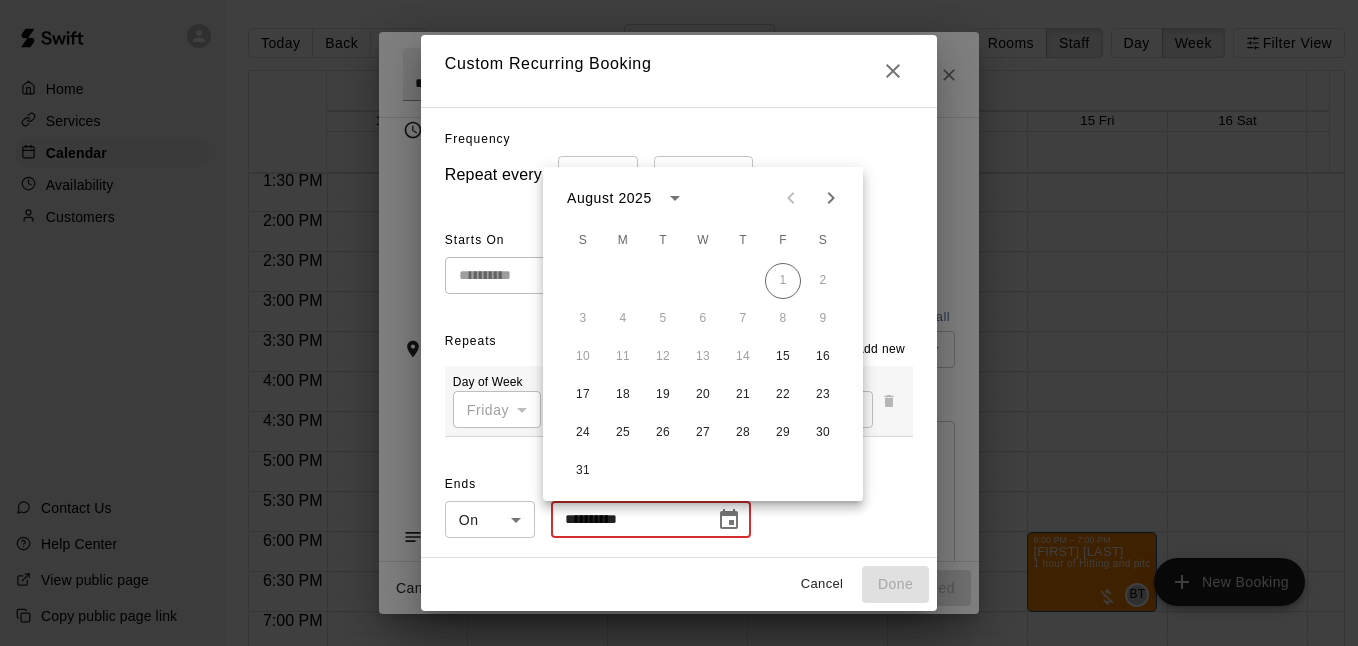 click 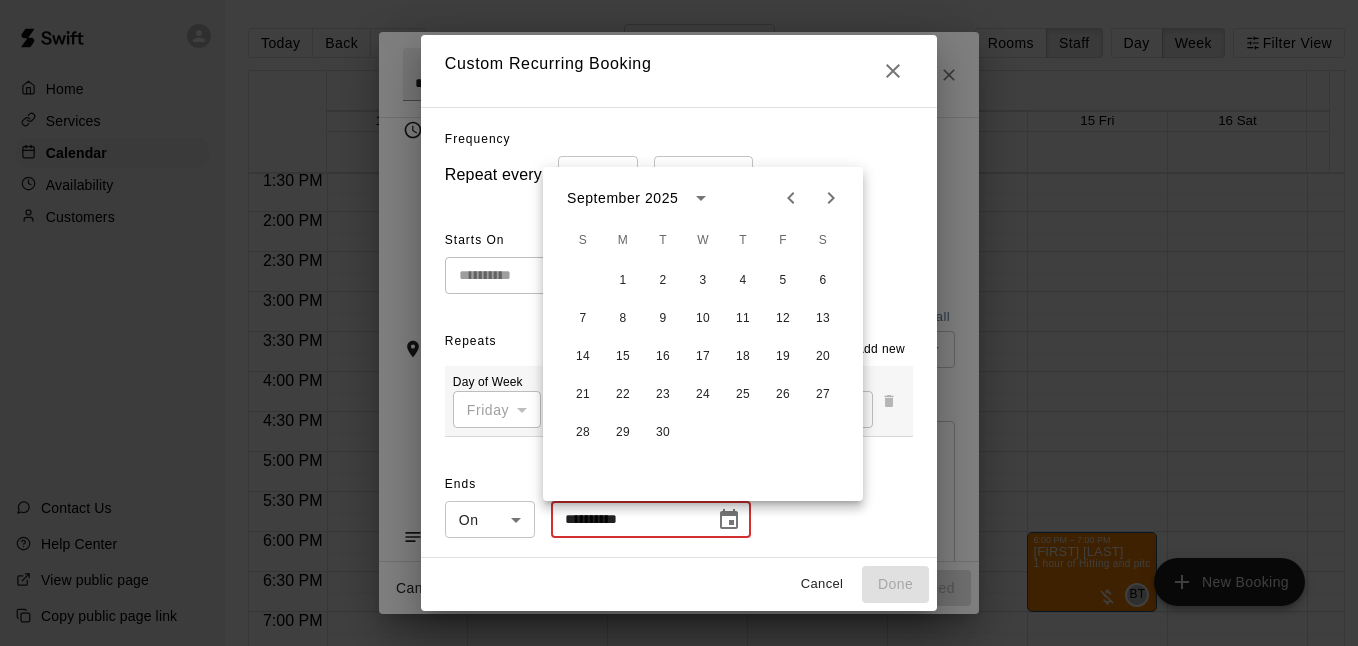 click 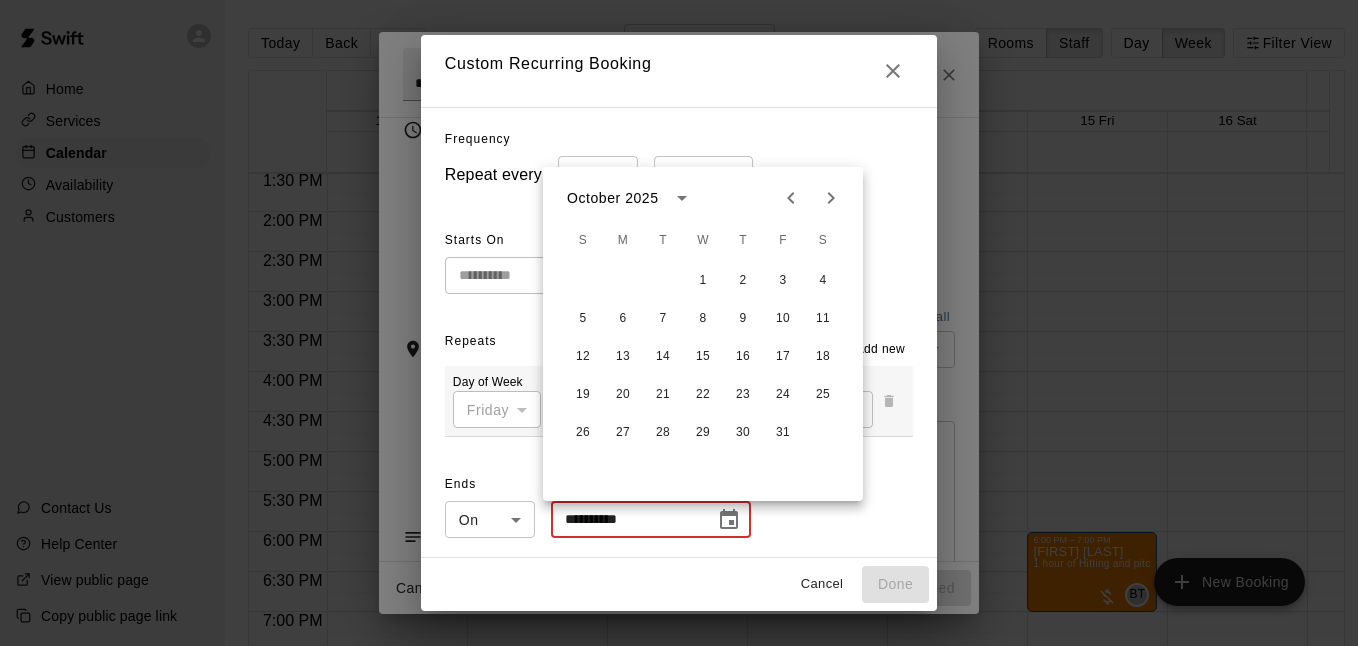 click 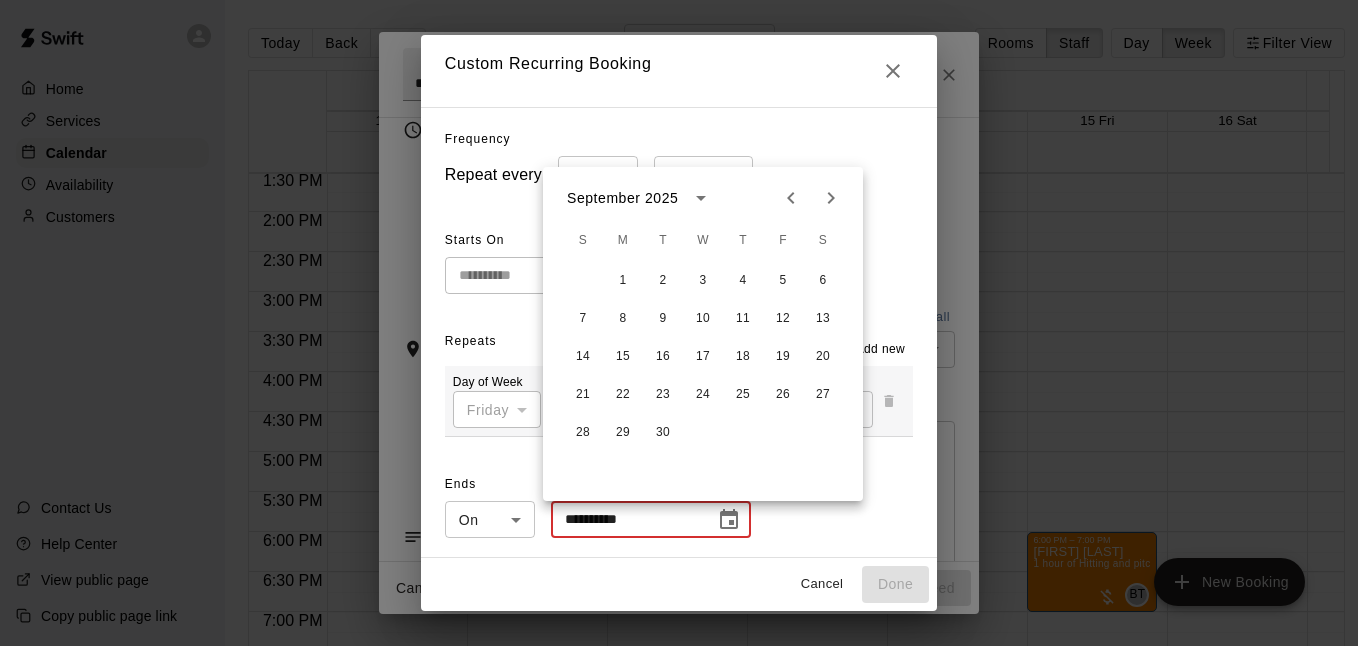 click 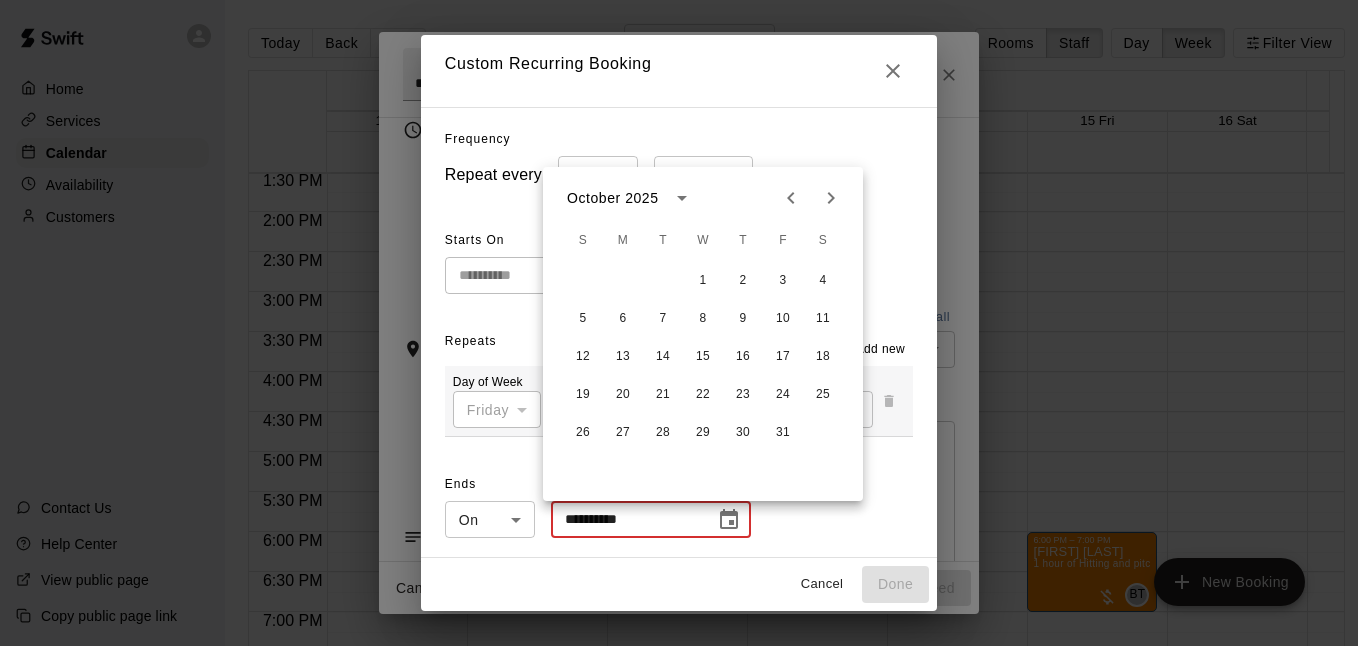 click 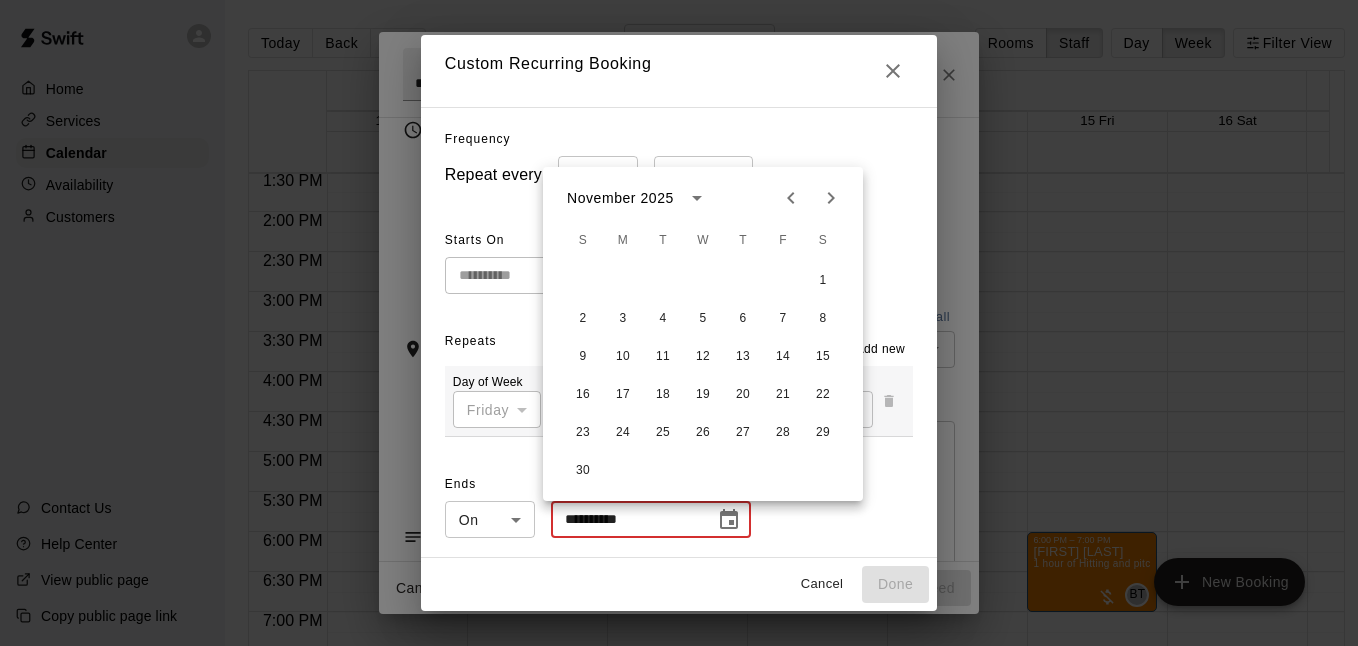 click 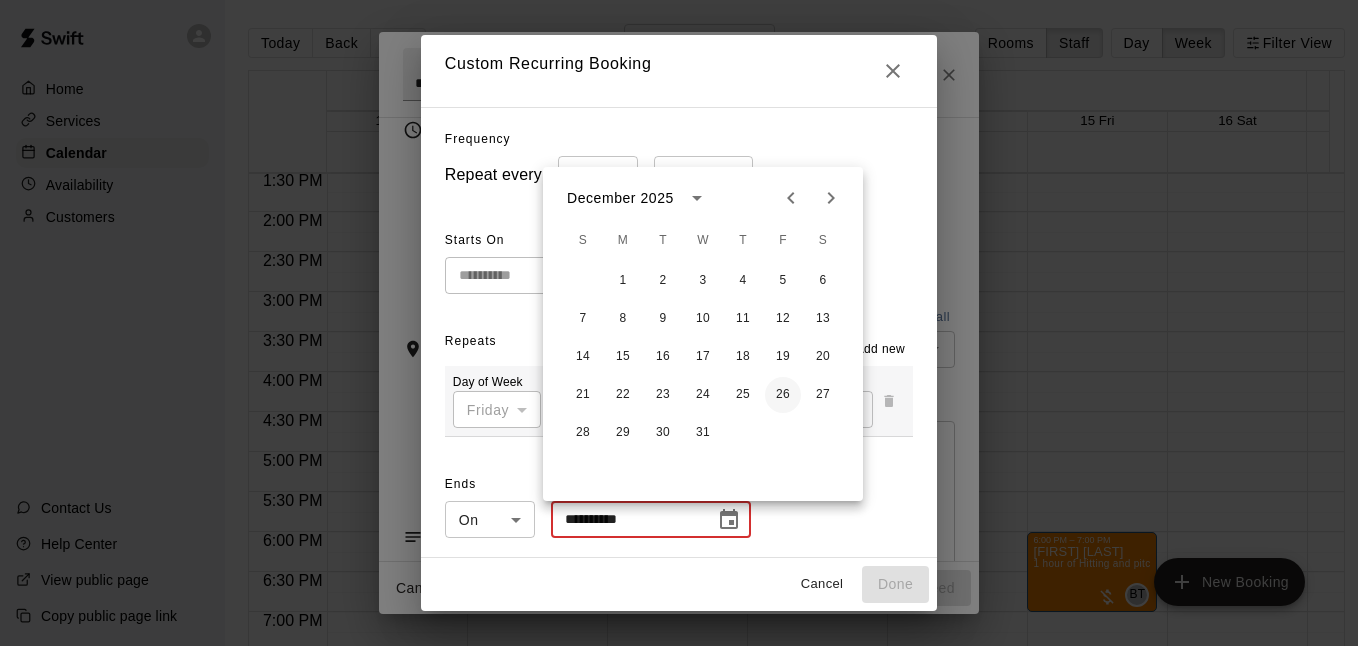 click on "26" at bounding box center [783, 395] 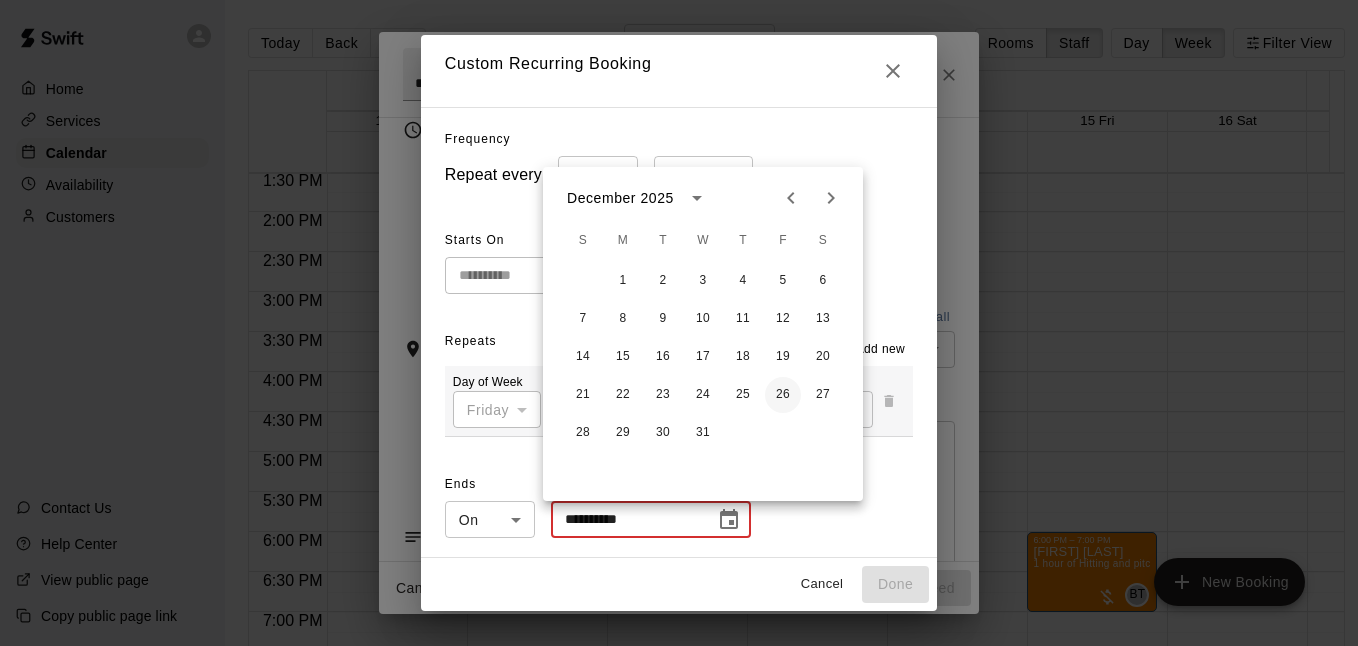 type on "**********" 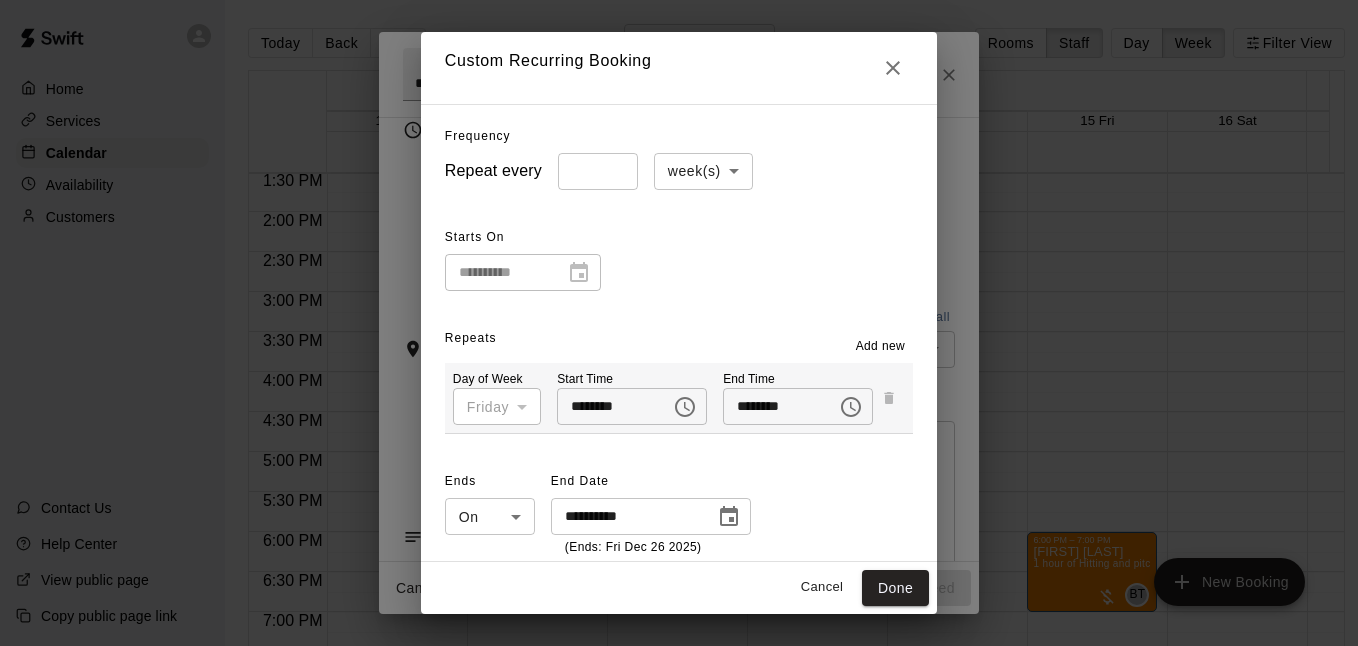 scroll, scrollTop: 13, scrollLeft: 0, axis: vertical 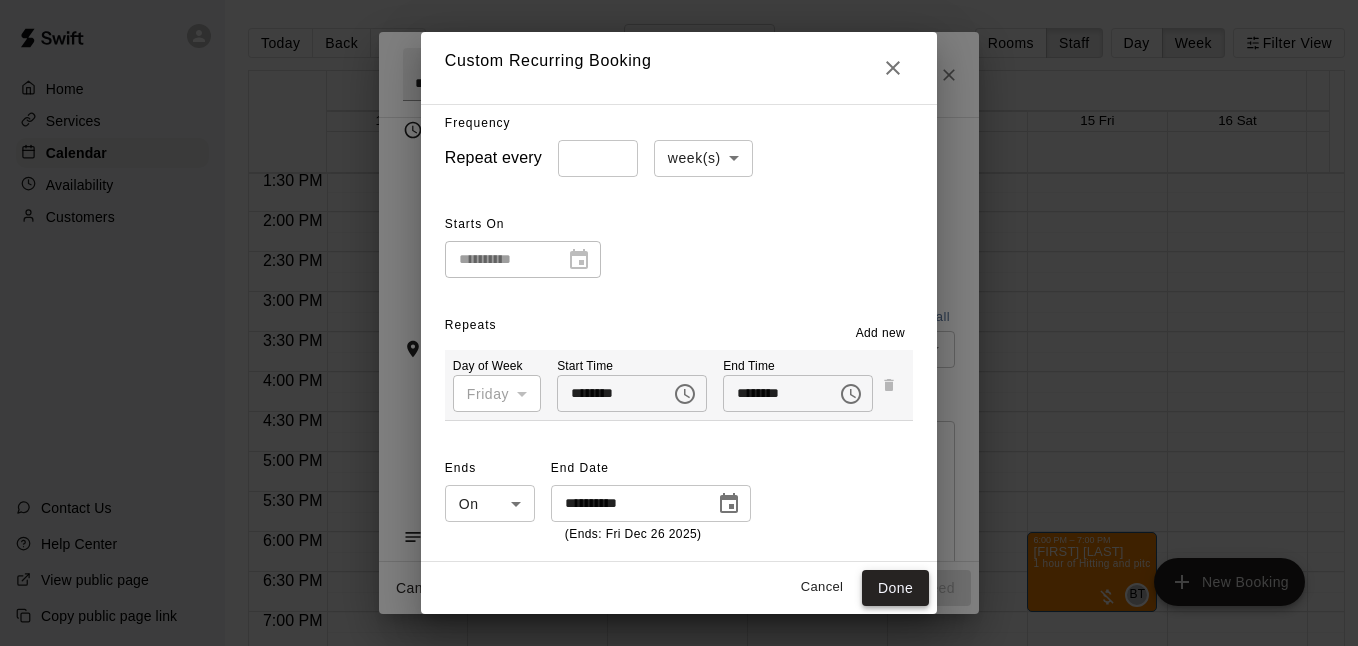 click on "Done" at bounding box center (895, 588) 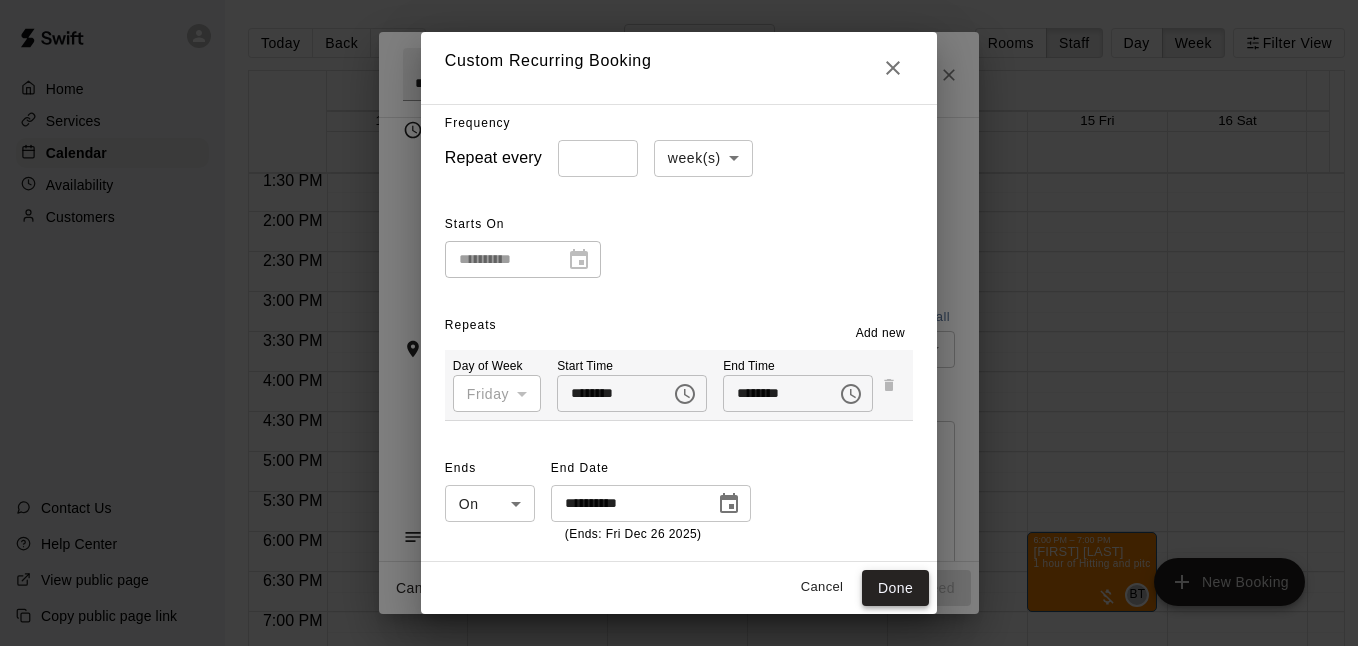type on "**********" 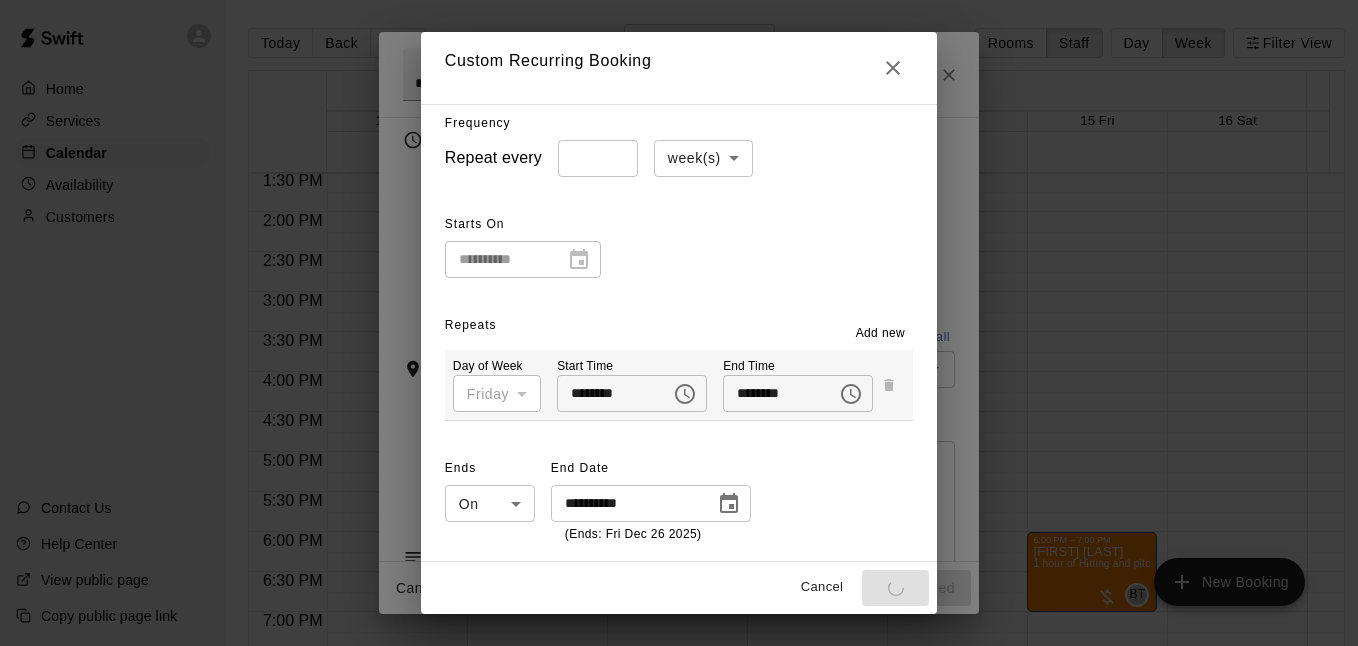 scroll, scrollTop: 318, scrollLeft: 0, axis: vertical 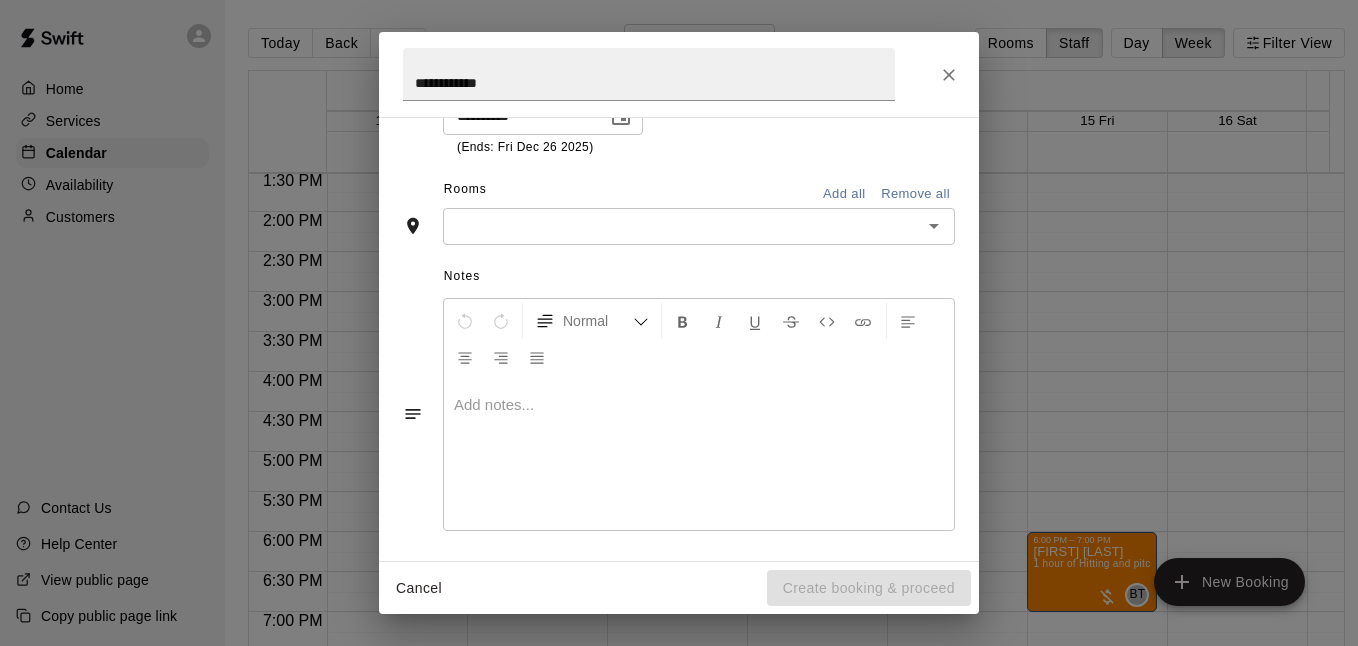 click on "​" at bounding box center [699, 226] 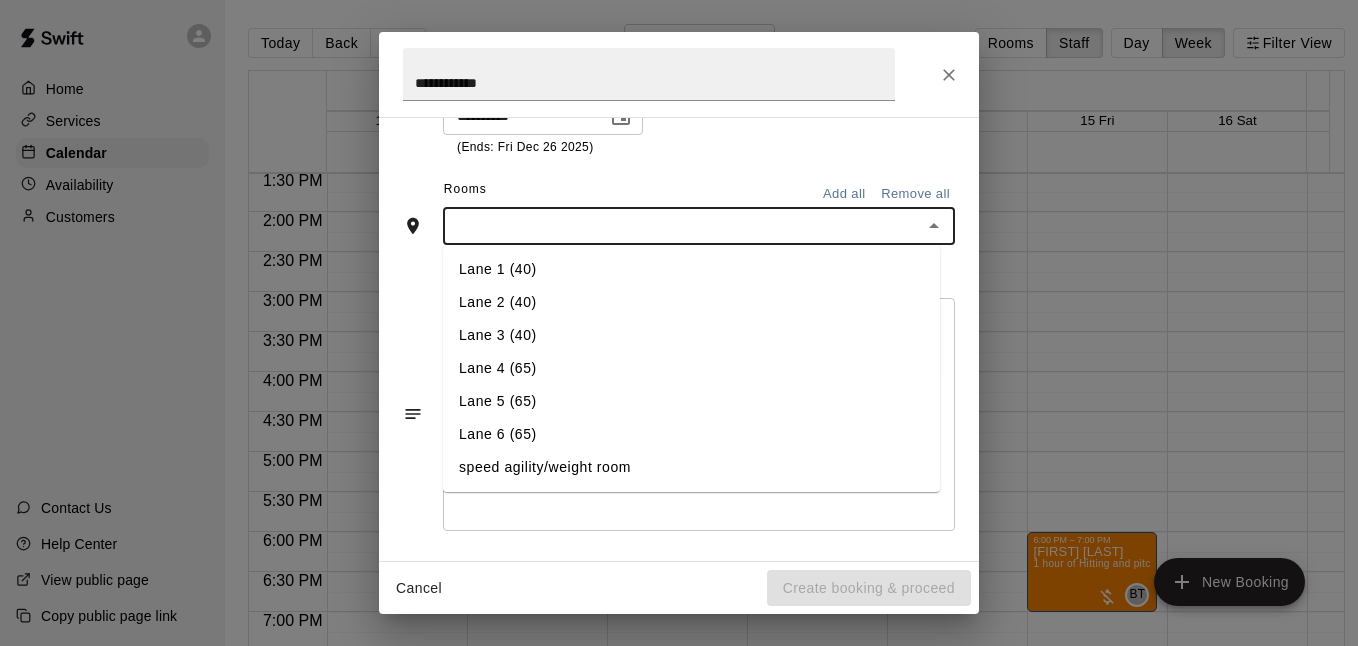 click on "Lane 1 (40)" at bounding box center [691, 269] 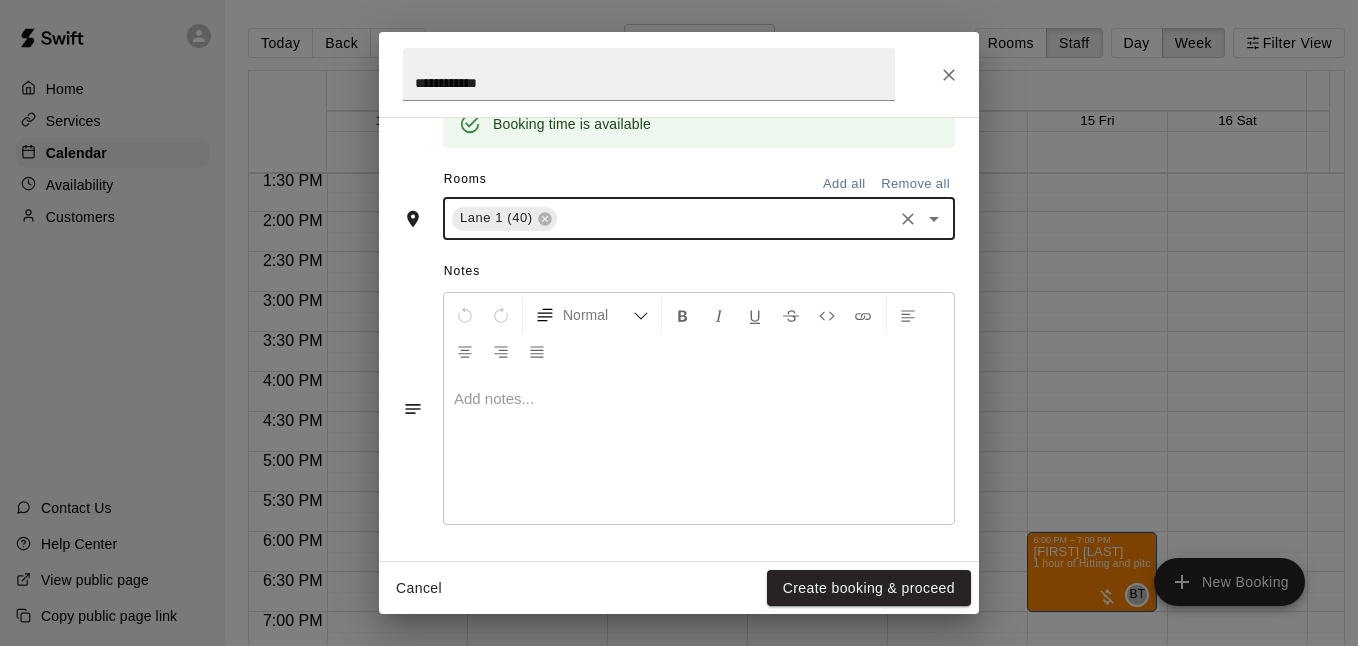 scroll, scrollTop: 538, scrollLeft: 0, axis: vertical 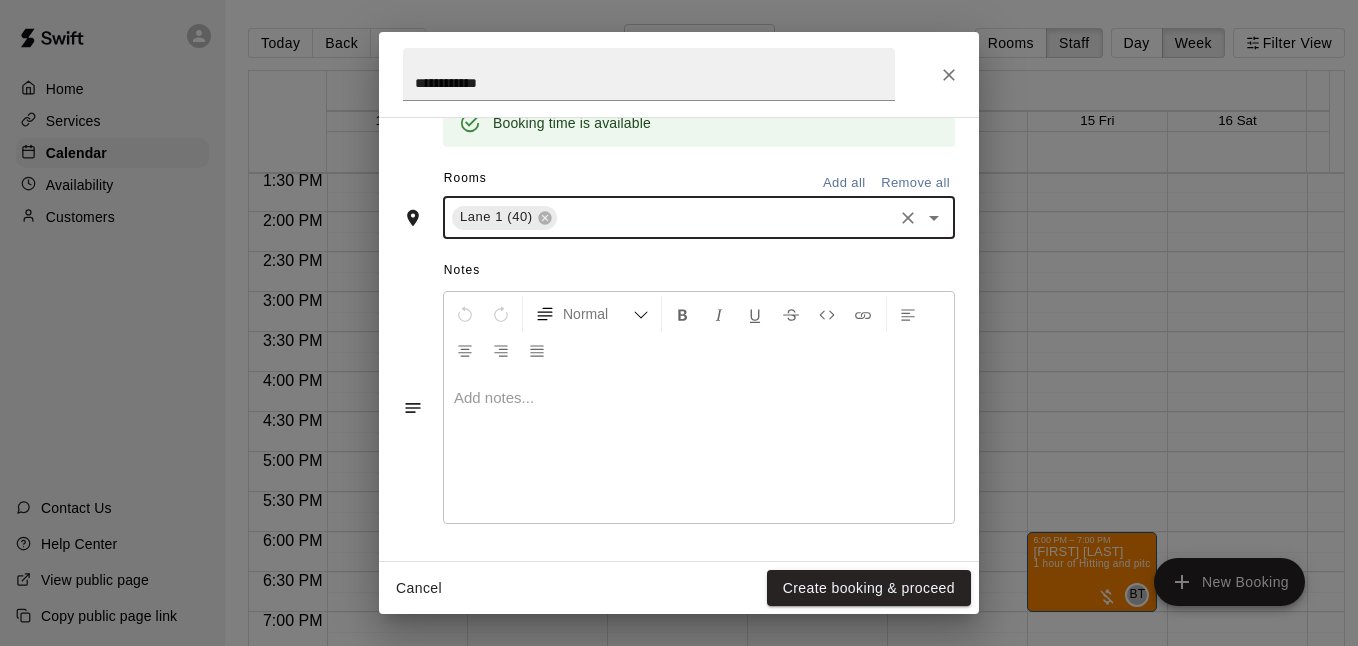 click on "Create booking & proceed" at bounding box center (869, 588) 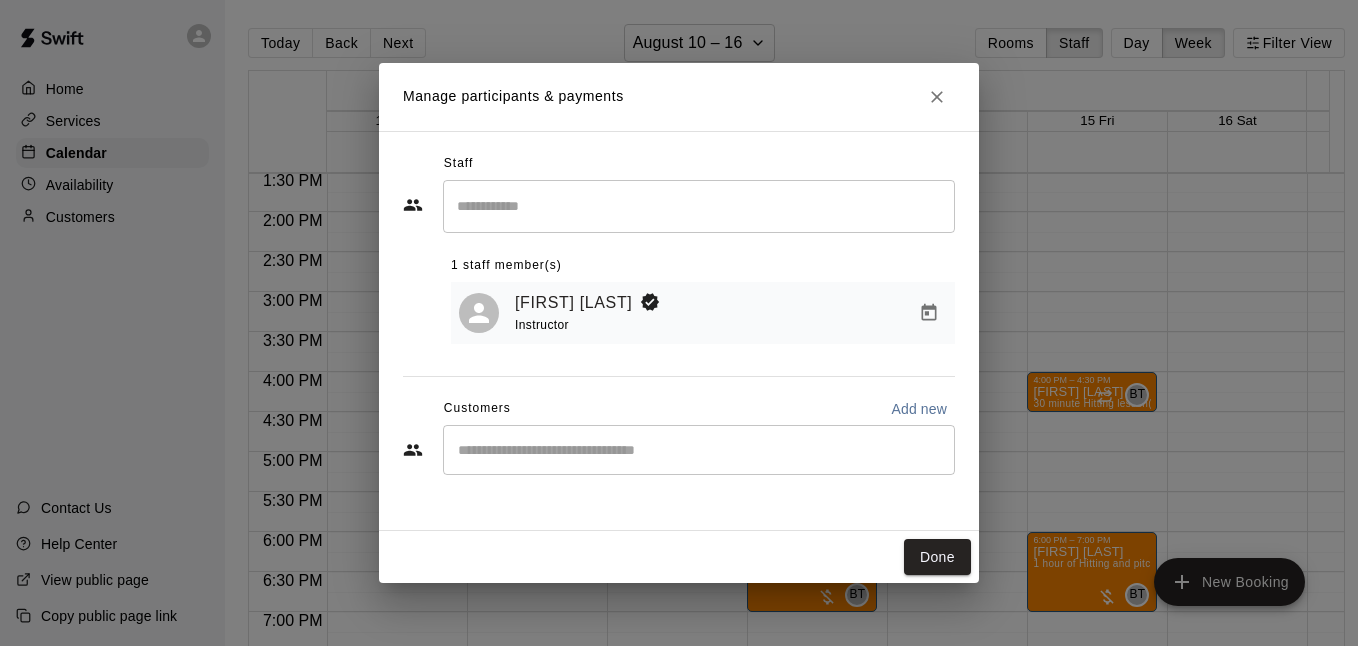 click at bounding box center [699, 206] 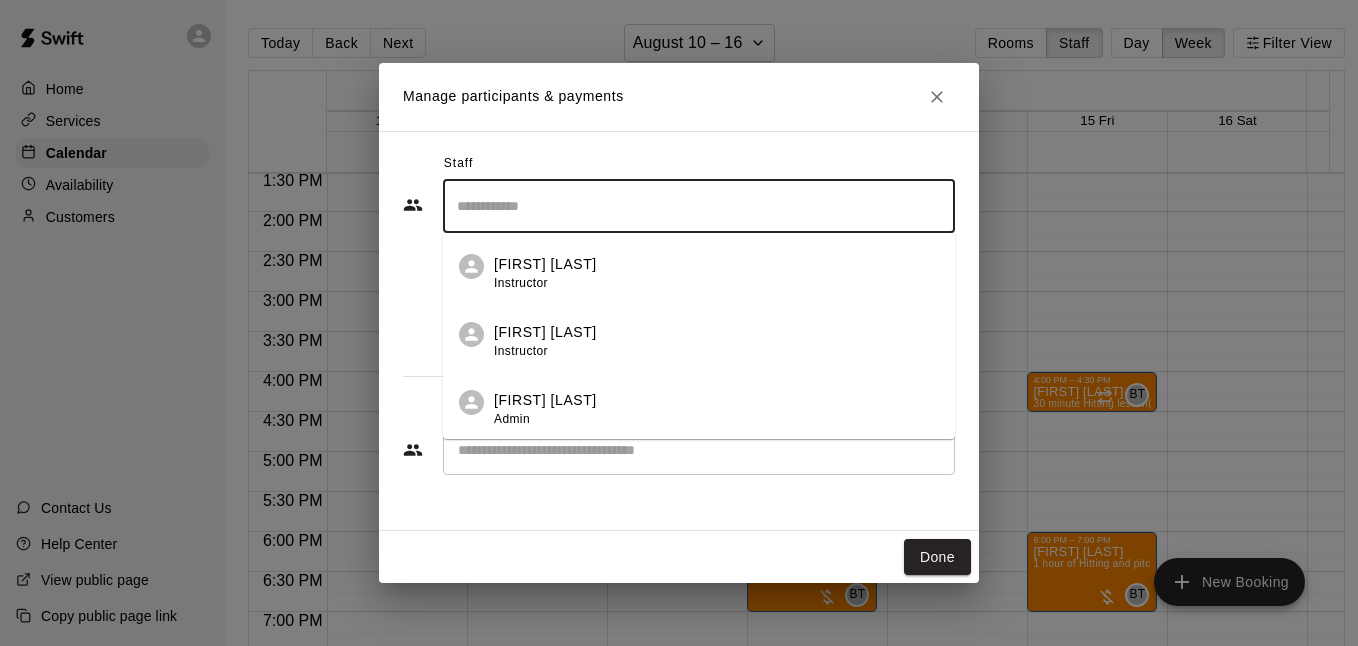 click on "Staff ​ Justin Evans Instructor Nathan Volf Instructor Angela  Mortimore Admin matt gonzalez Owner 1   staff member(s) Brandon Taylor Instructor Customers Add new ​" at bounding box center [679, 331] 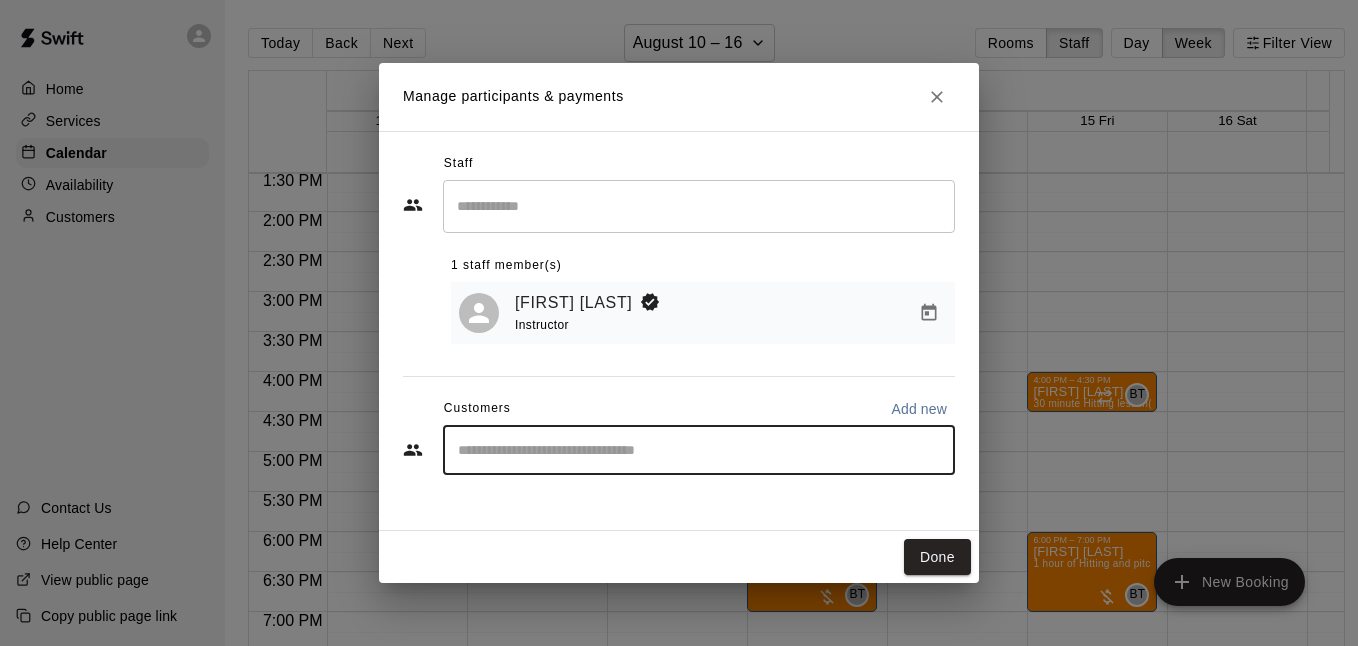 click at bounding box center (699, 450) 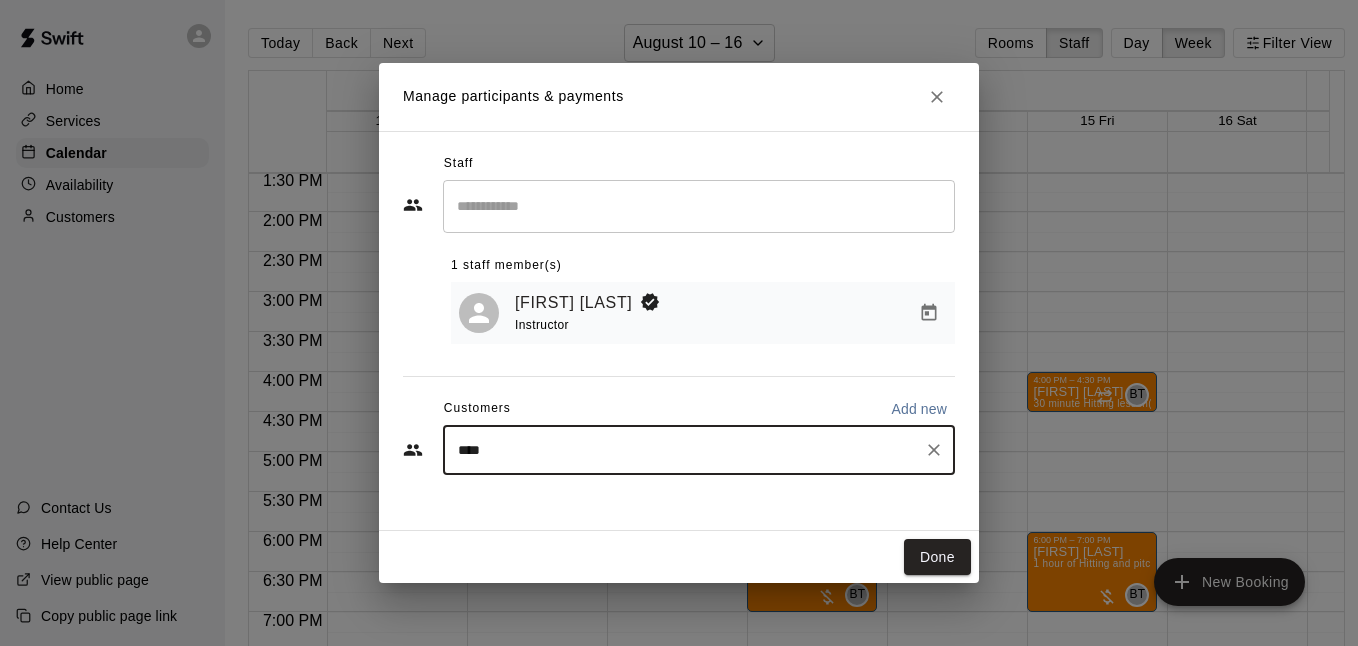 type on "*****" 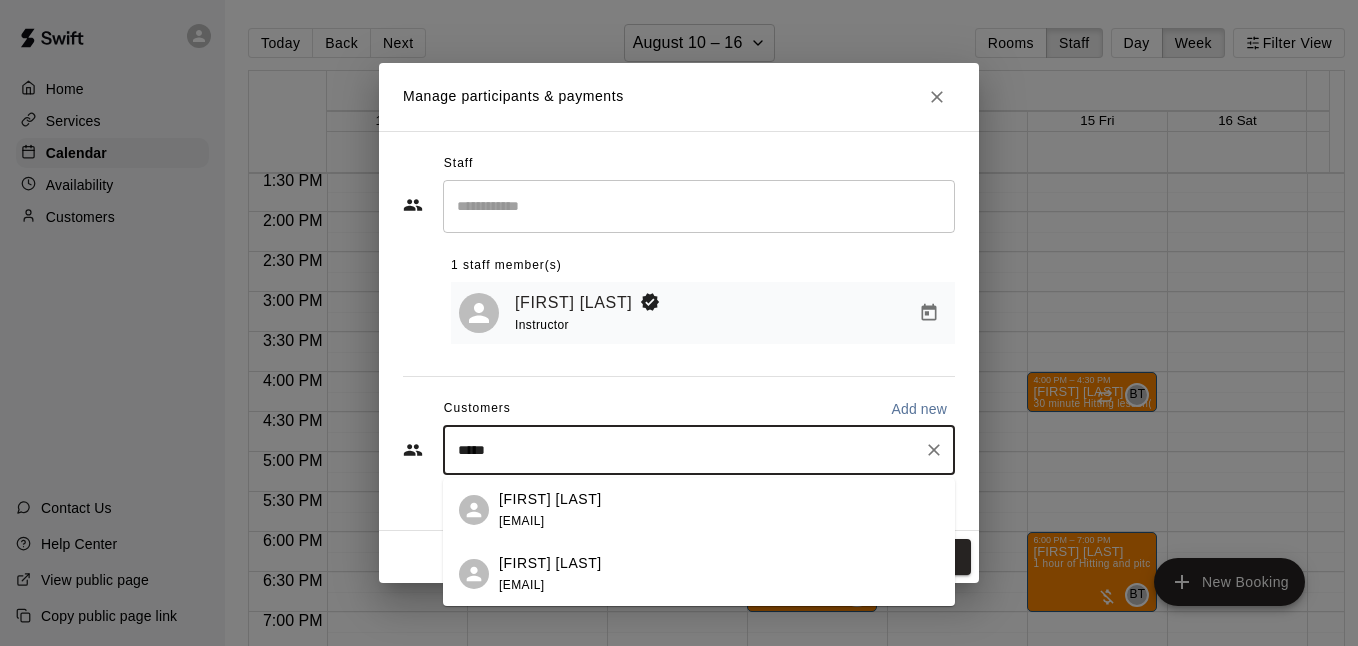 click on "Anabel Lopez anabel_cald@hotmail.com" at bounding box center (719, 510) 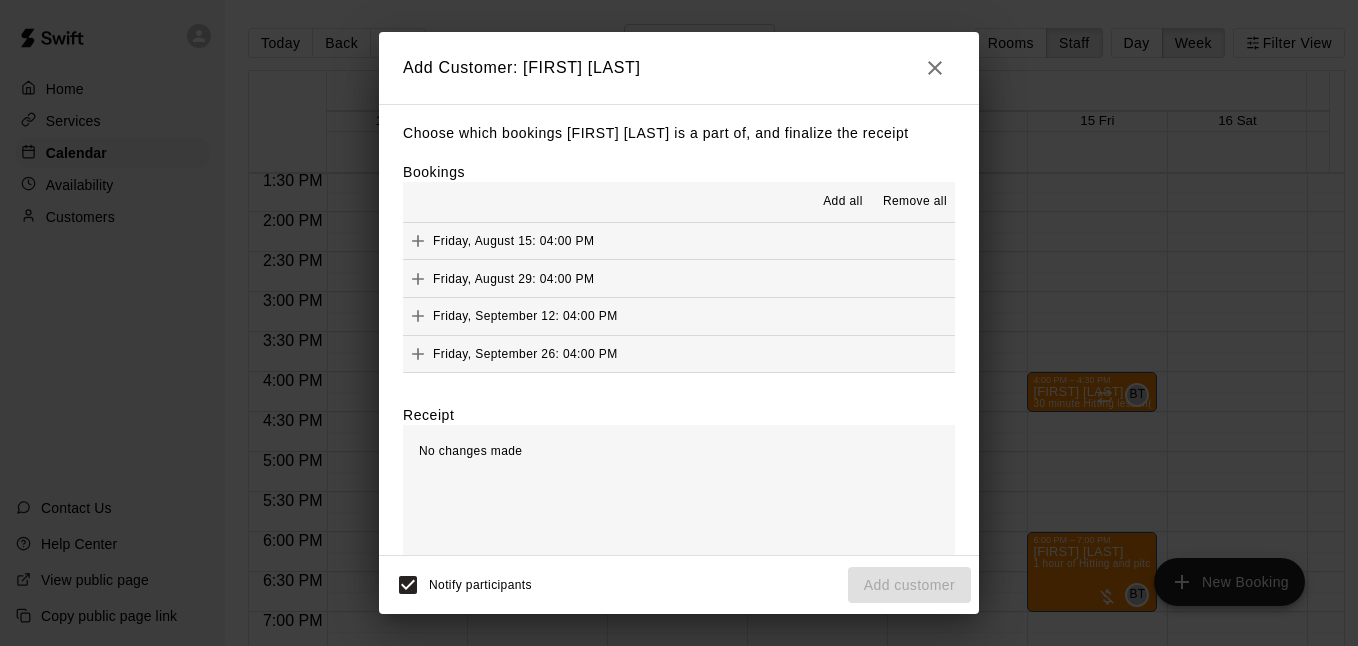 click on "Add all" at bounding box center (843, 202) 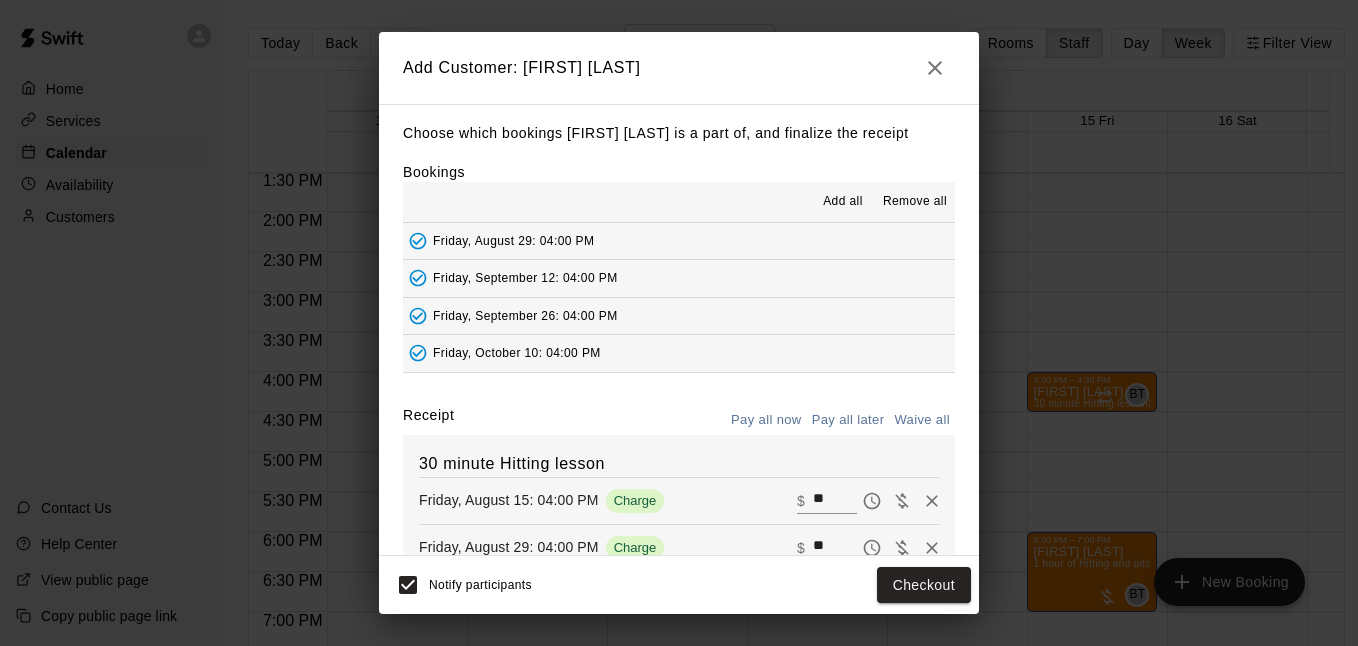 scroll, scrollTop: 45, scrollLeft: 0, axis: vertical 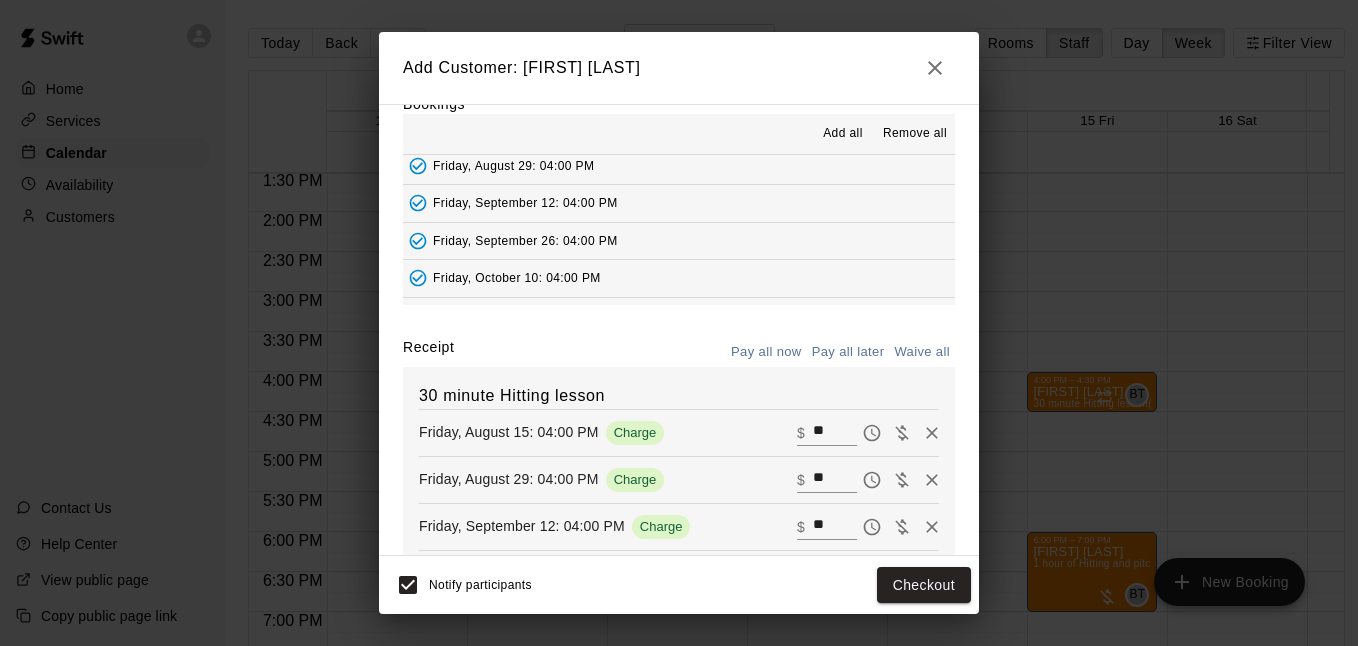 click on "Pay all later" at bounding box center [848, 352] 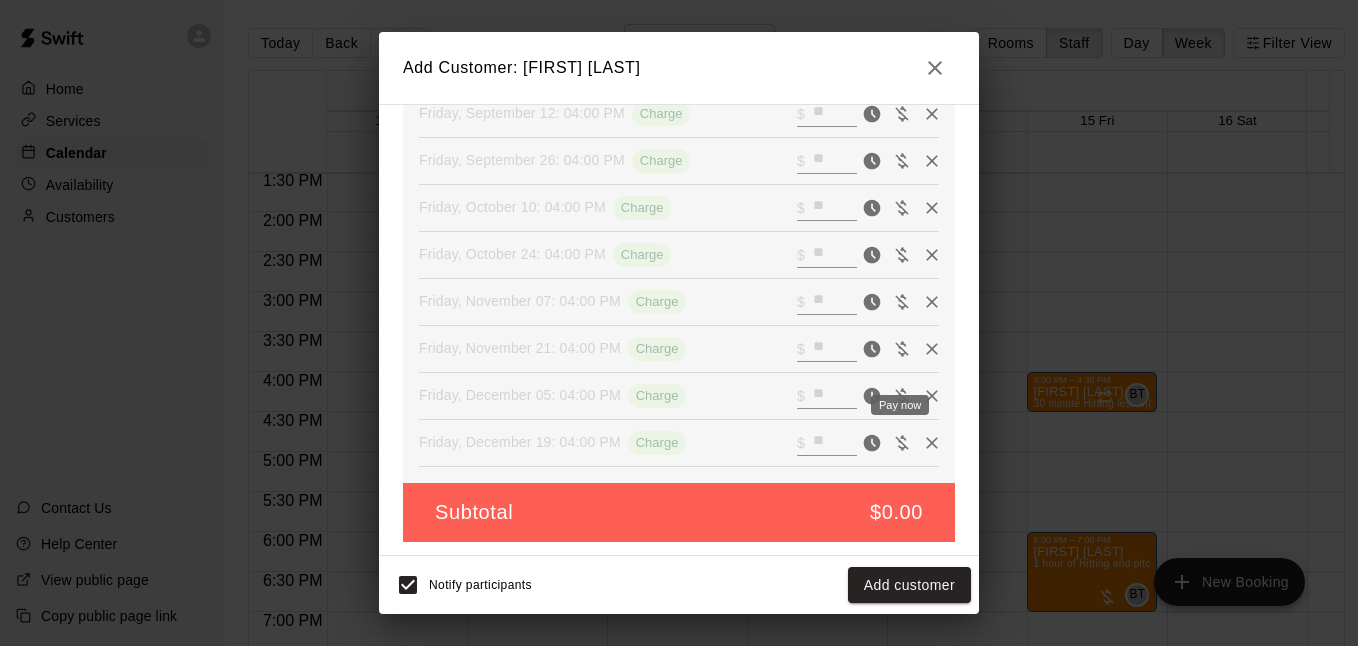scroll, scrollTop: 486, scrollLeft: 0, axis: vertical 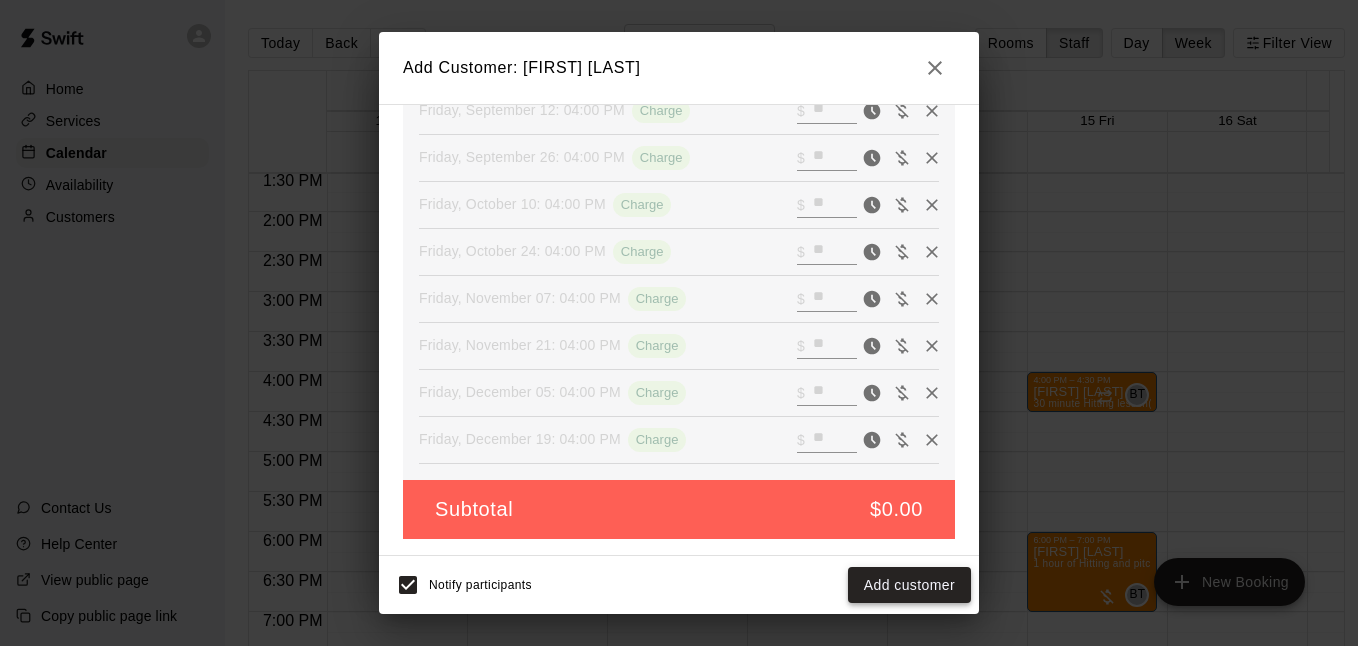 click on "Add customer" at bounding box center (909, 585) 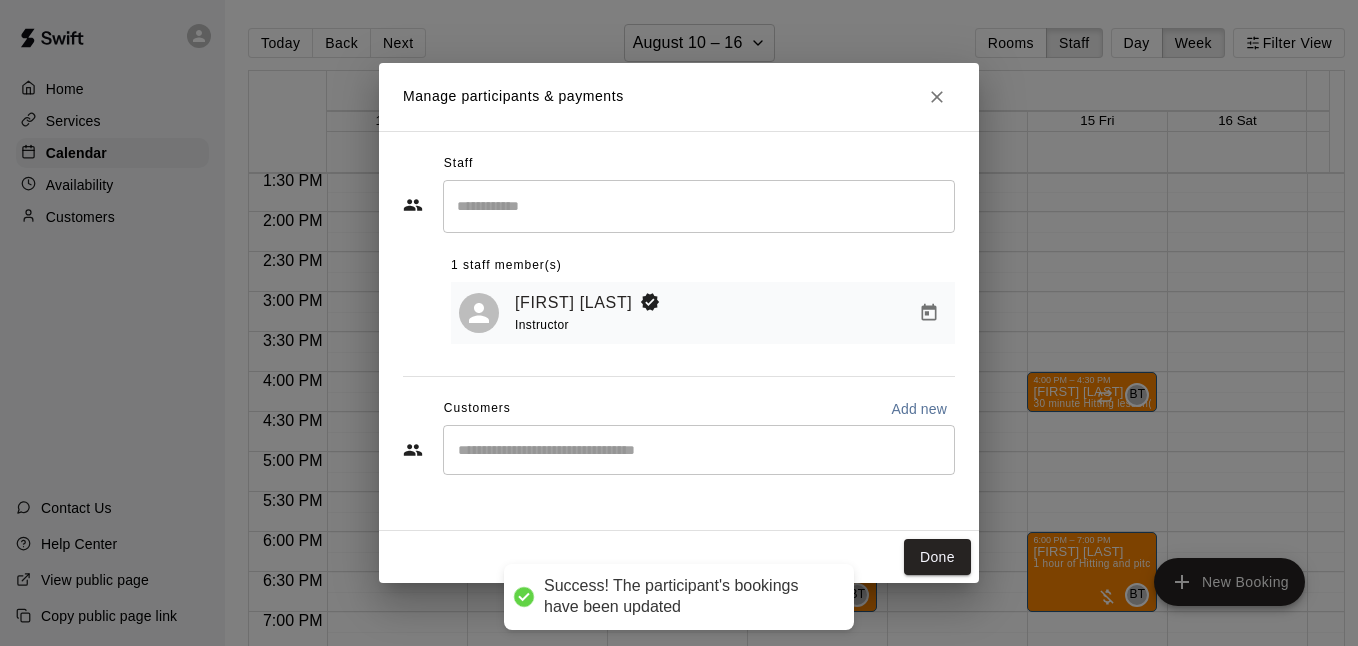 scroll, scrollTop: 416, scrollLeft: 0, axis: vertical 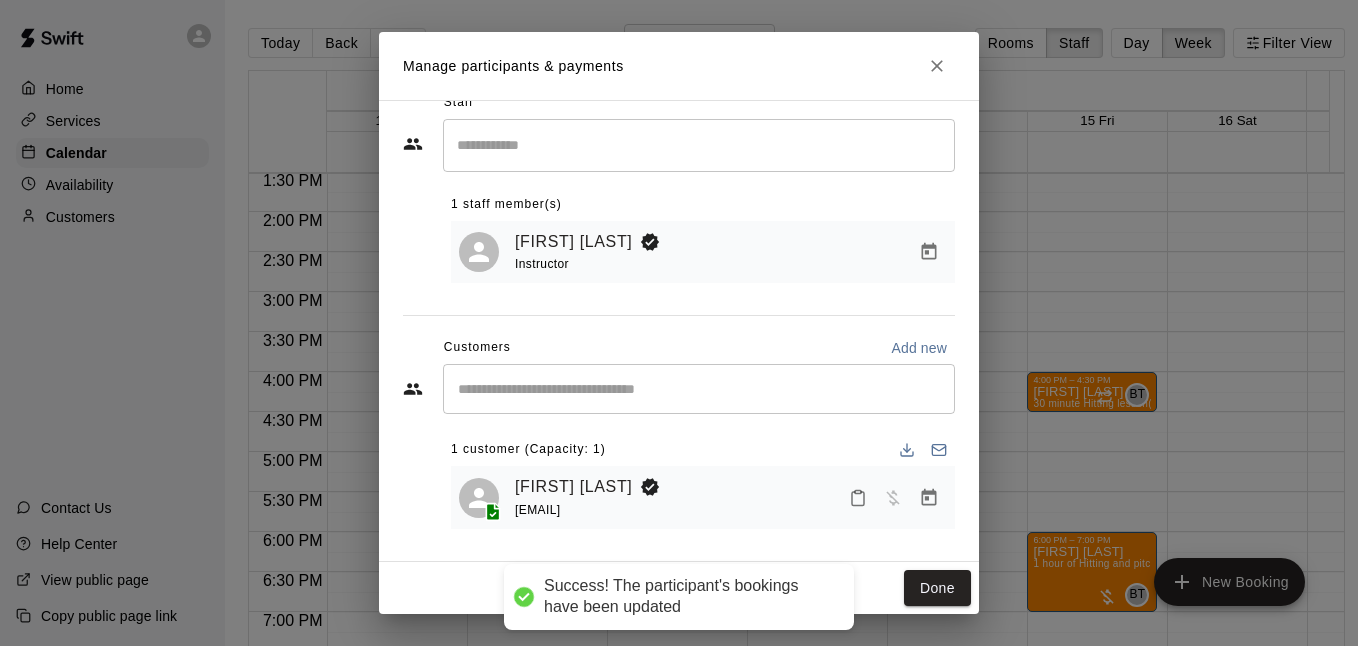 click on "Done" at bounding box center (937, 588) 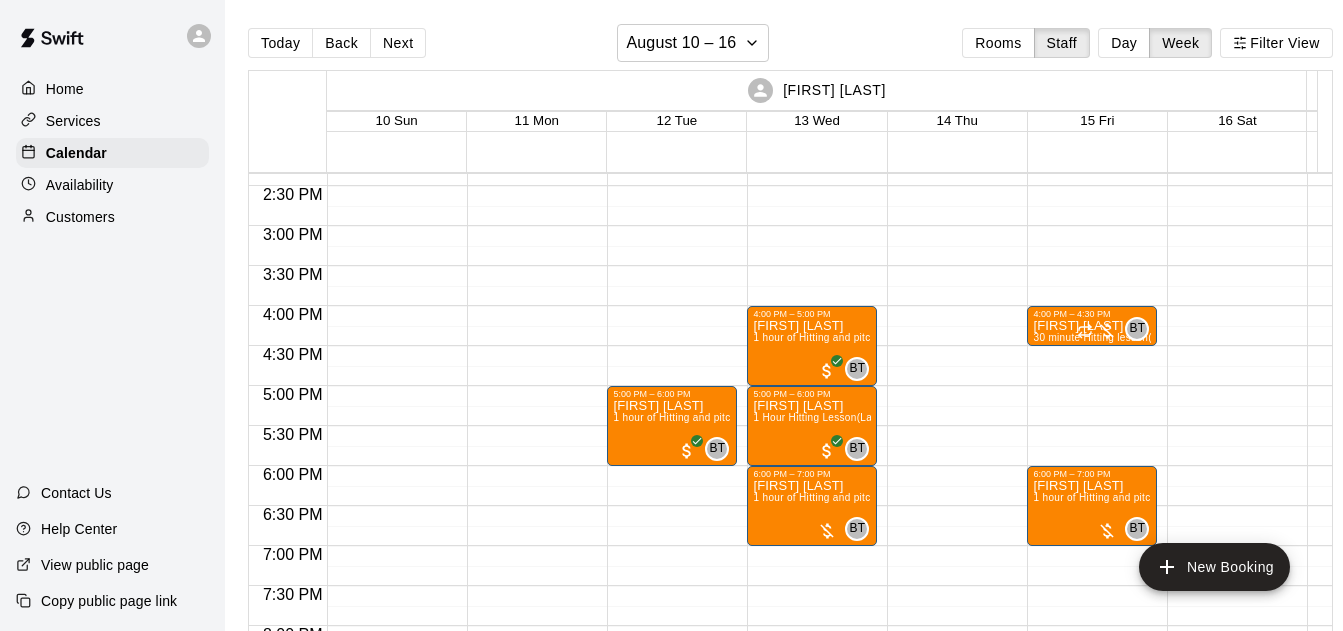 scroll, scrollTop: 1154, scrollLeft: 0, axis: vertical 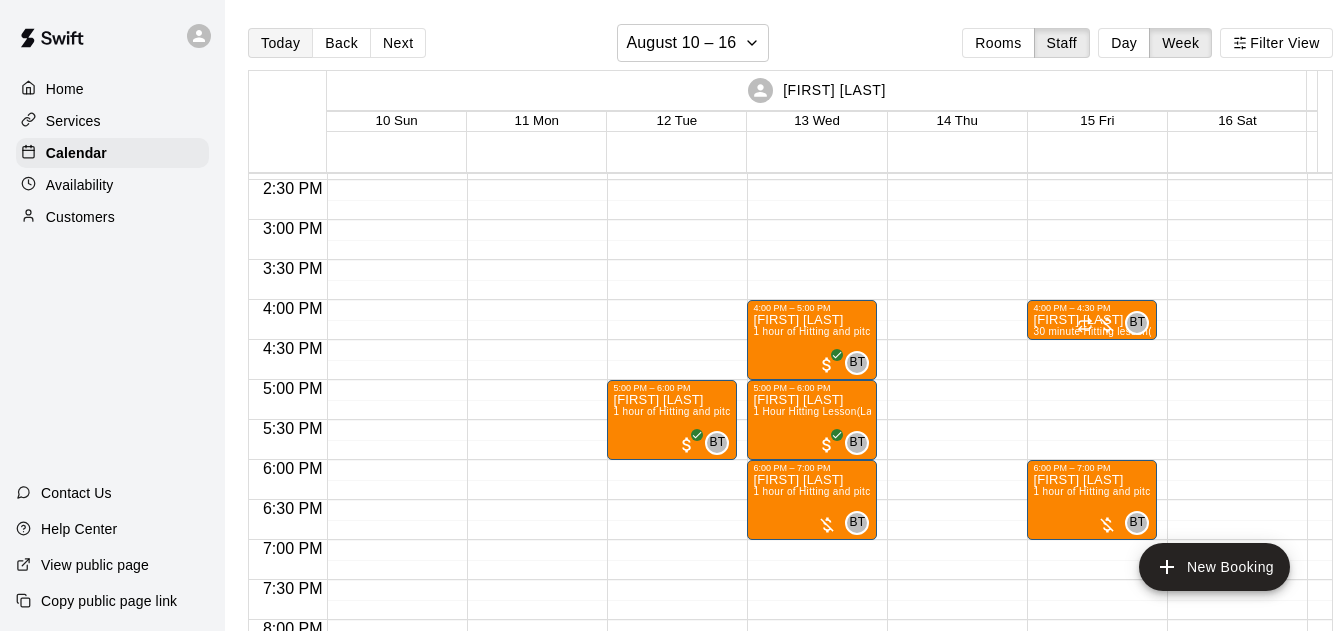 click on "Today" at bounding box center [280, 43] 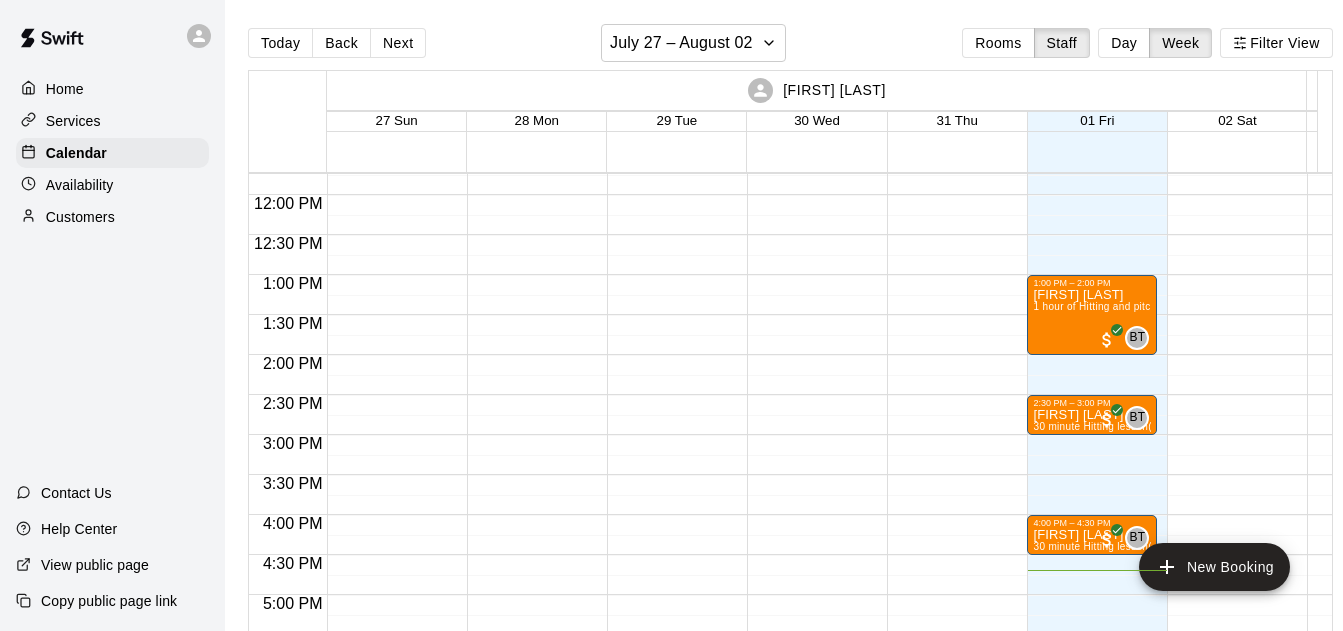 scroll, scrollTop: 938, scrollLeft: 0, axis: vertical 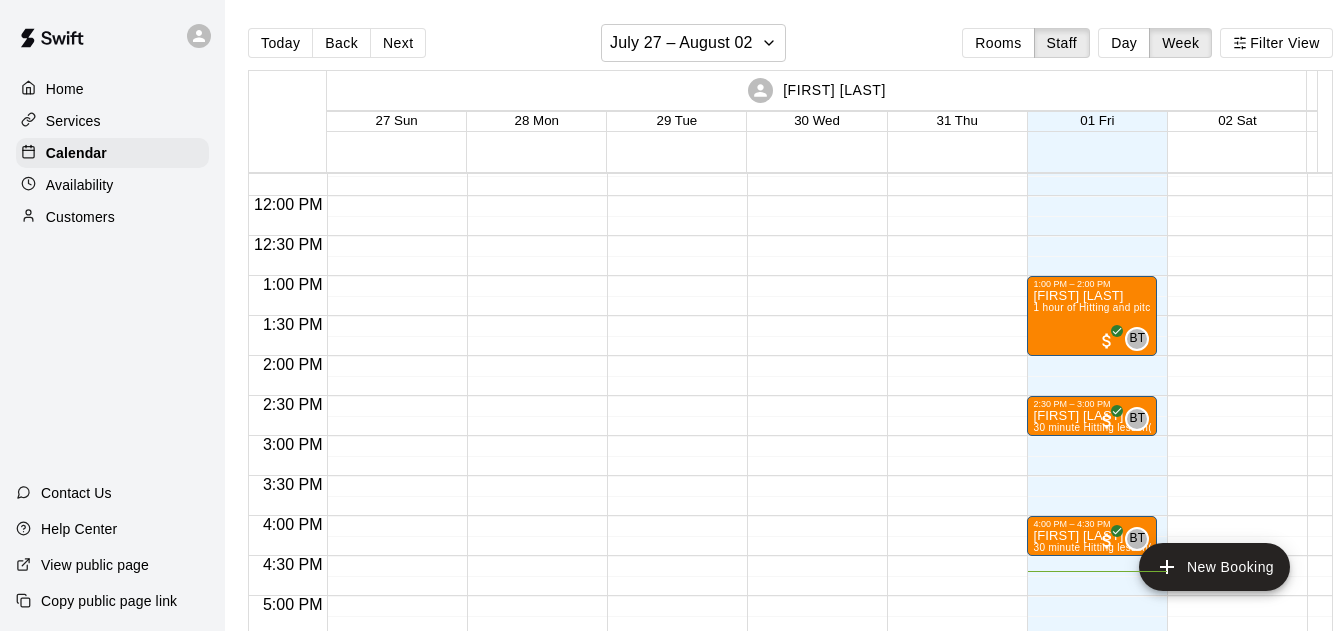 drag, startPoint x: 390, startPoint y: 42, endPoint x: 477, endPoint y: 166, distance: 151.47607 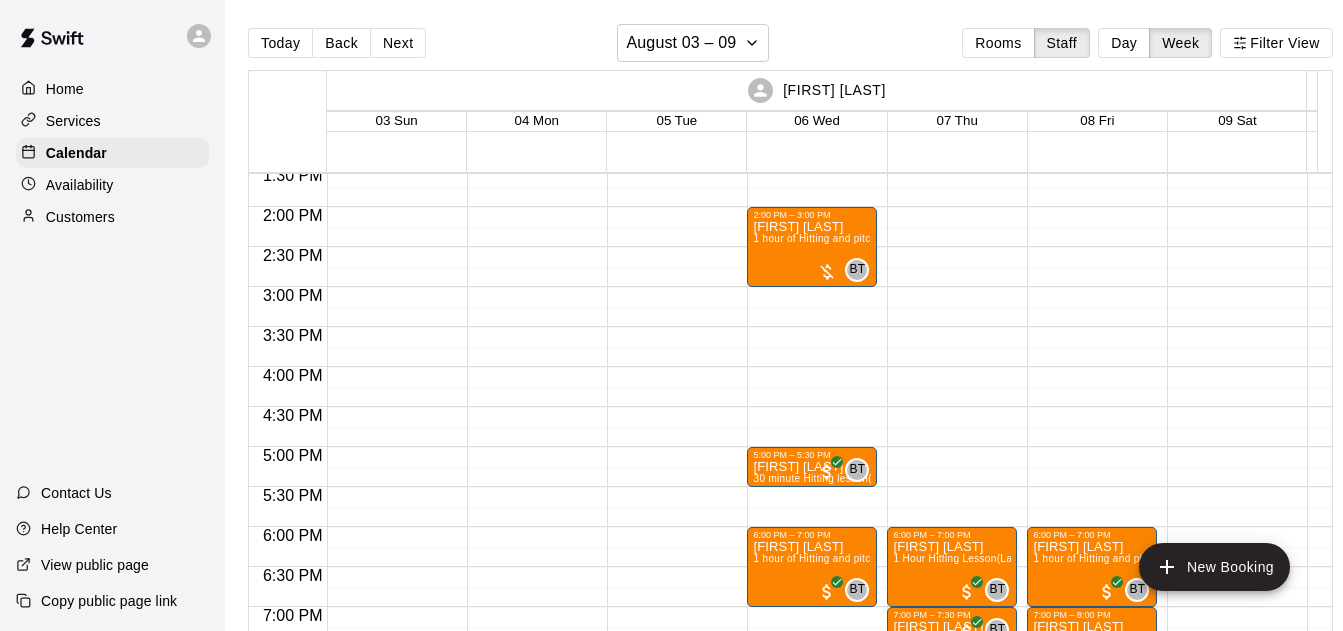 scroll, scrollTop: 1082, scrollLeft: 0, axis: vertical 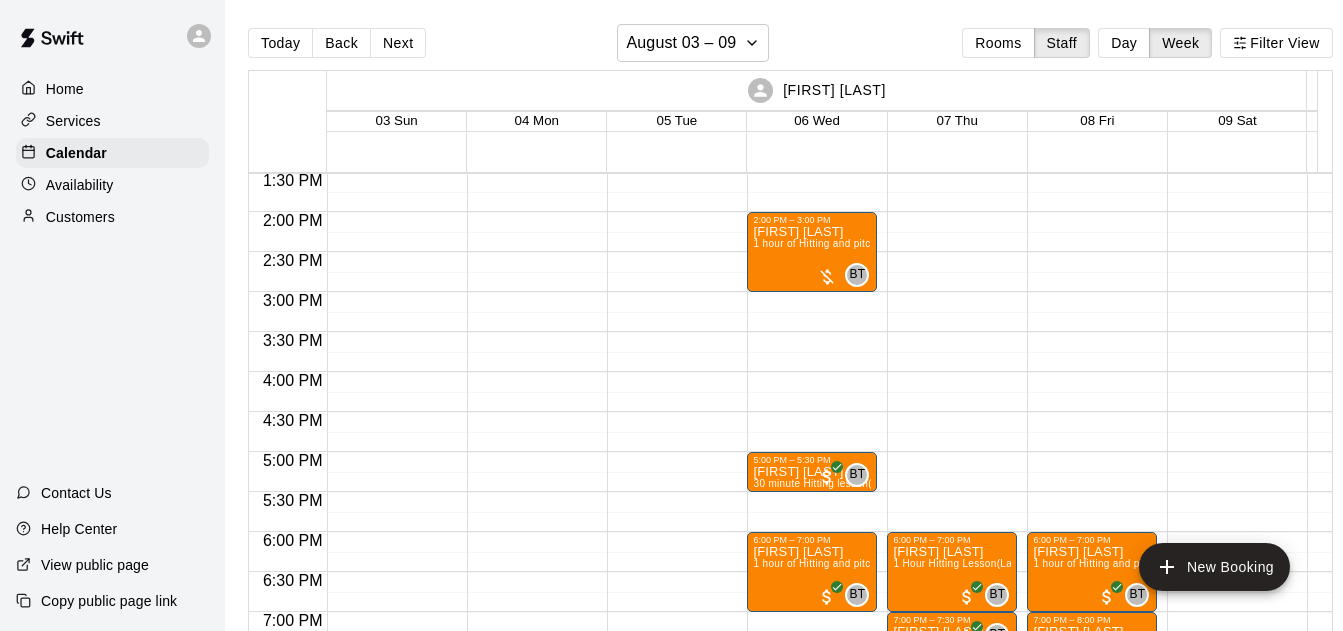drag, startPoint x: 413, startPoint y: 43, endPoint x: 441, endPoint y: 99, distance: 62.609905 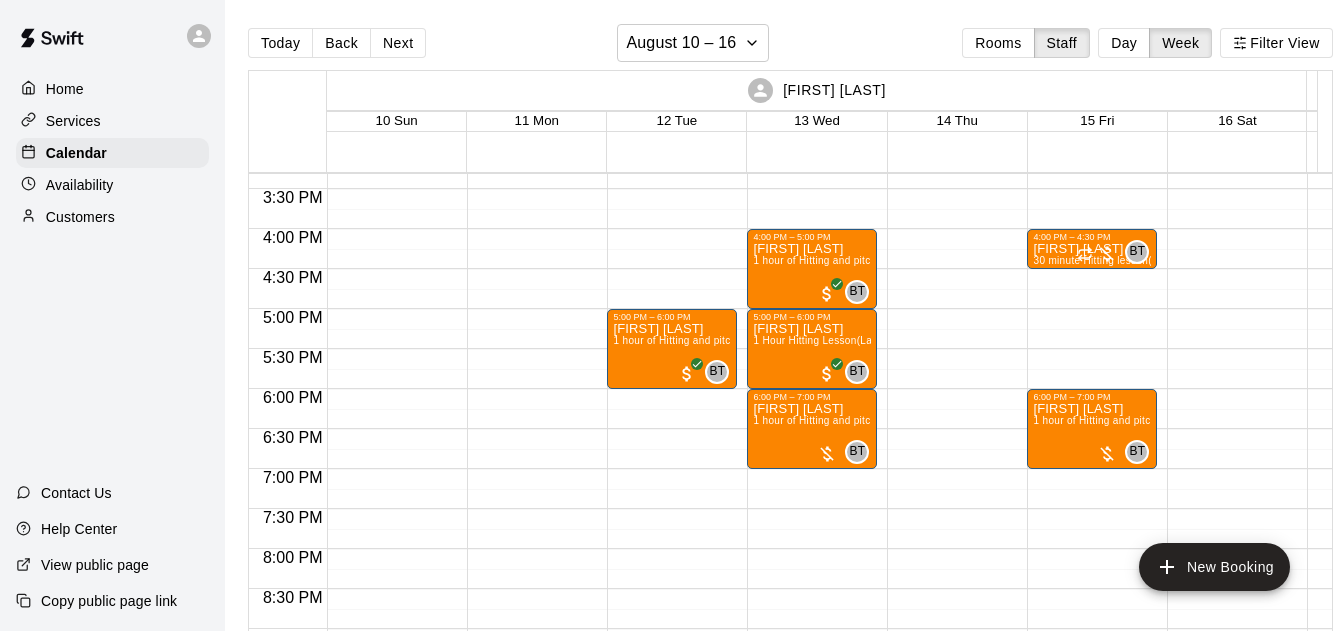 scroll, scrollTop: 1082, scrollLeft: 0, axis: vertical 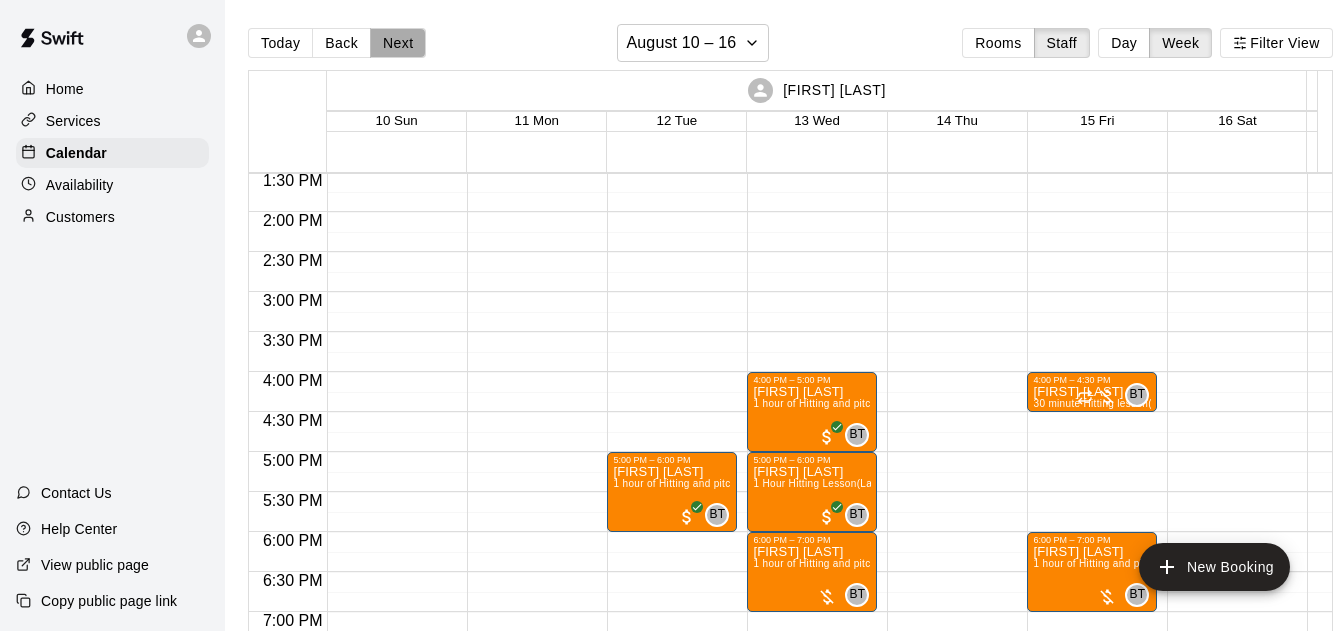 click on "Next" at bounding box center (398, 43) 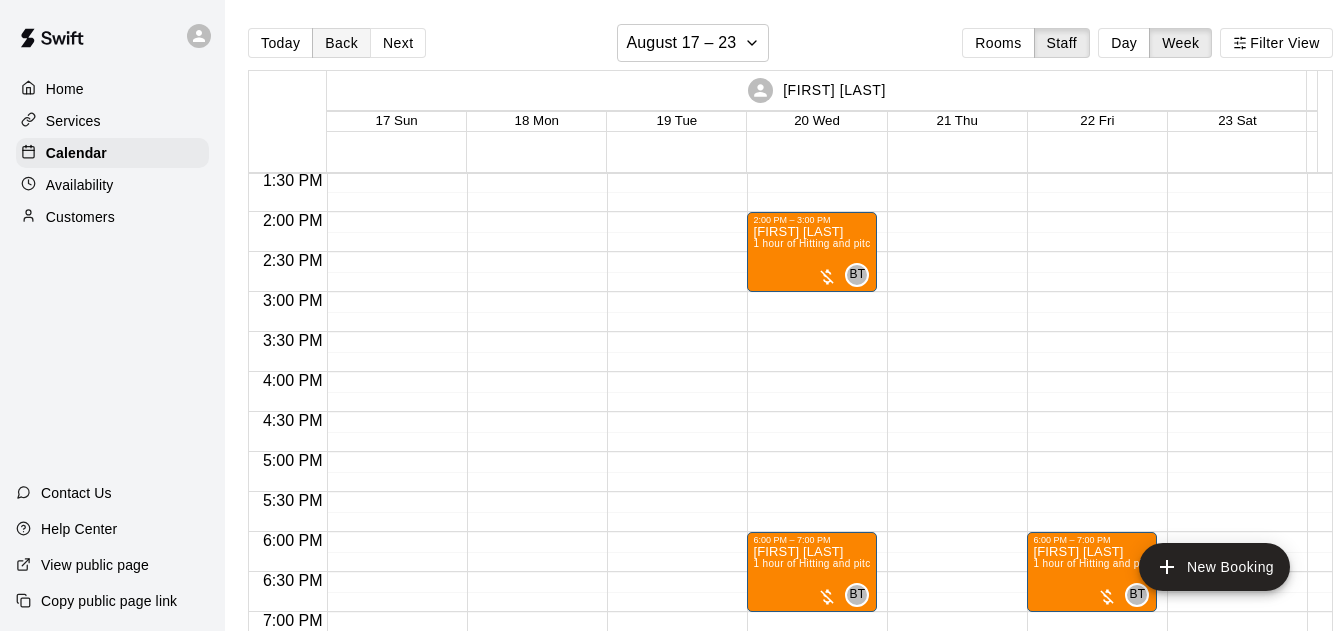 click on "Back" at bounding box center [341, 43] 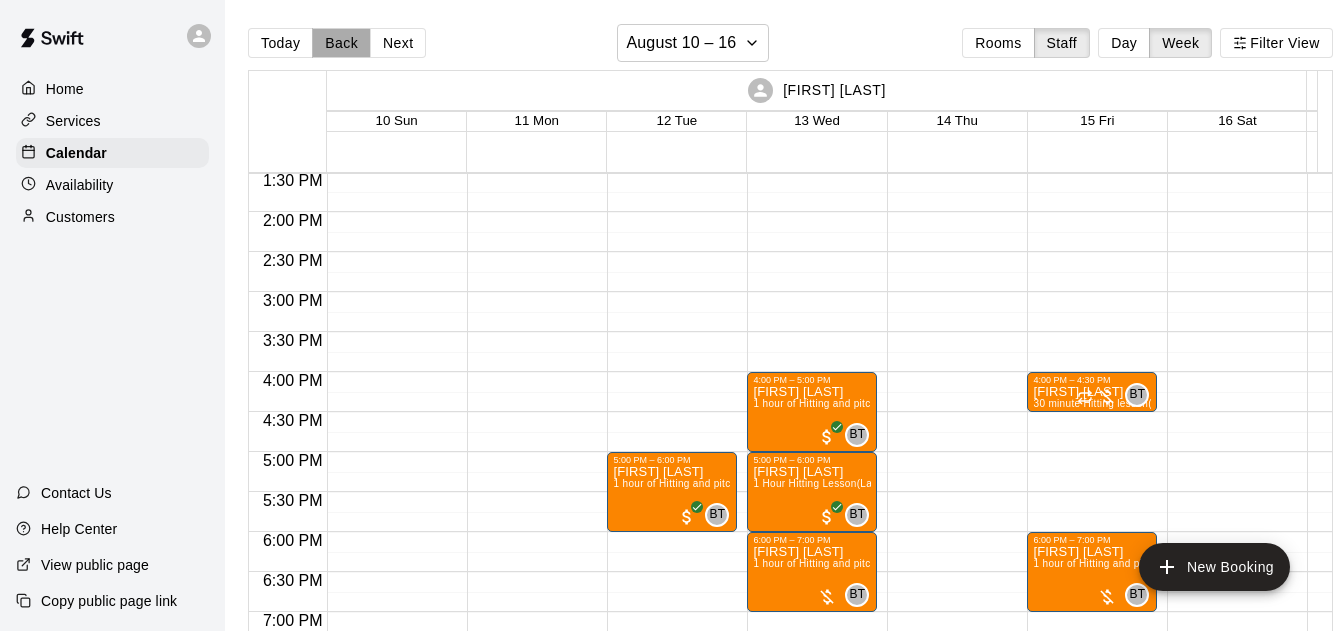 click on "Back" at bounding box center (341, 43) 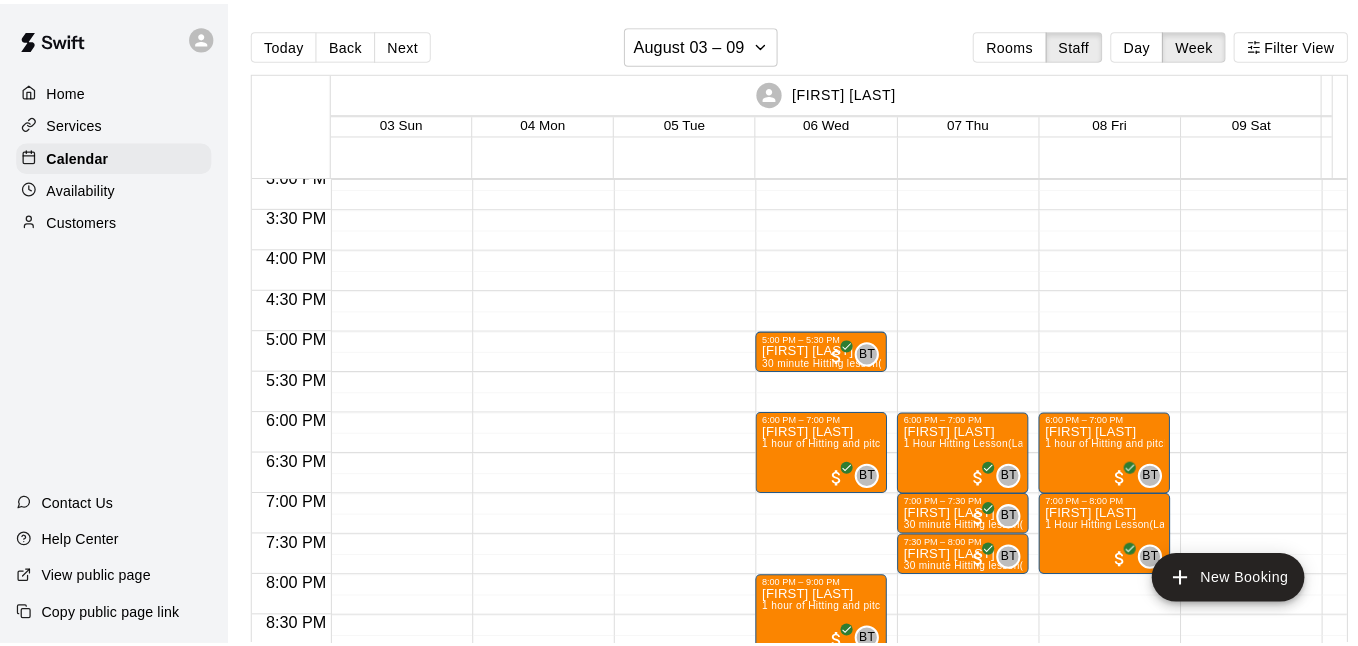 scroll, scrollTop: 1225, scrollLeft: 0, axis: vertical 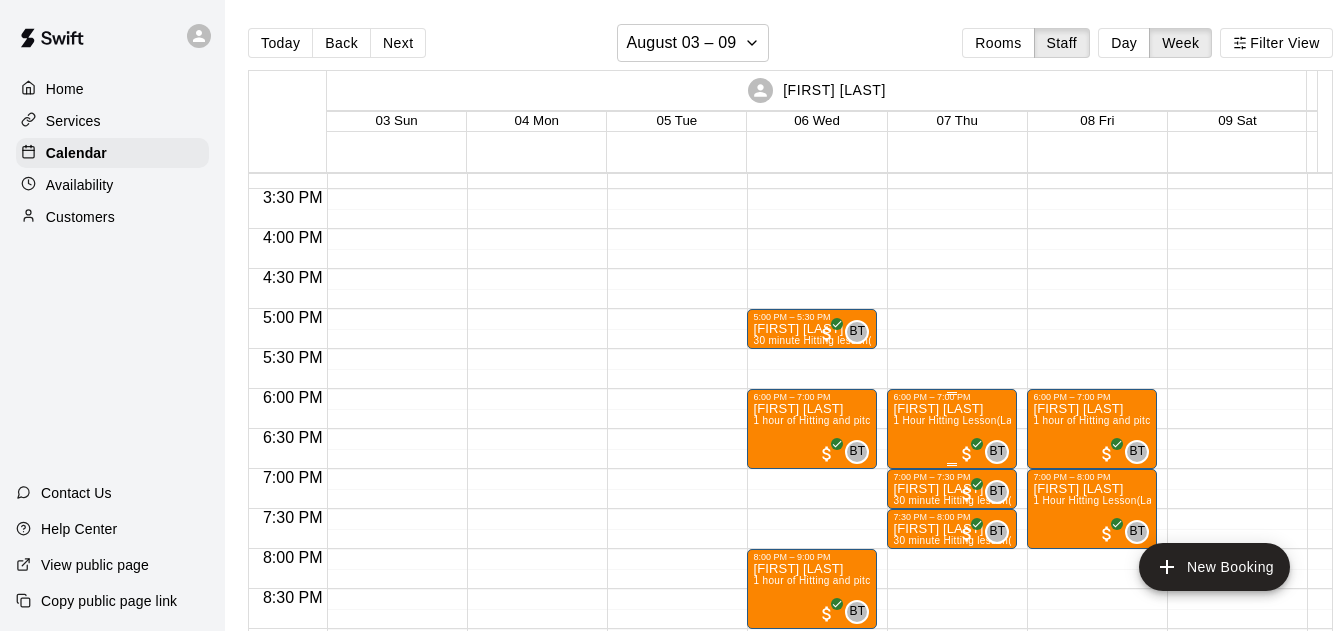click on "Branson Butler 1 Hour Hitting Lesson  (Lane 5 (65))" at bounding box center [952, 717] 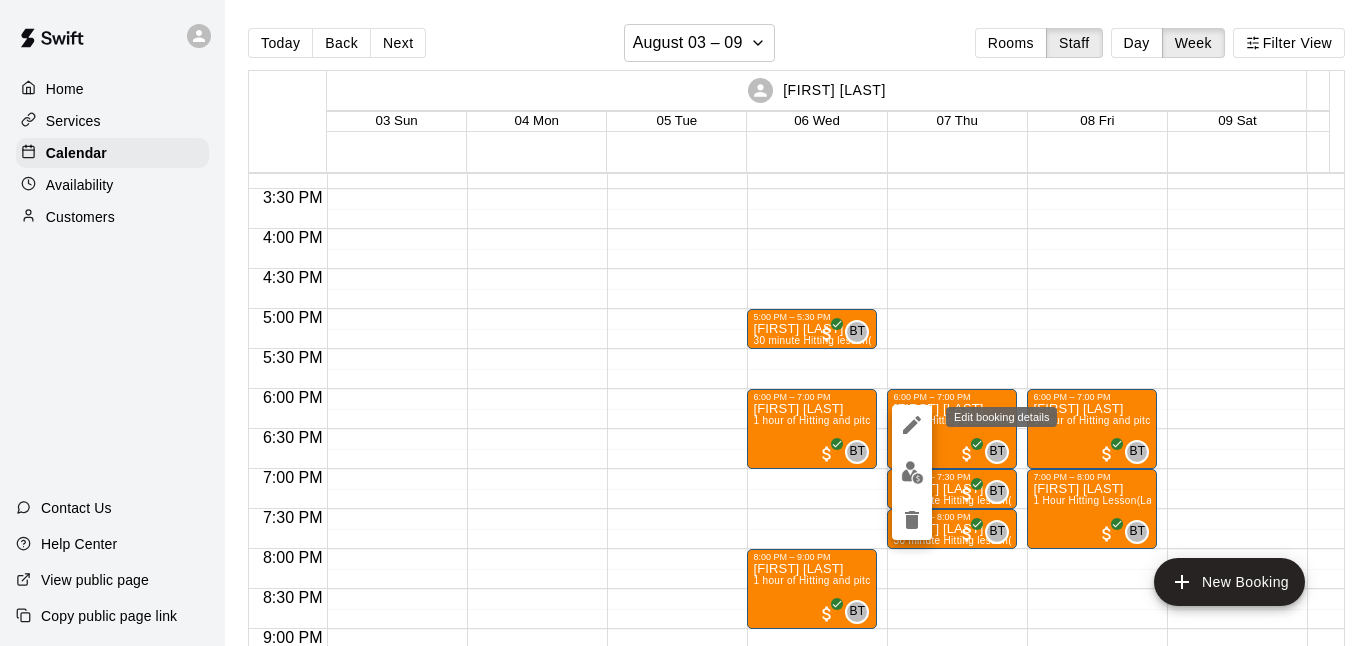 click 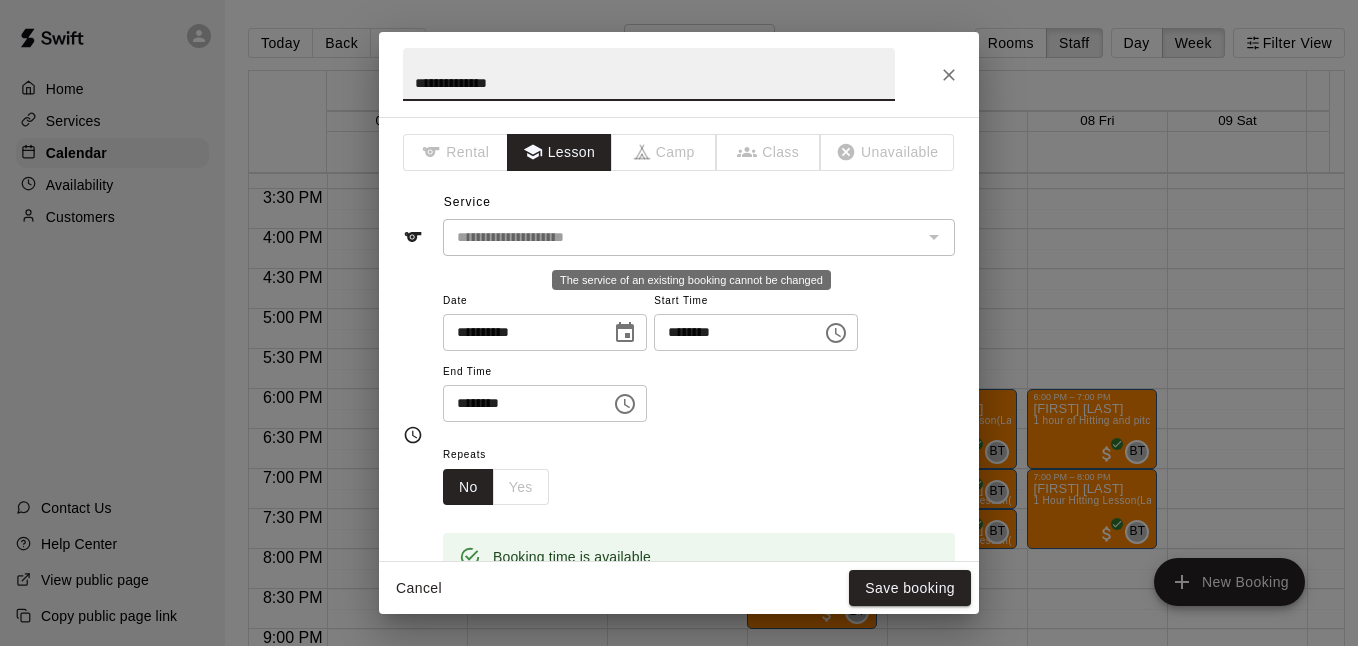click on "**********" at bounding box center [699, 237] 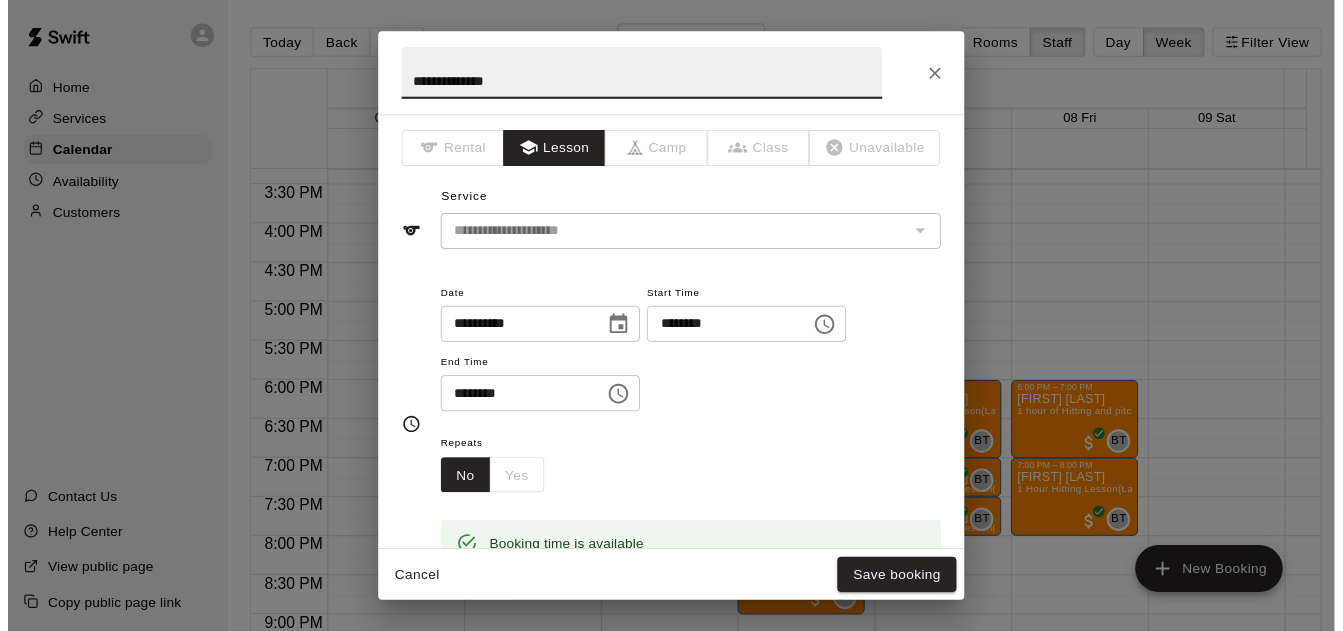 scroll, scrollTop: 0, scrollLeft: 0, axis: both 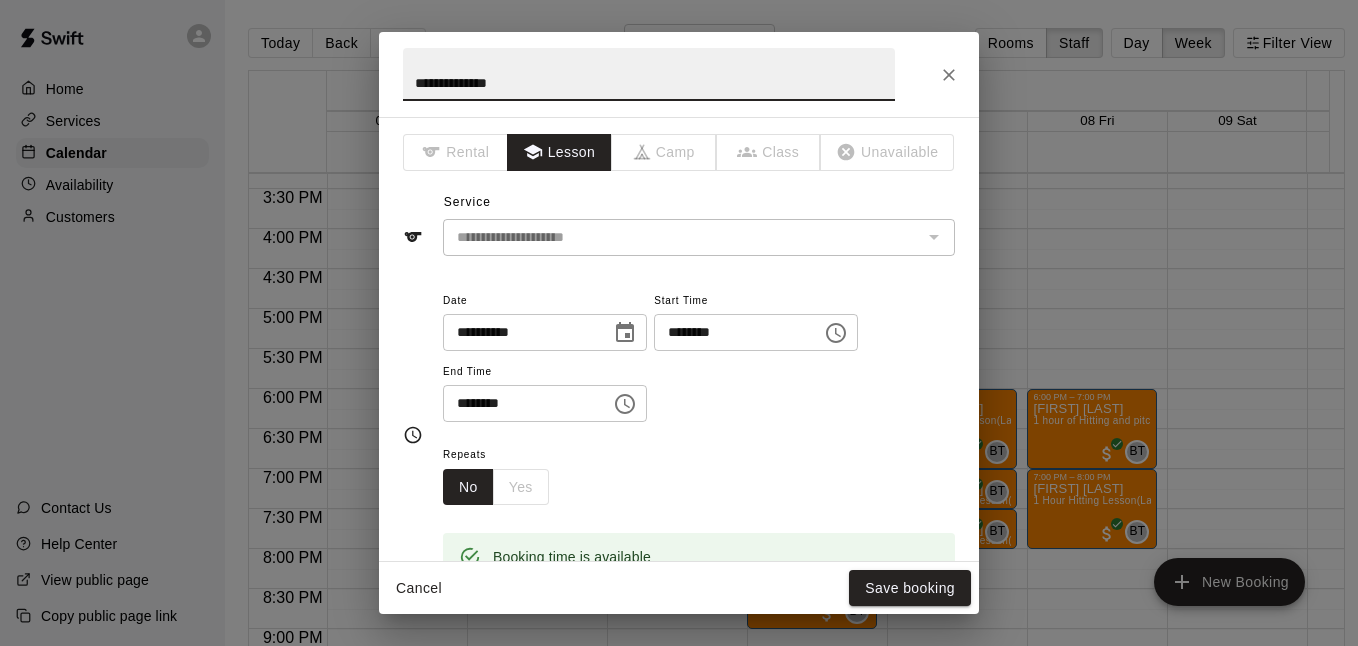 drag, startPoint x: 946, startPoint y: 79, endPoint x: 914, endPoint y: 189, distance: 114.56003 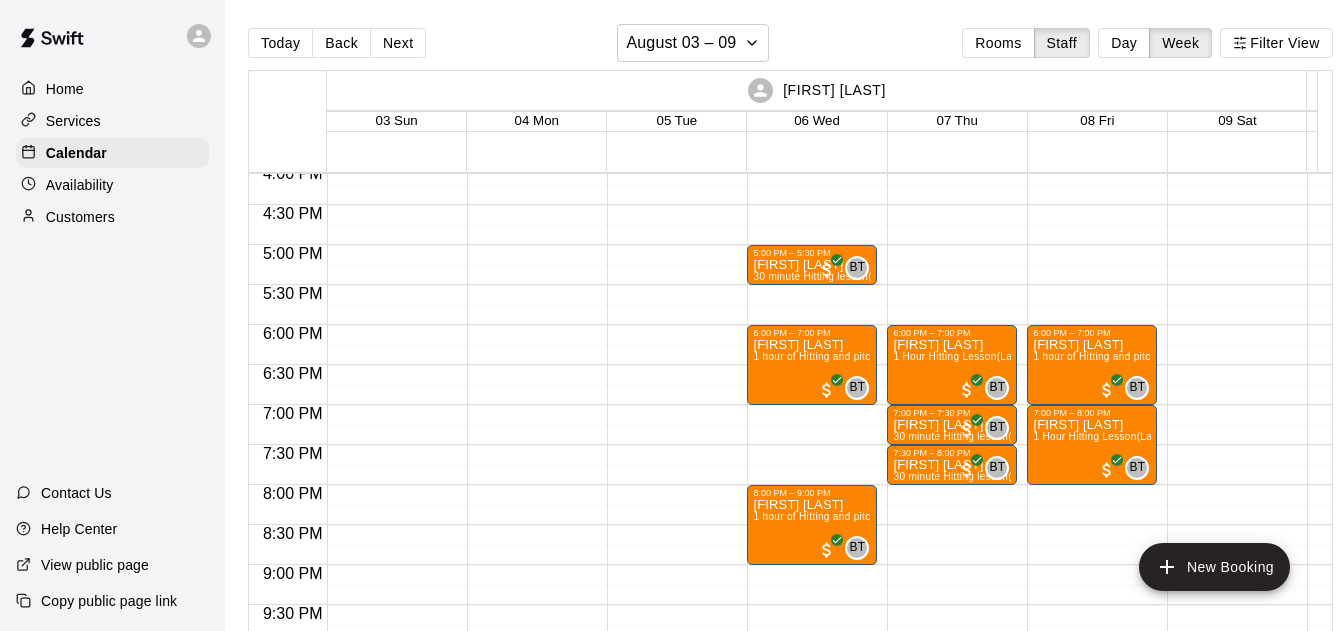 scroll, scrollTop: 1297, scrollLeft: 0, axis: vertical 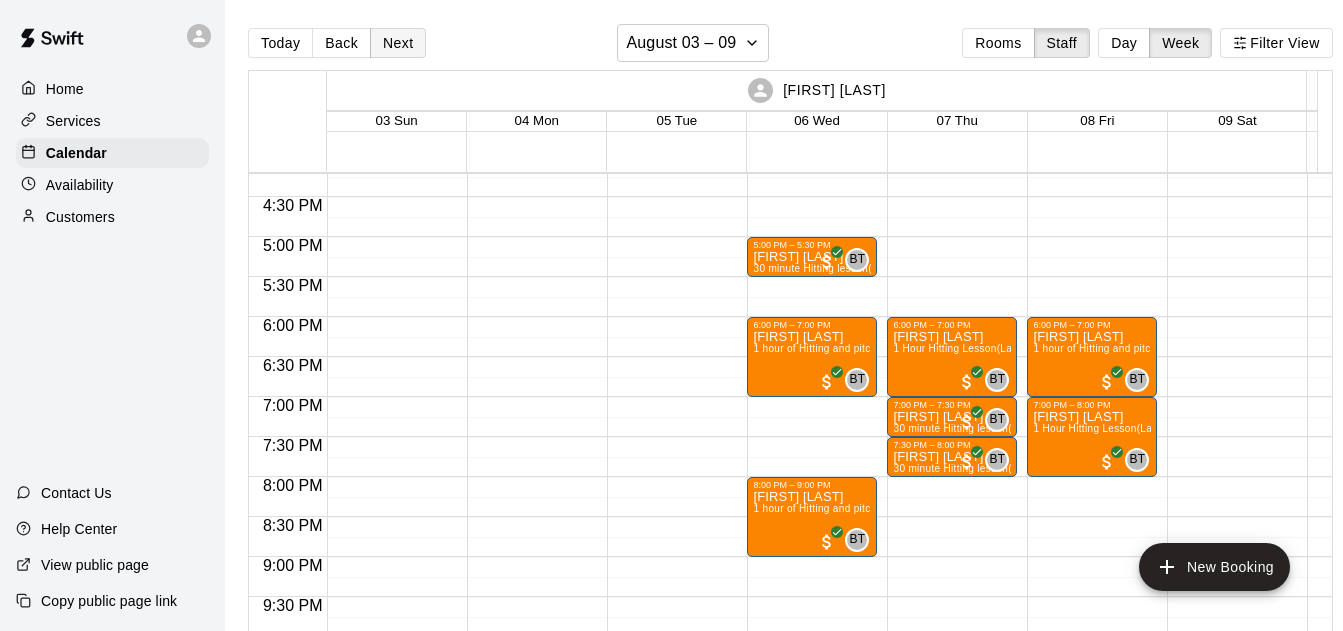 click on "Next" at bounding box center (398, 43) 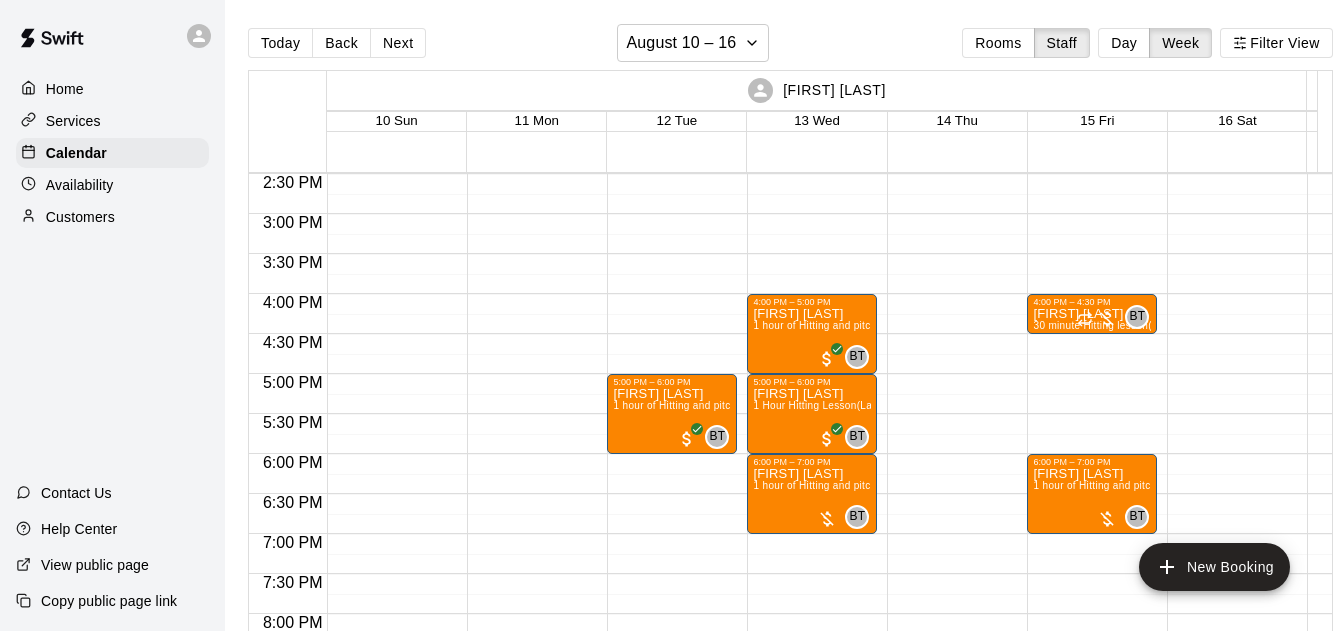 scroll, scrollTop: 1154, scrollLeft: 0, axis: vertical 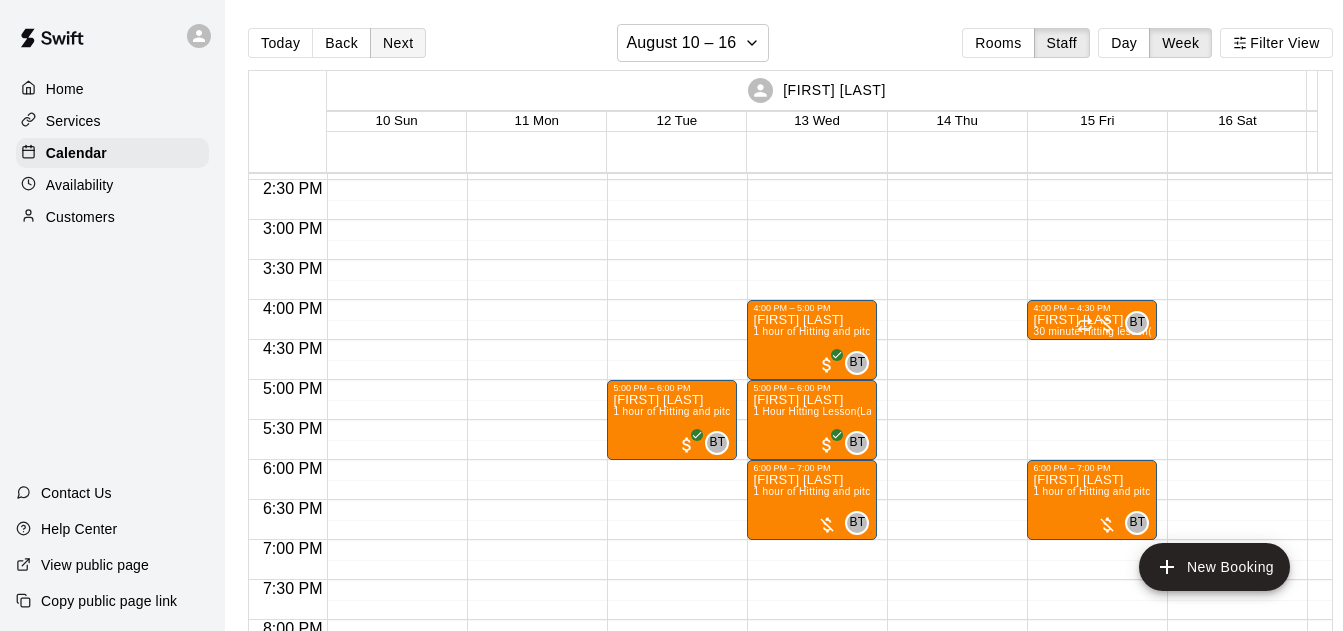 click on "Next" at bounding box center (398, 43) 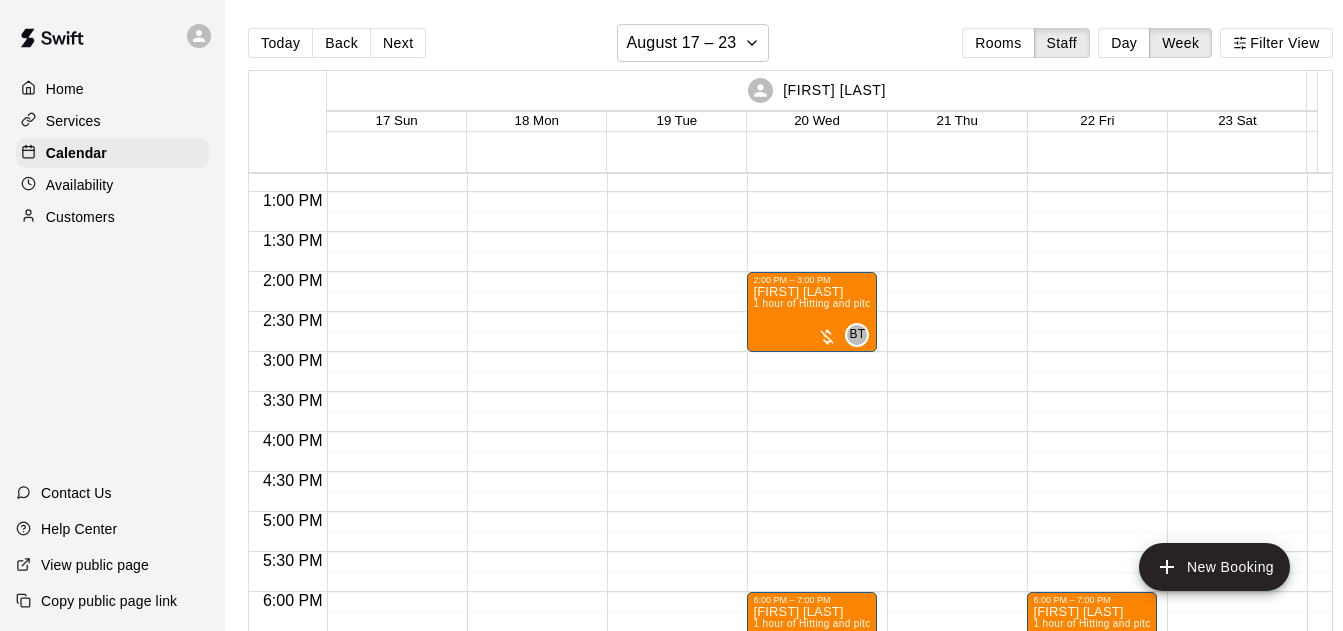 scroll, scrollTop: 1010, scrollLeft: 0, axis: vertical 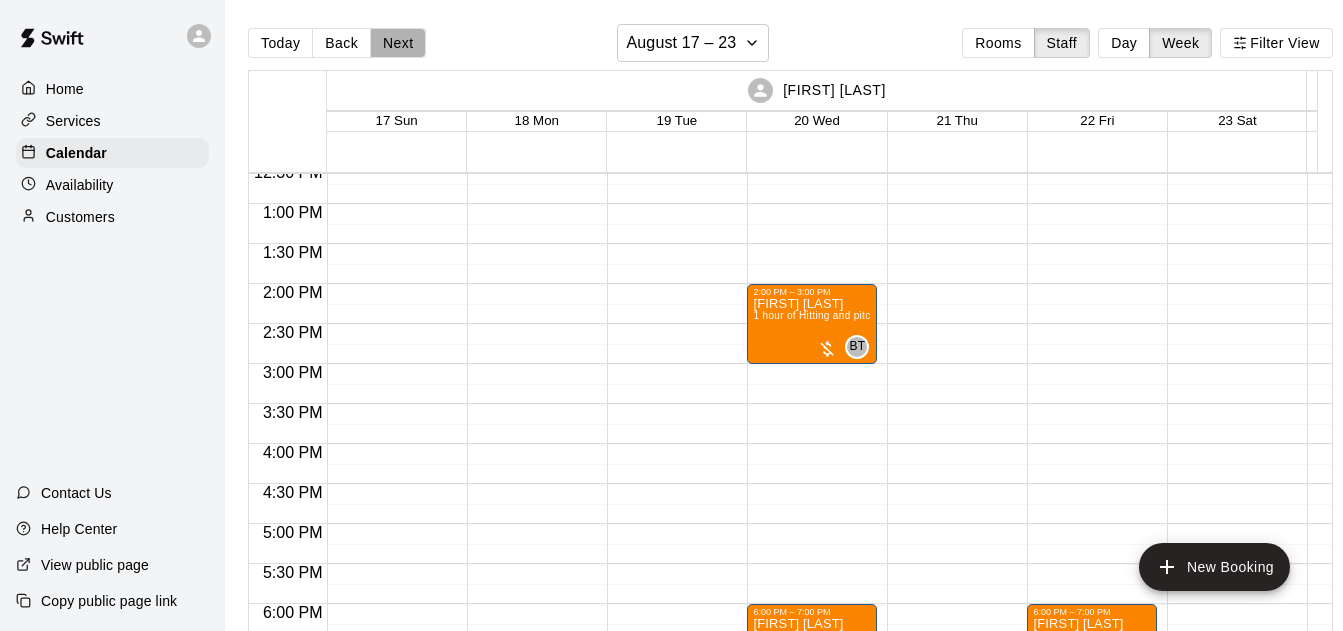 drag, startPoint x: 388, startPoint y: 37, endPoint x: 622, endPoint y: 219, distance: 296.44562 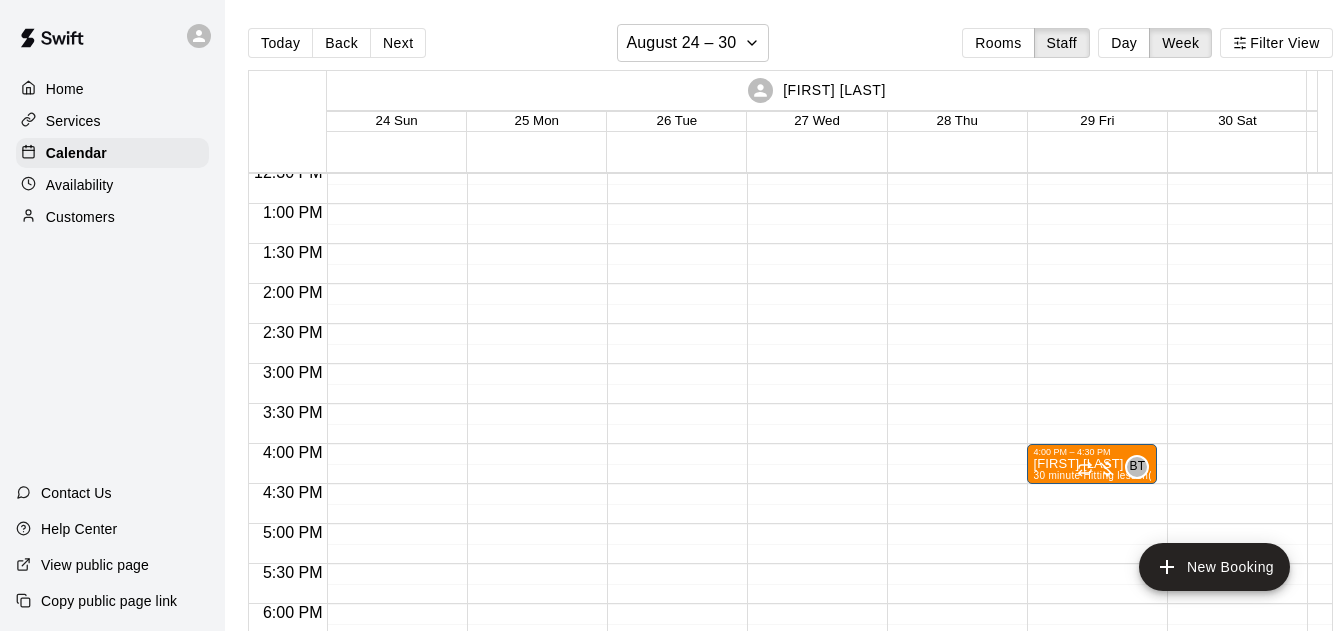scroll, scrollTop: 1154, scrollLeft: 0, axis: vertical 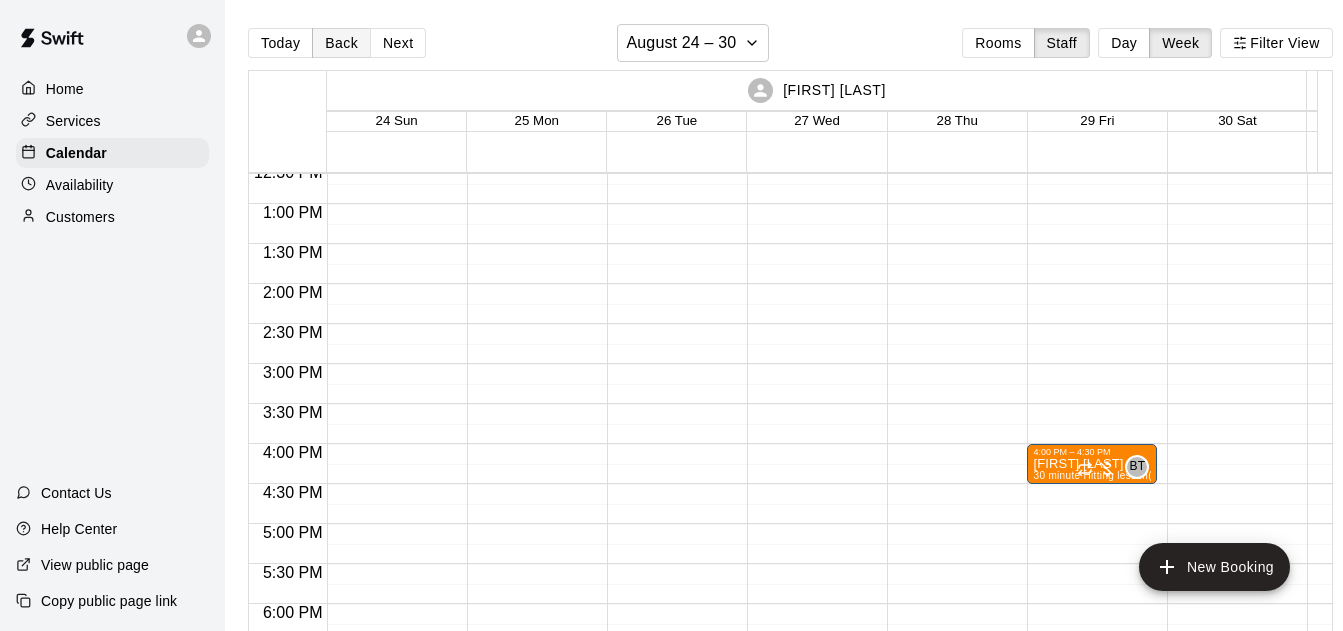 click on "Back" at bounding box center (341, 43) 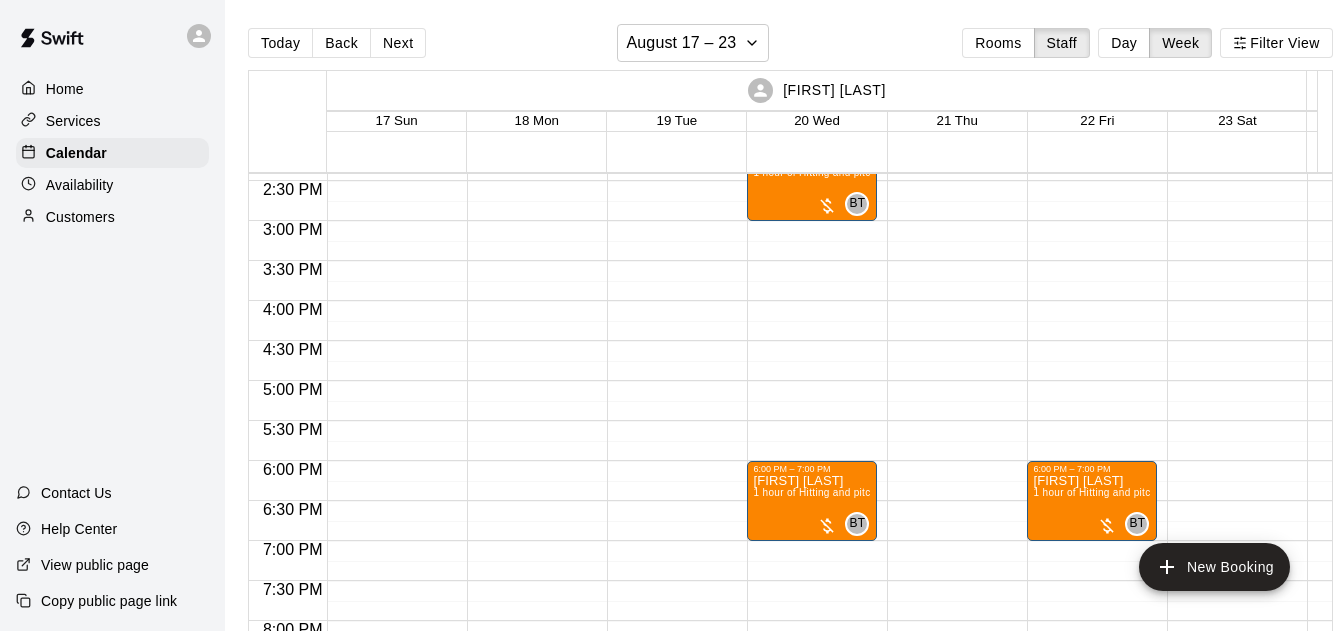 scroll, scrollTop: 1154, scrollLeft: 0, axis: vertical 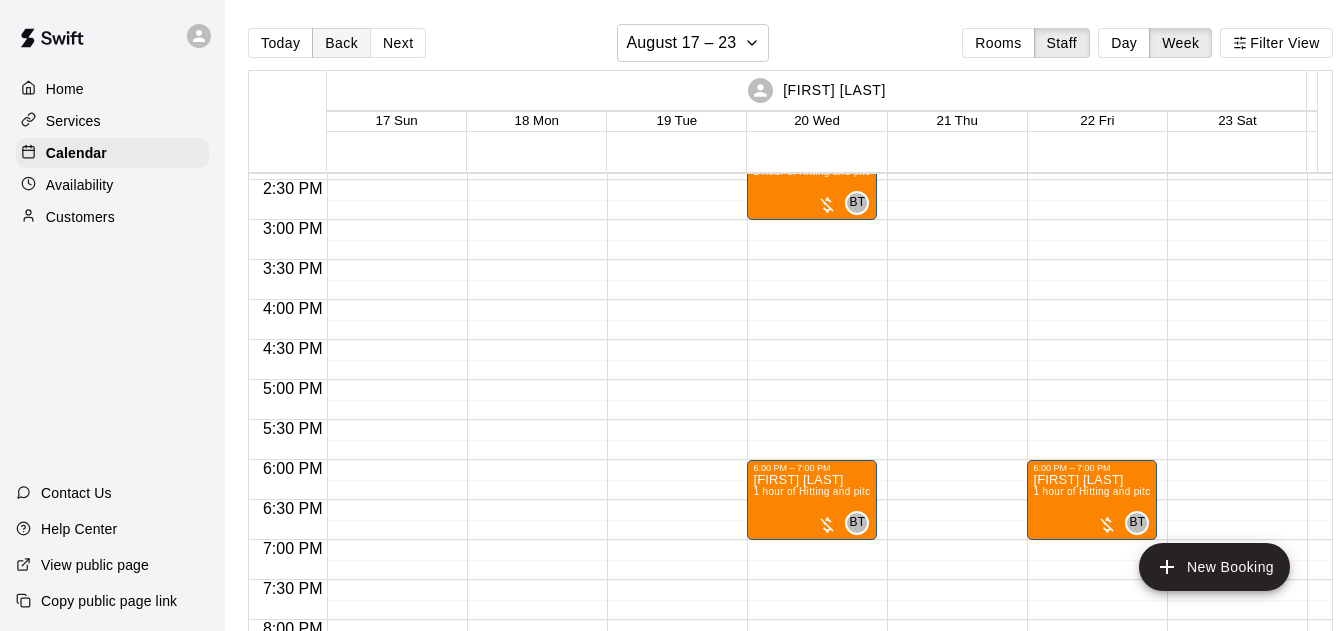 click on "Back" at bounding box center (341, 43) 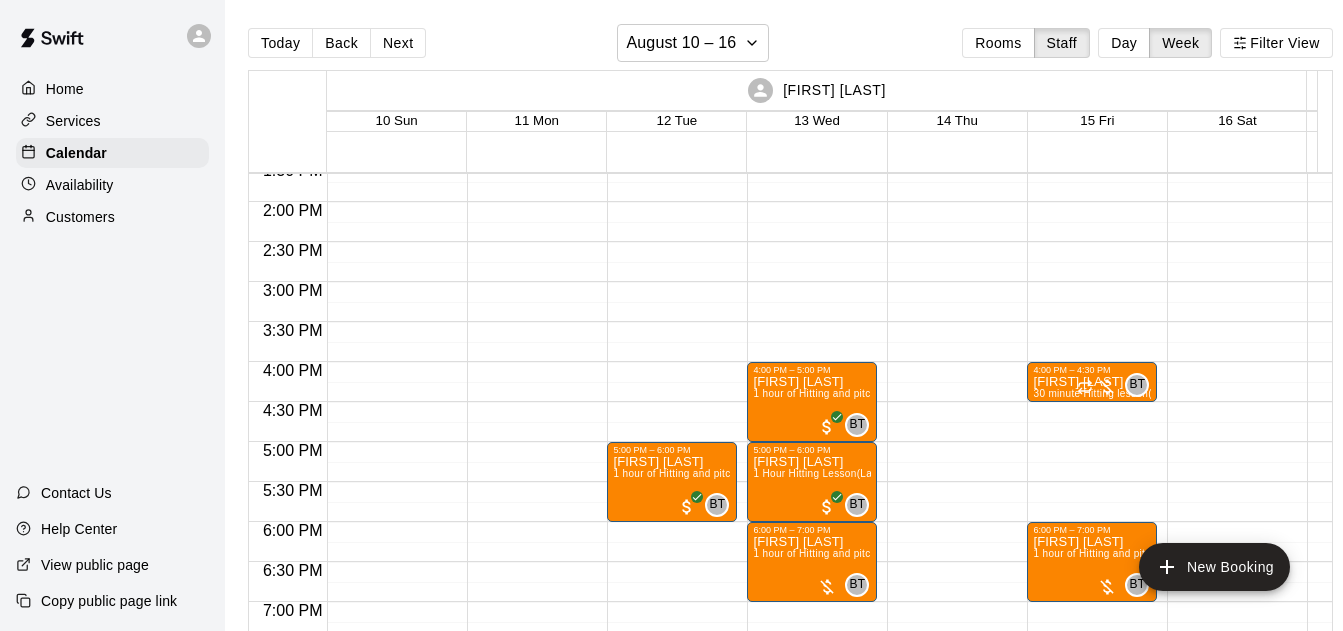scroll, scrollTop: 1082, scrollLeft: 0, axis: vertical 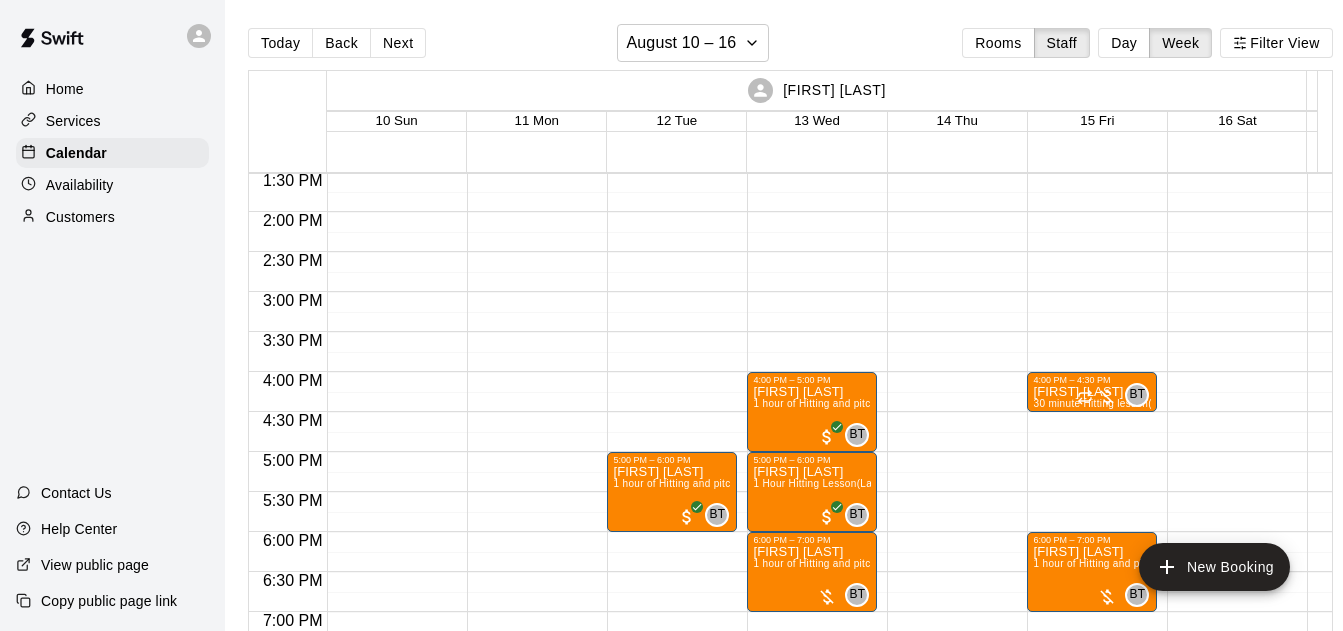 drag, startPoint x: 330, startPoint y: 31, endPoint x: 450, endPoint y: 144, distance: 164.83022 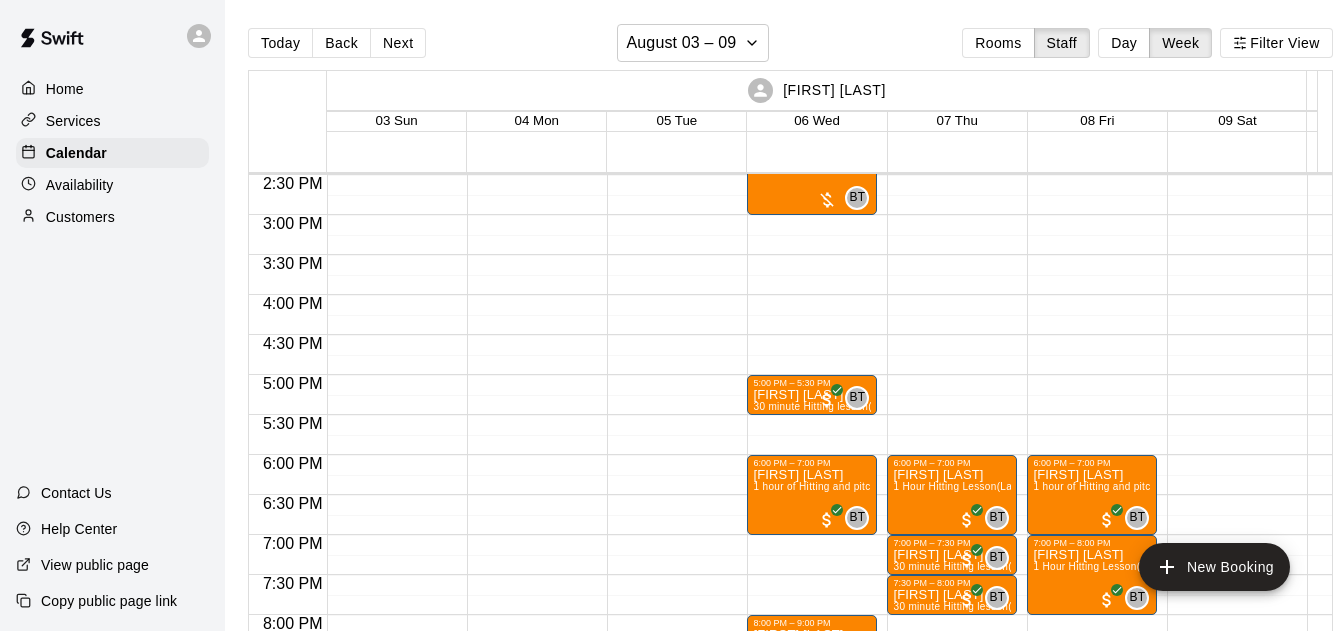 scroll, scrollTop: 1154, scrollLeft: 0, axis: vertical 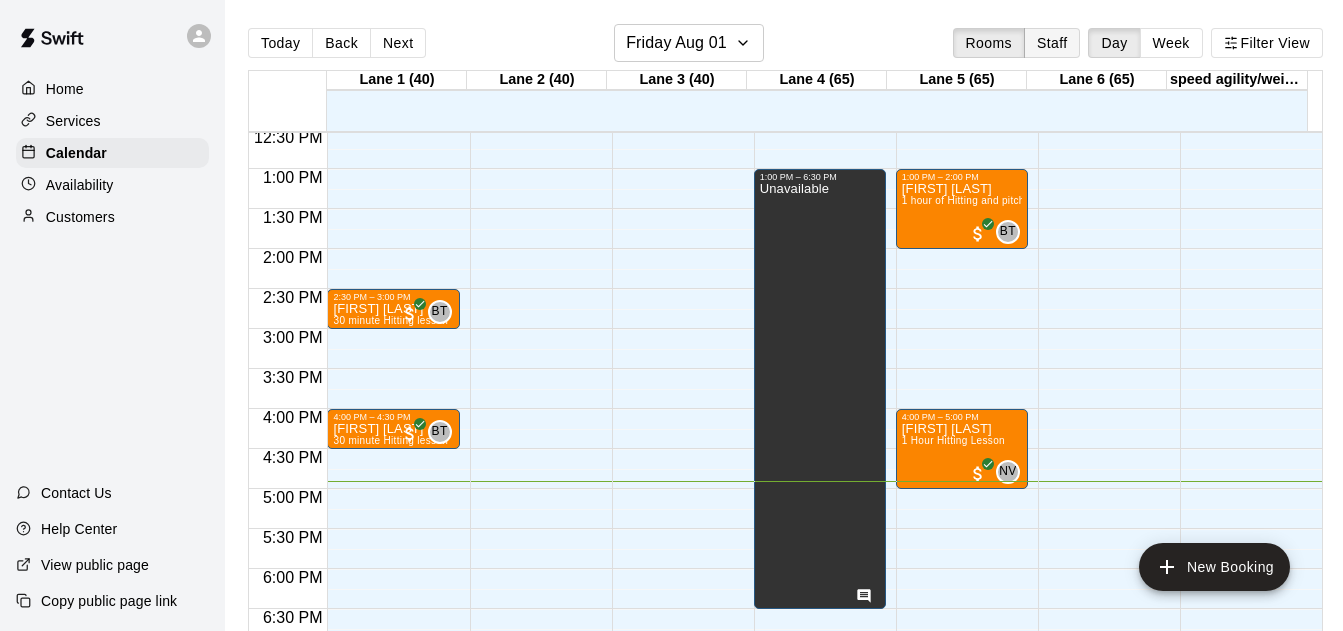 click on "Staff" at bounding box center (1052, 43) 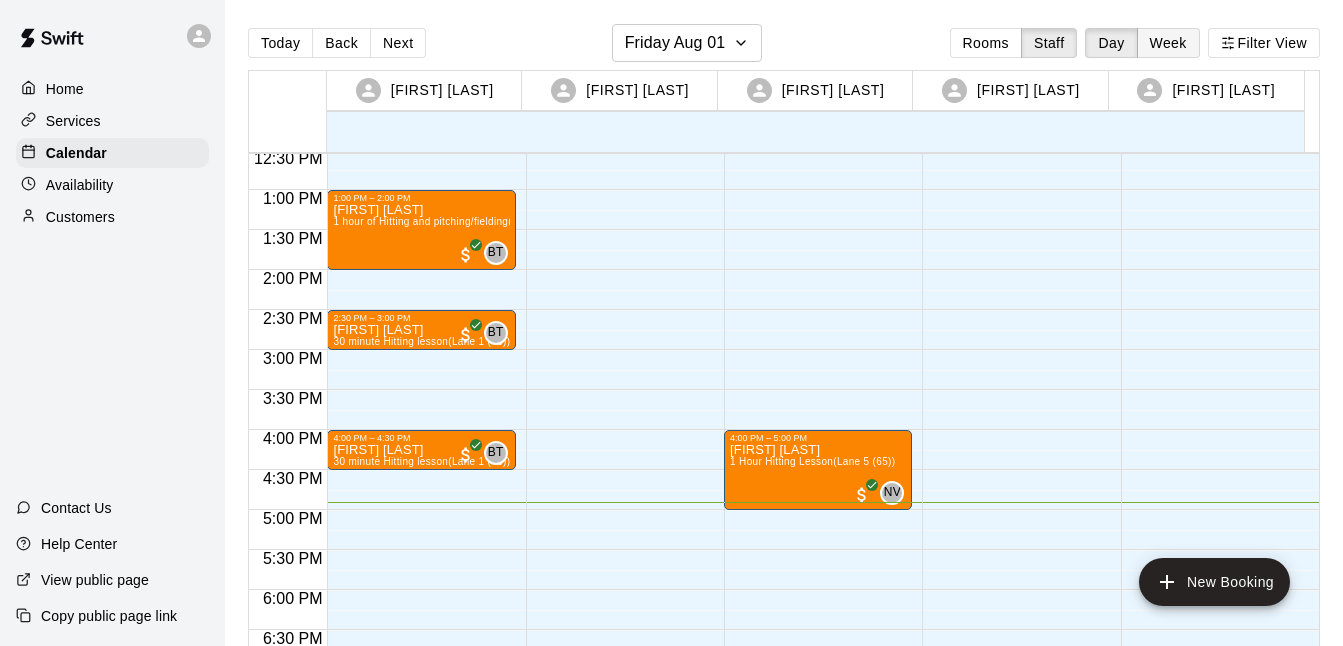 click on "Week" at bounding box center (1168, 43) 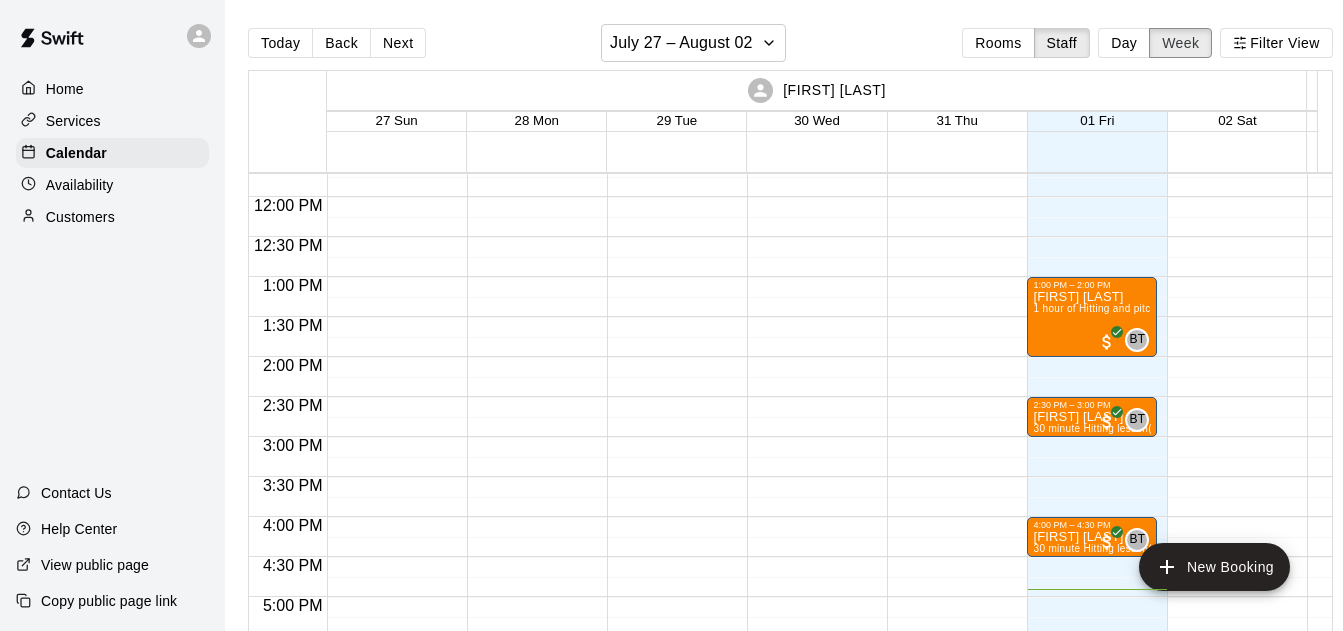 scroll, scrollTop: 922, scrollLeft: 0, axis: vertical 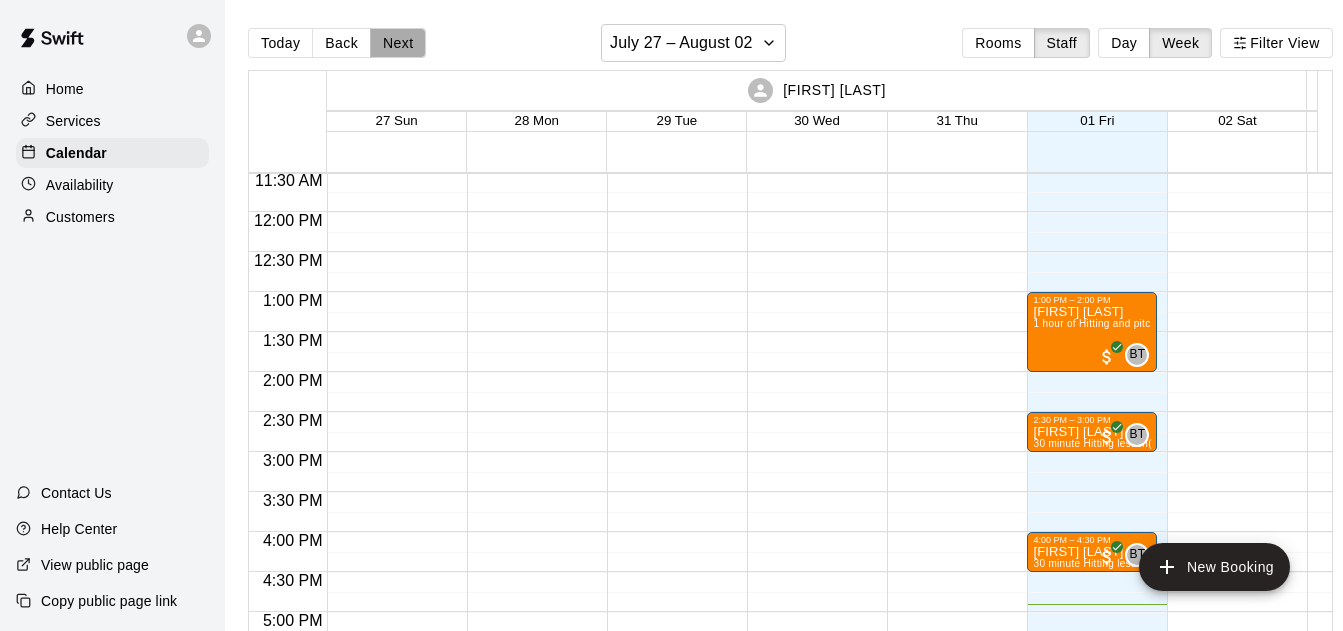 click on "Next" at bounding box center (398, 43) 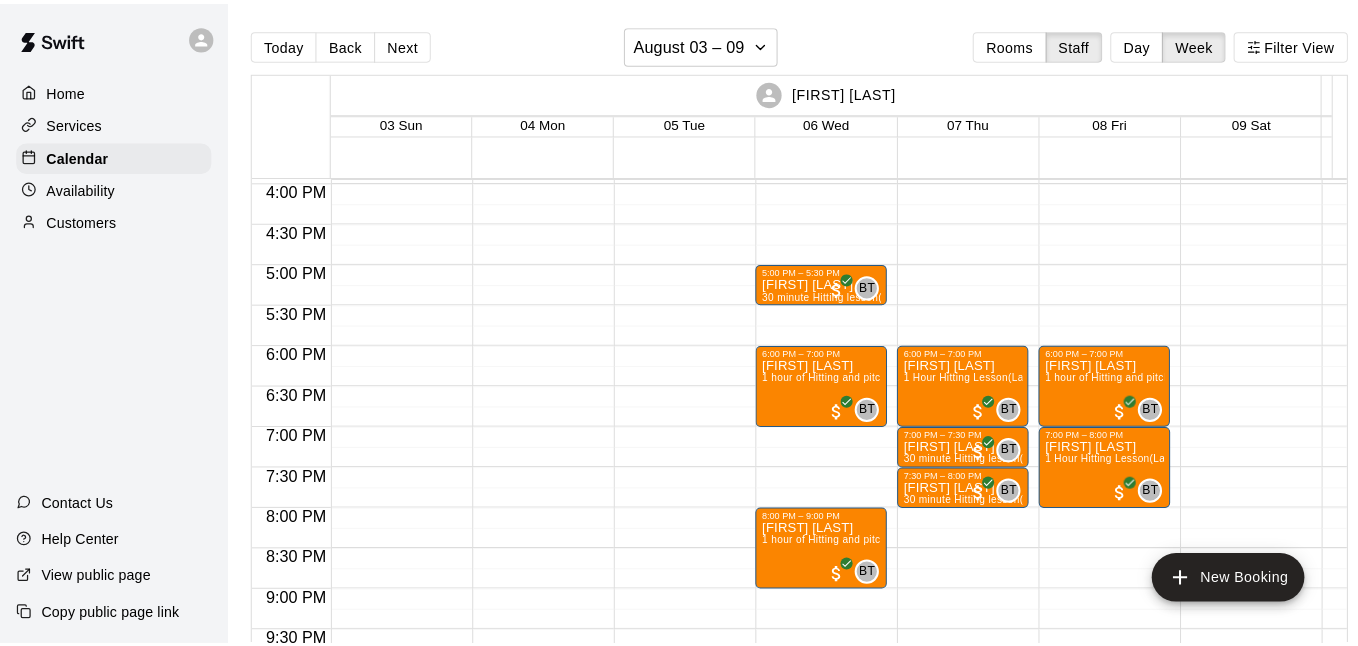scroll, scrollTop: 1281, scrollLeft: 0, axis: vertical 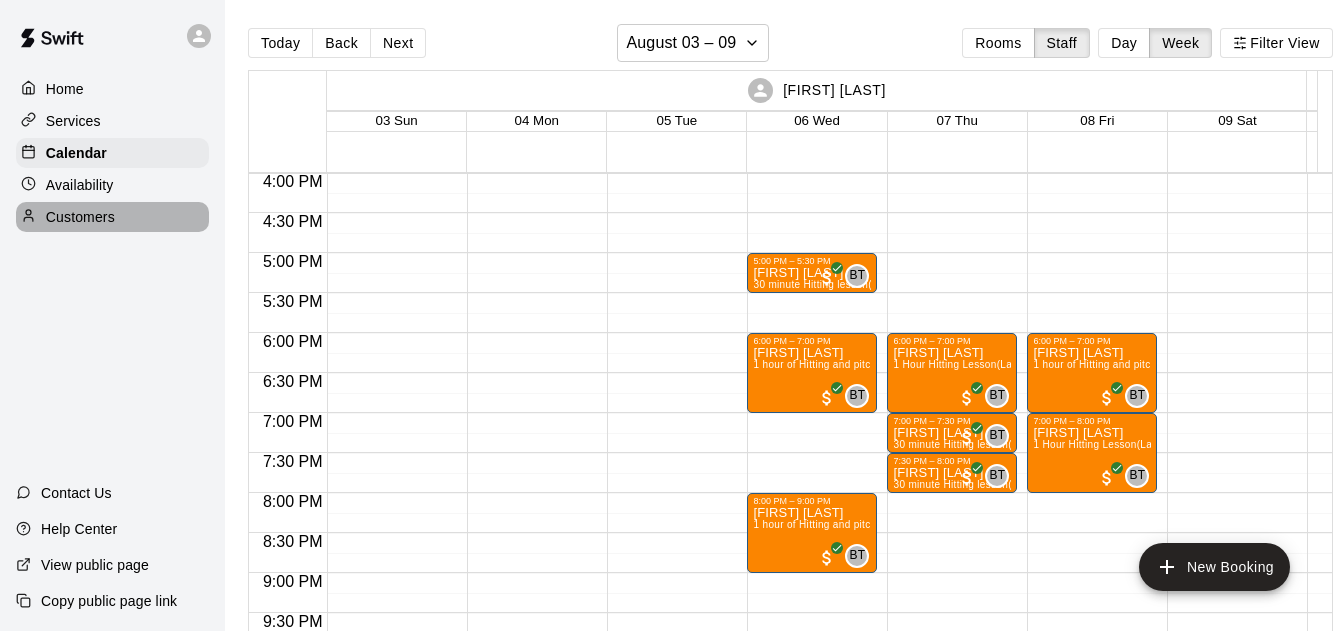 click on "Customers" at bounding box center (80, 217) 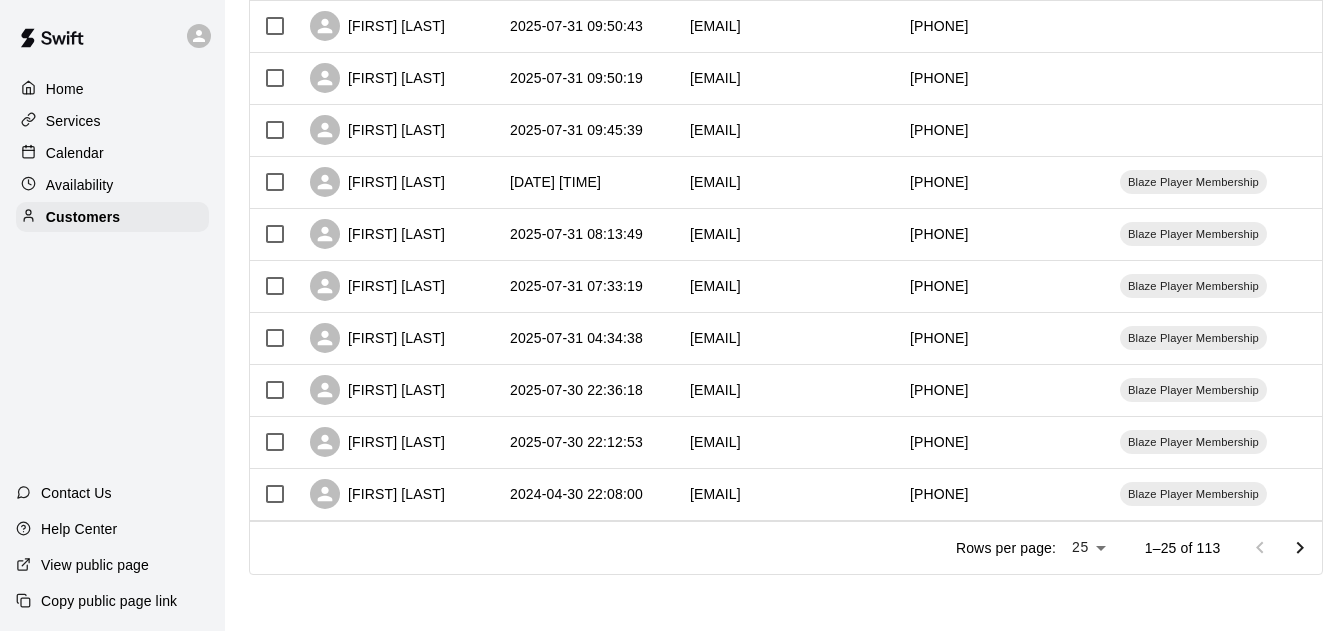 scroll, scrollTop: 1113, scrollLeft: 0, axis: vertical 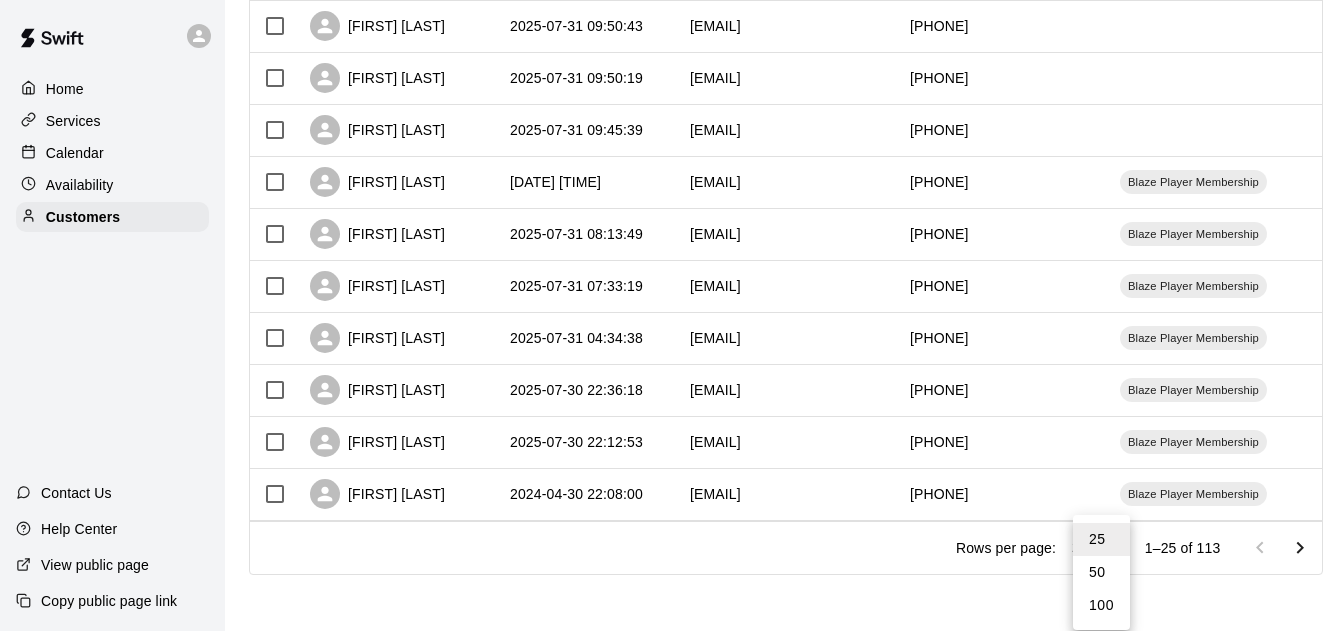 click on "Home Services Calendar Availability Customers Contact Us Help Center View public page Copy public page link Customers Customers includes anyone that has made a booking at your facility in the past.   New ​ ​ Columns 0 Filters Name Created At Email Phone Number Age Memberships JerriBeth Pintos [DATE] [TIME] [EMAIL] [PHONE] Susan Oruseibio [DATE] [TIME] [EMAIL] [PHONE] Nancy Sallee [DATE] [TIME] [EMAIL] [PHONE] Blaze Player Membership  Brad Roberts [DATE] [TIME] [EMAIL] [PHONE] Will Harrison V [DATE] [TIME] [EMAIL] [PHONE] DJ Ernst [DATE] [TIME] [EMAIL] [PHONE] Blaze Player Membership  Blaze Player Membership  Bill Cox [DATE] [TIME] [EMAIL] [PHONE] Blaze Player Membership  Cathy Cantrell [DATE] [TIME] [EMAIL] [PHONE] Blaze Player Membership  Blaze Player Membership  Aaron Schmitt 25" at bounding box center (671, -232) 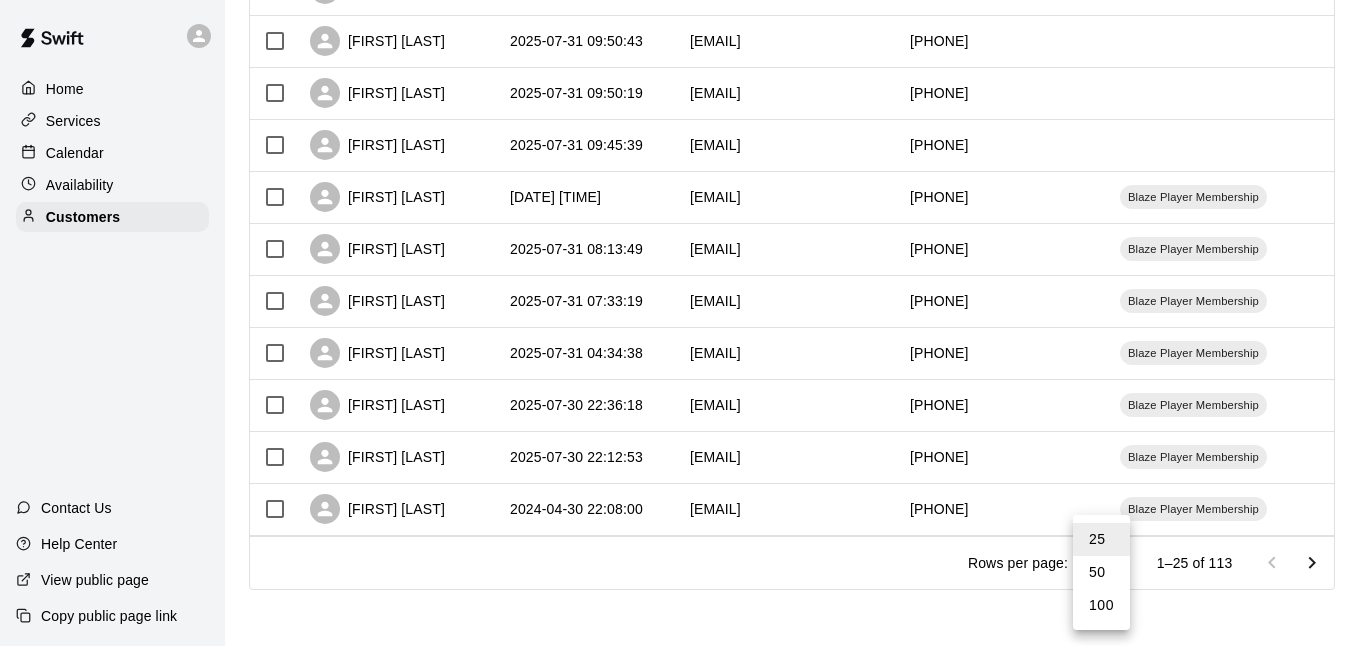 click on "100" at bounding box center [1101, 605] 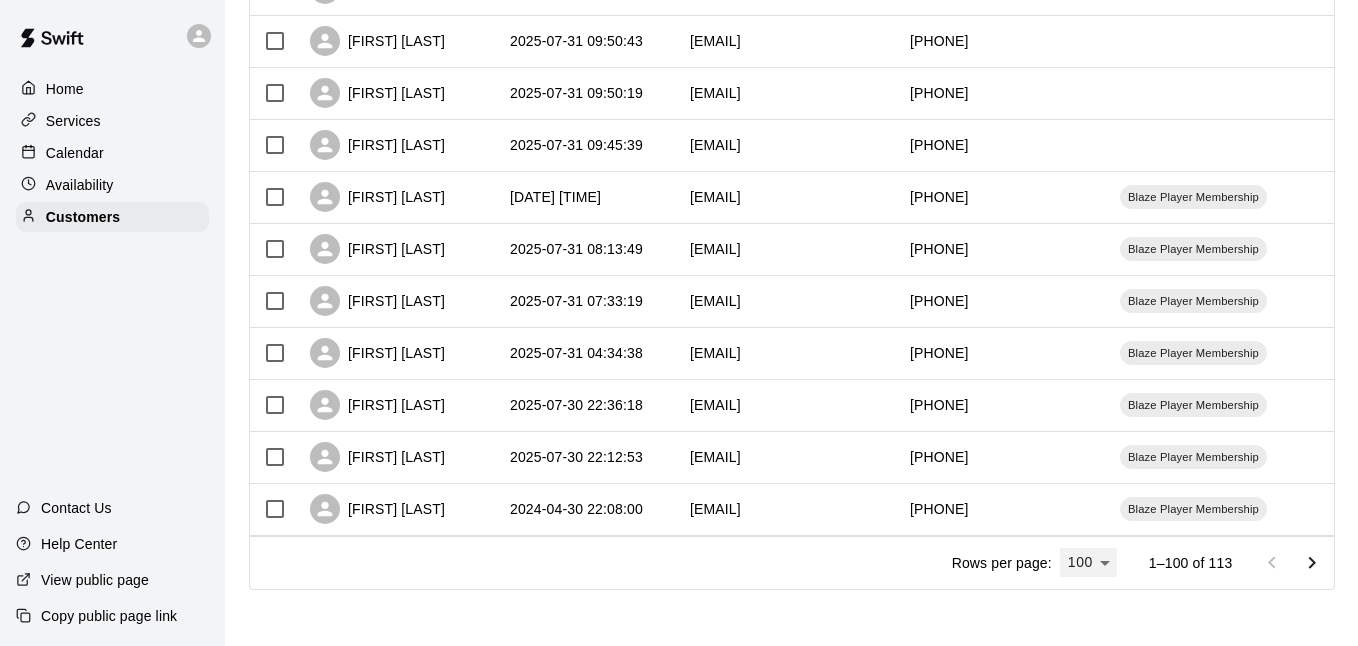 type on "***" 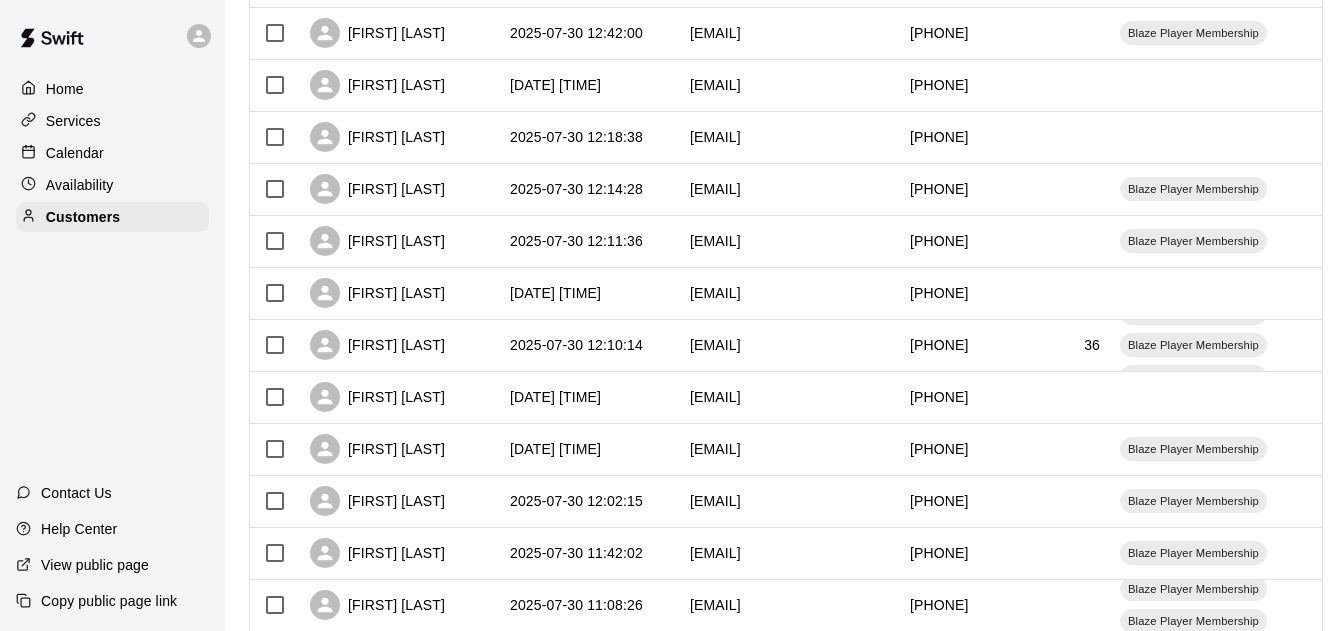scroll, scrollTop: 2707, scrollLeft: 0, axis: vertical 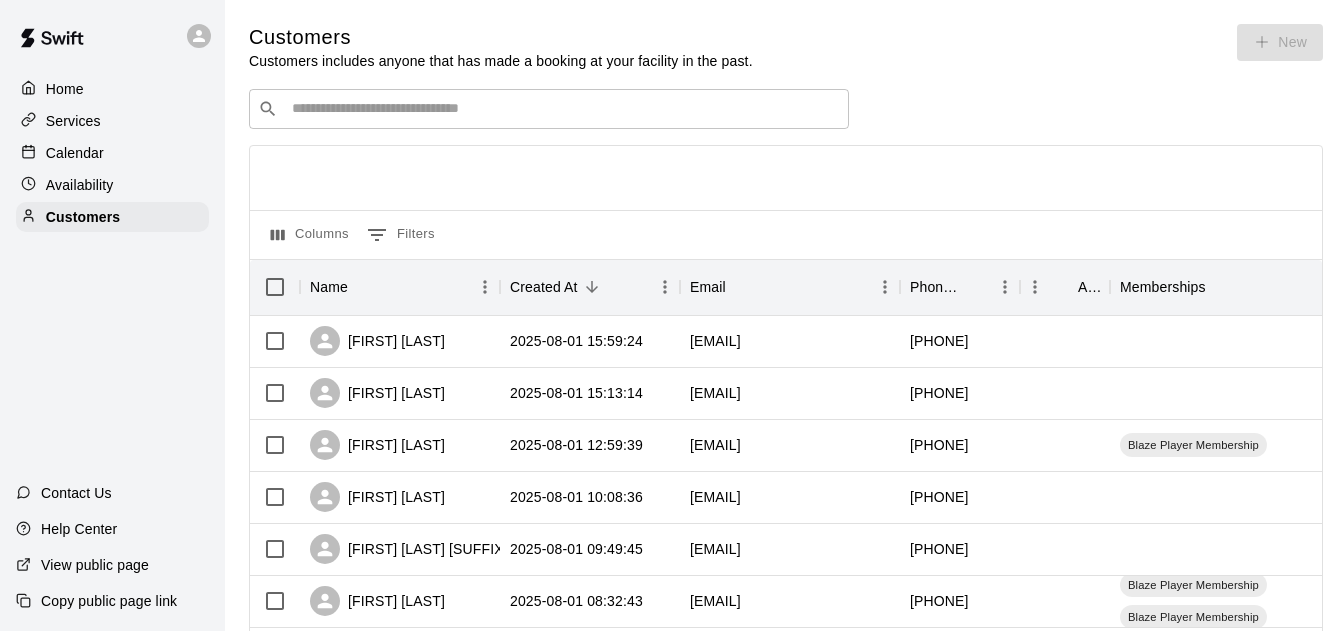 click on "Home" at bounding box center (112, 89) 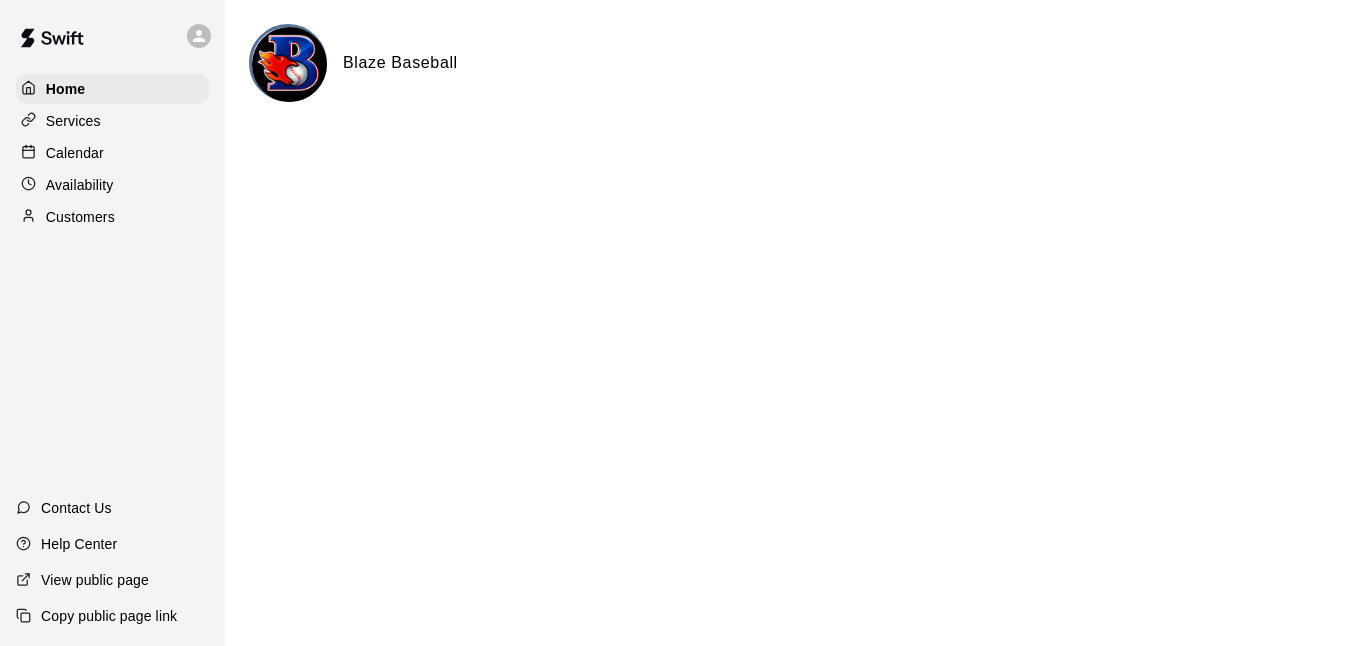 click on "Calendar" at bounding box center (75, 153) 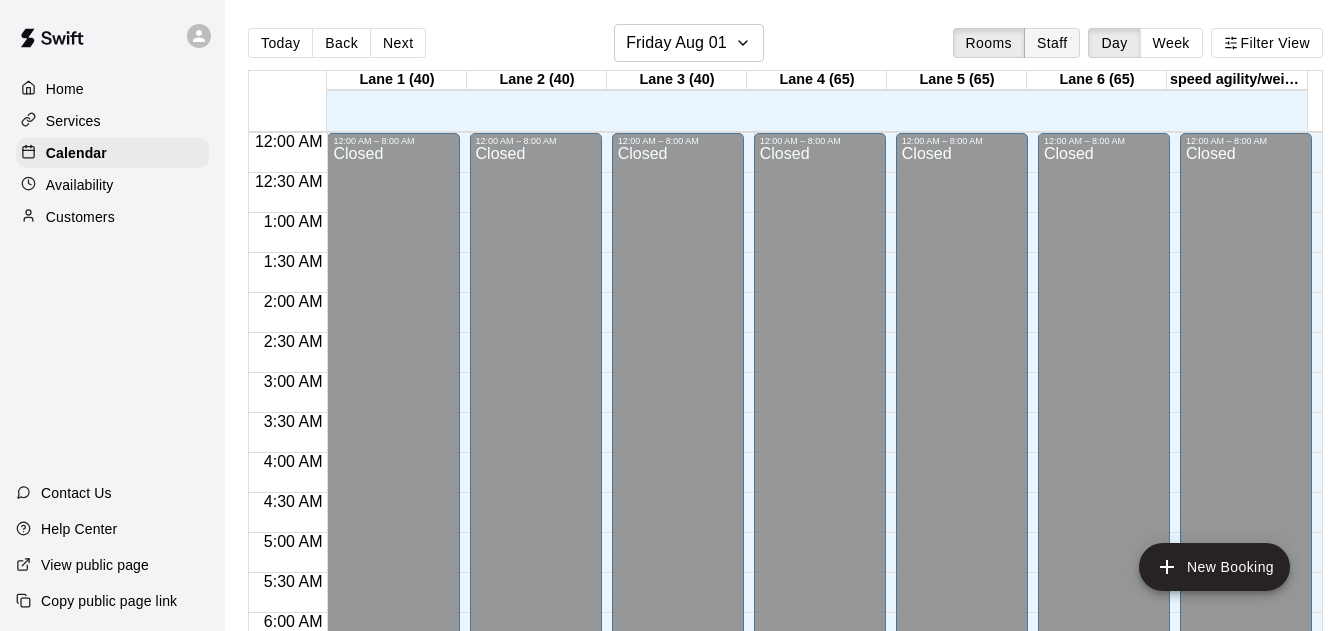 scroll, scrollTop: 1324, scrollLeft: 0, axis: vertical 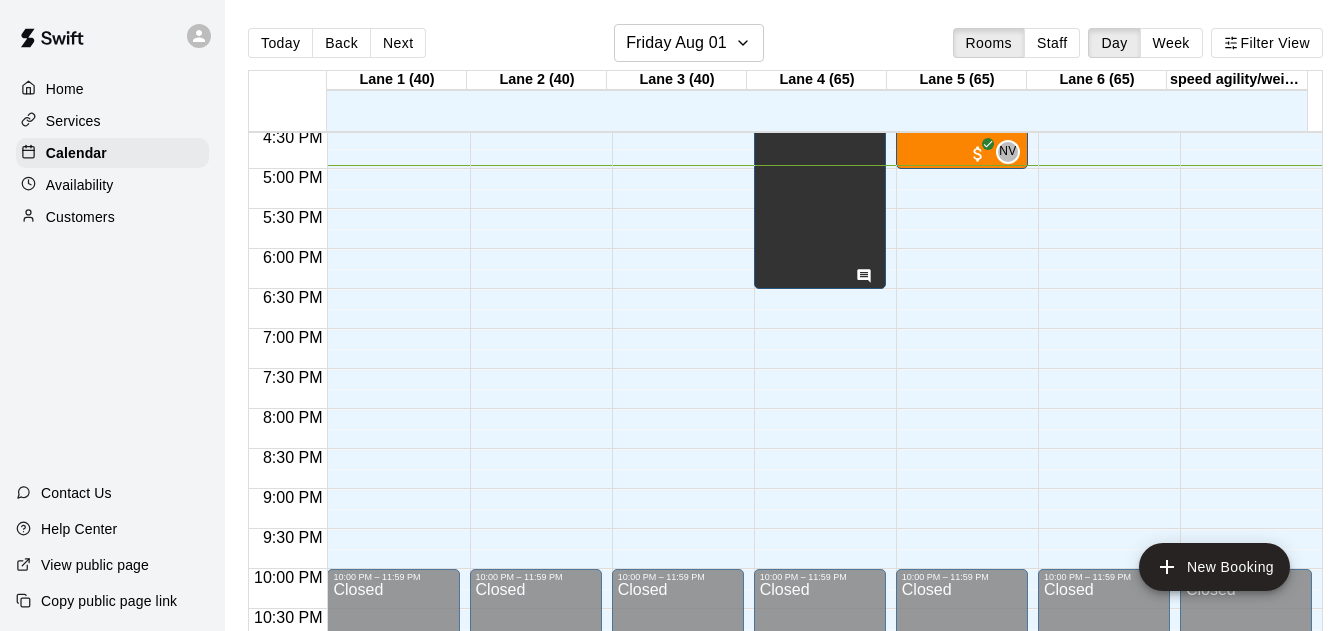 drag, startPoint x: 1073, startPoint y: 44, endPoint x: 1156, endPoint y: 43, distance: 83.00603 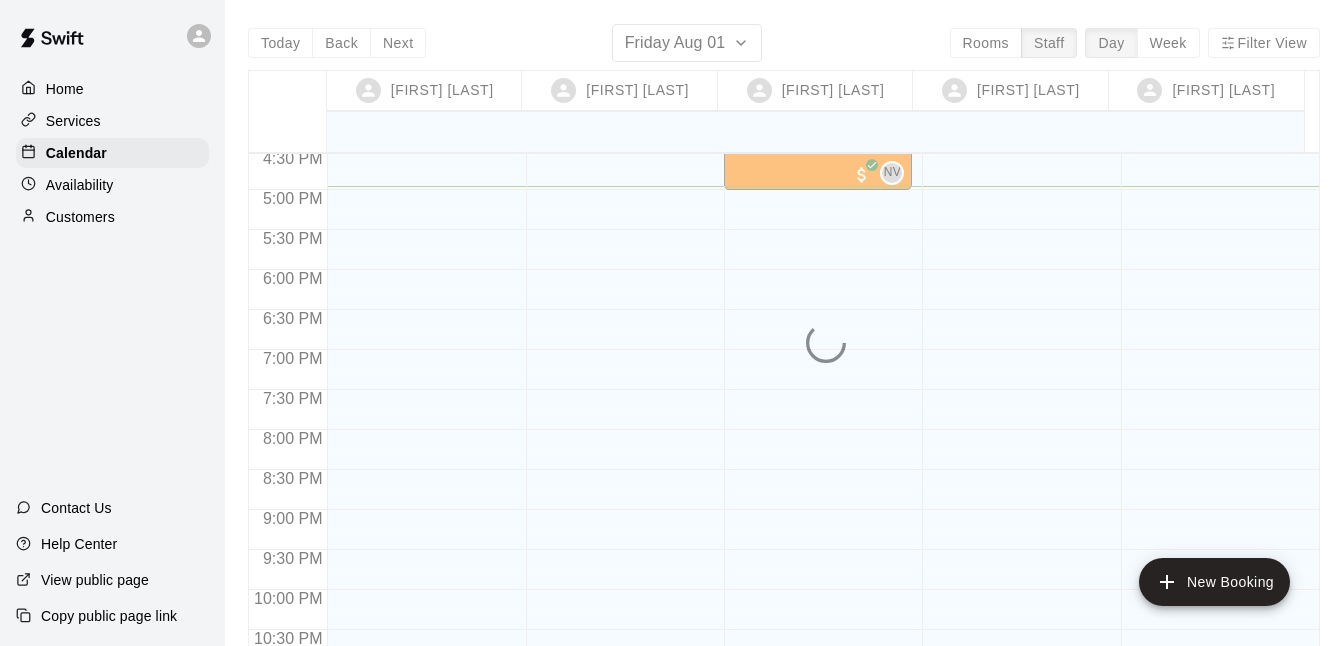 click on "Today Back Next Friday Aug 01 Rooms Staff Day Week Filter View [FIRST] [LAST] 01 Fri [FIRST] [LAST] 01 Fri [FIRST] [LAST] 01 Fri [FIRST] [LAST] 01 Fri [FIRST] [LAST] 01 Fri 12:00 AM 12:30 AM 1:00 AM 1:30 AM 2:00 AM 2:30 AM 3:00 AM 3:30 AM 4:00 AM 4:30 AM 5:00 AM 5:30 AM 6:00 AM 6:30 AM 7:00 AM 7:30 AM 8:00 AM 8:30 AM 9:00 AM 9:30 AM 10:00 AM 10:30 AM 11:00 AM 11:30 AM 12:00 PM 12:30 PM 1:00 PM 1:30 PM 2:00 PM 2:30 PM 3:00 PM 3:30 PM 4:00 PM 4:30 PM 5:00 PM 5:30 PM 6:00 PM 6:30 PM 7:00 PM 7:30 PM 8:00 PM 8:30 PM 9:00 PM 9:30 PM 10:00 PM 10:30 PM 11:00 PM 11:30 PM 1:00 PM – 2:00 PM [FIRST] [LAST] 1 hour of Hitting and pitching/fielding  (Lane 5 (65)) BT 0 2:30 PM – 3:00 PM [FIRST] [LAST] 30 minute Hitting lesson  (Lane 1 (40)) BT 0 4:00 PM – 4:30 PM [FIRST] [LAST] 30 minute Hitting lesson  (Lane 1 (40)) BT 0 4:00 PM – 5:00 PM [FIRST] [LAST] 1 Hour Hitting Lesson  (Lane 5 (65)) NV 0" at bounding box center [784, 347] 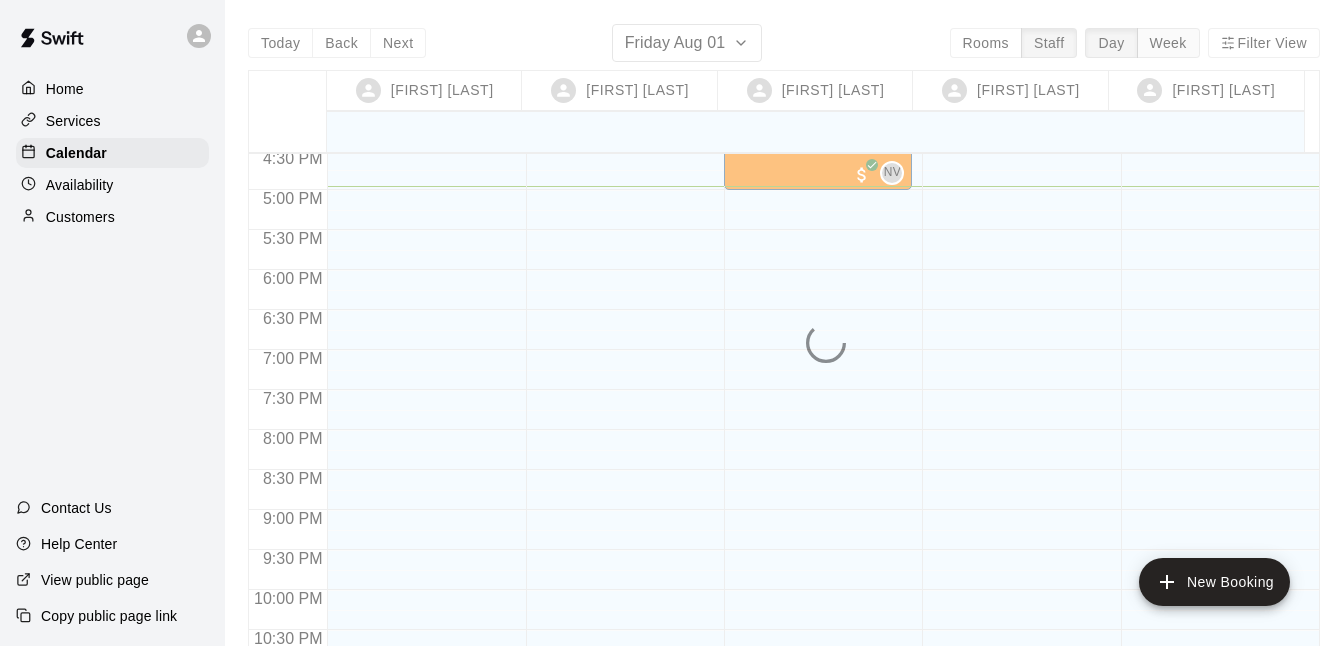 click on "Week" at bounding box center (1168, 43) 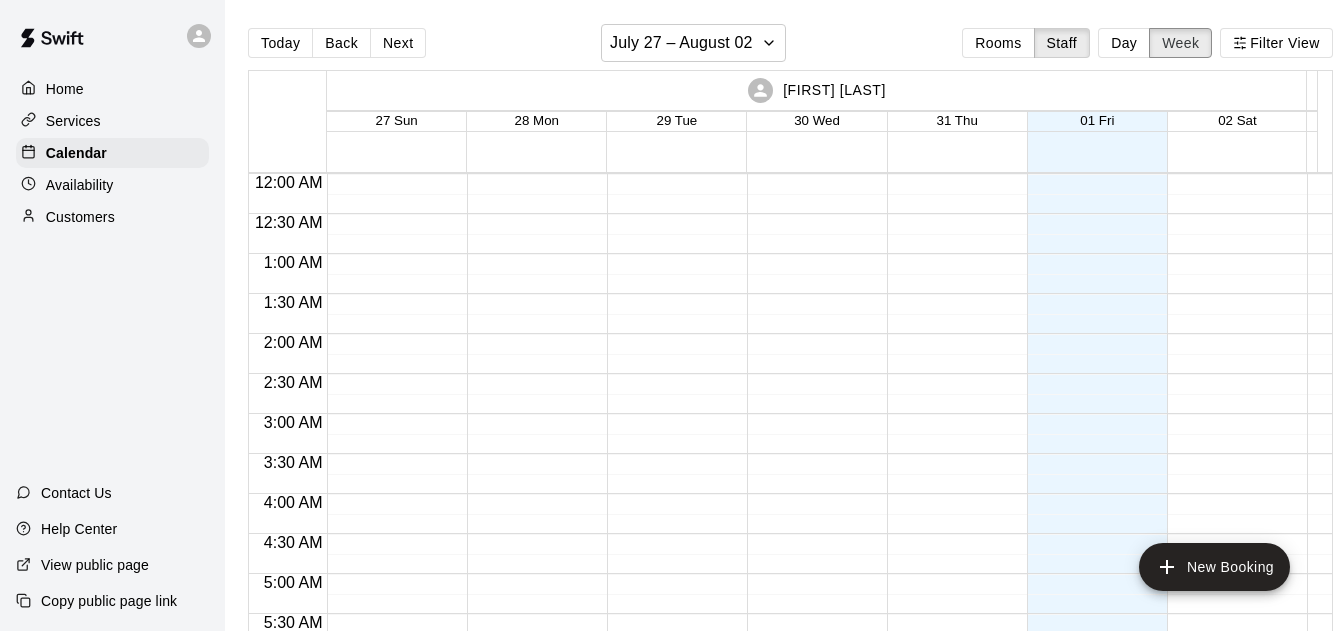 scroll, scrollTop: 1356, scrollLeft: 0, axis: vertical 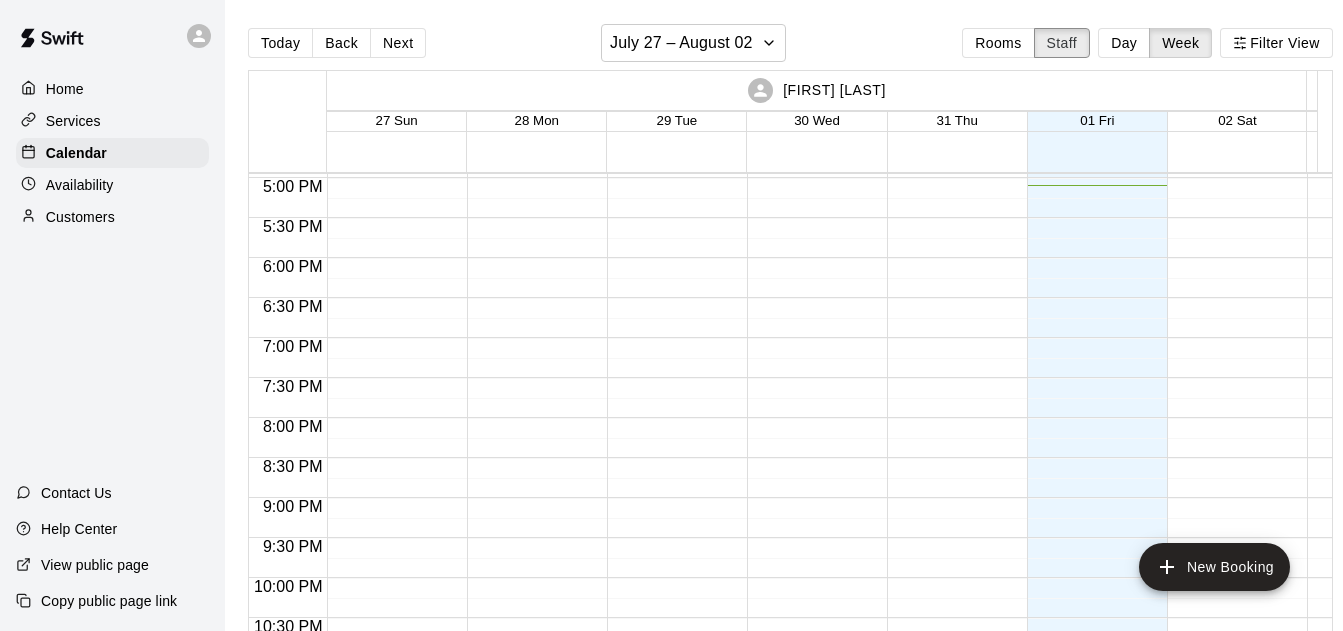 click on "Staff" at bounding box center (1062, 43) 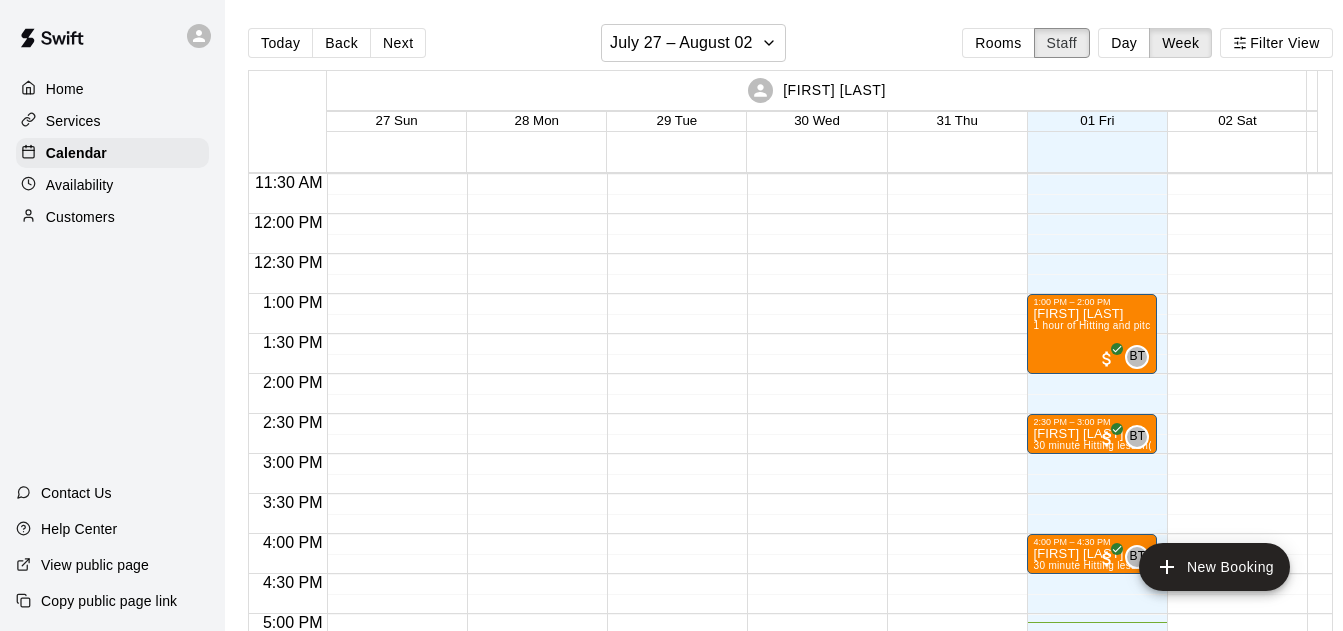scroll, scrollTop: 1010, scrollLeft: 0, axis: vertical 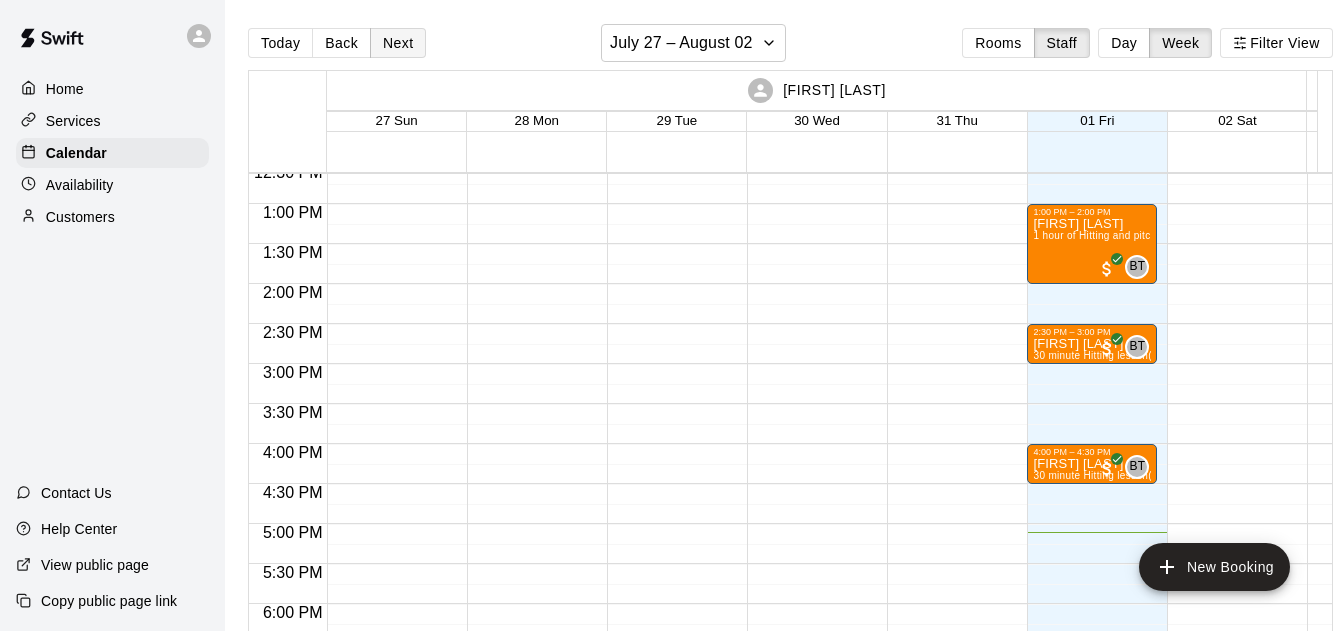 click on "Next" at bounding box center [398, 43] 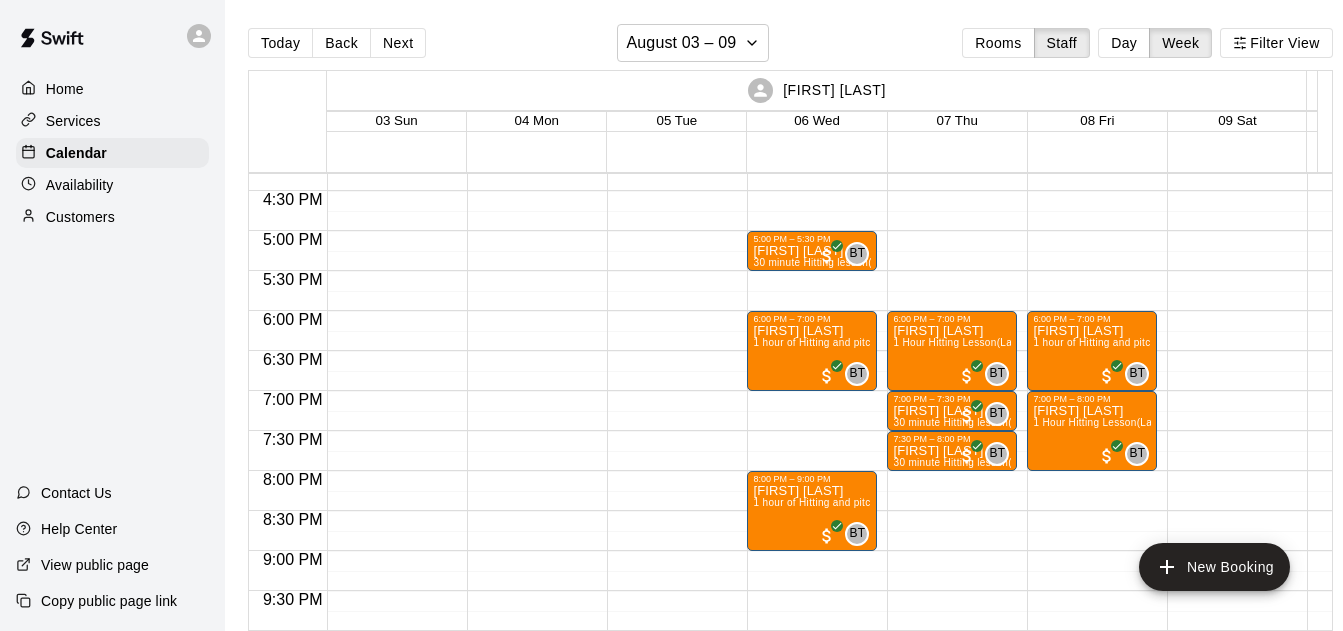 scroll, scrollTop: 1297, scrollLeft: 0, axis: vertical 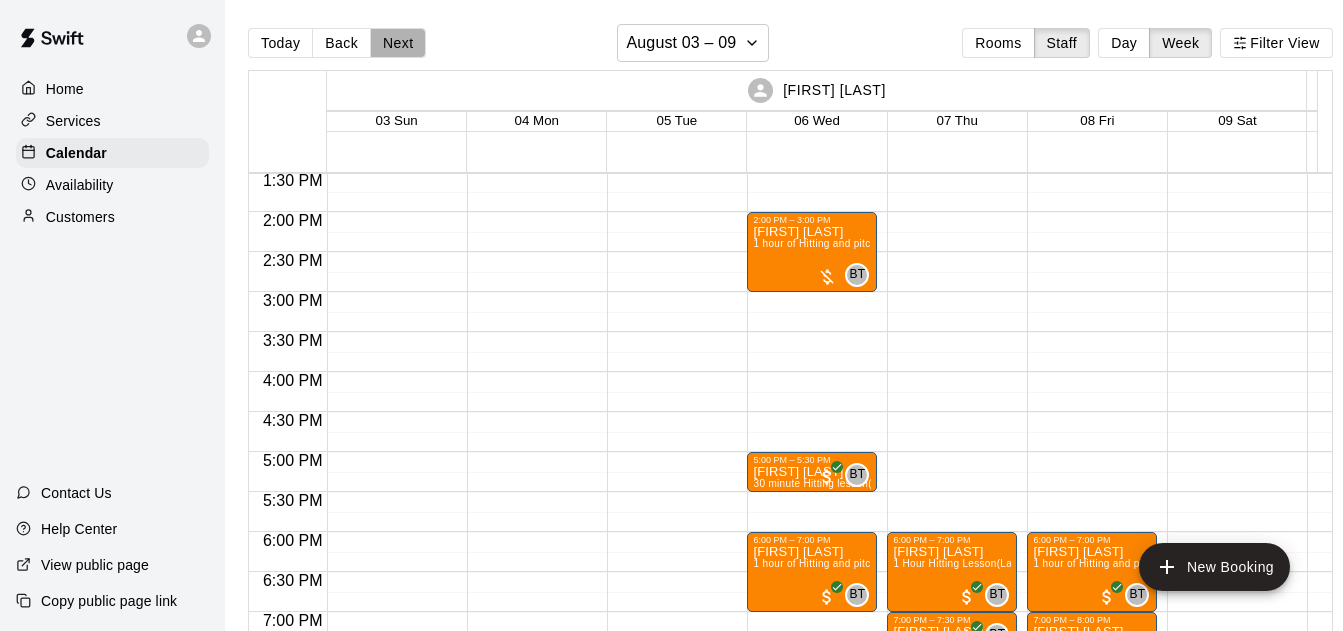 drag, startPoint x: 386, startPoint y: 45, endPoint x: 802, endPoint y: 366, distance: 525.44934 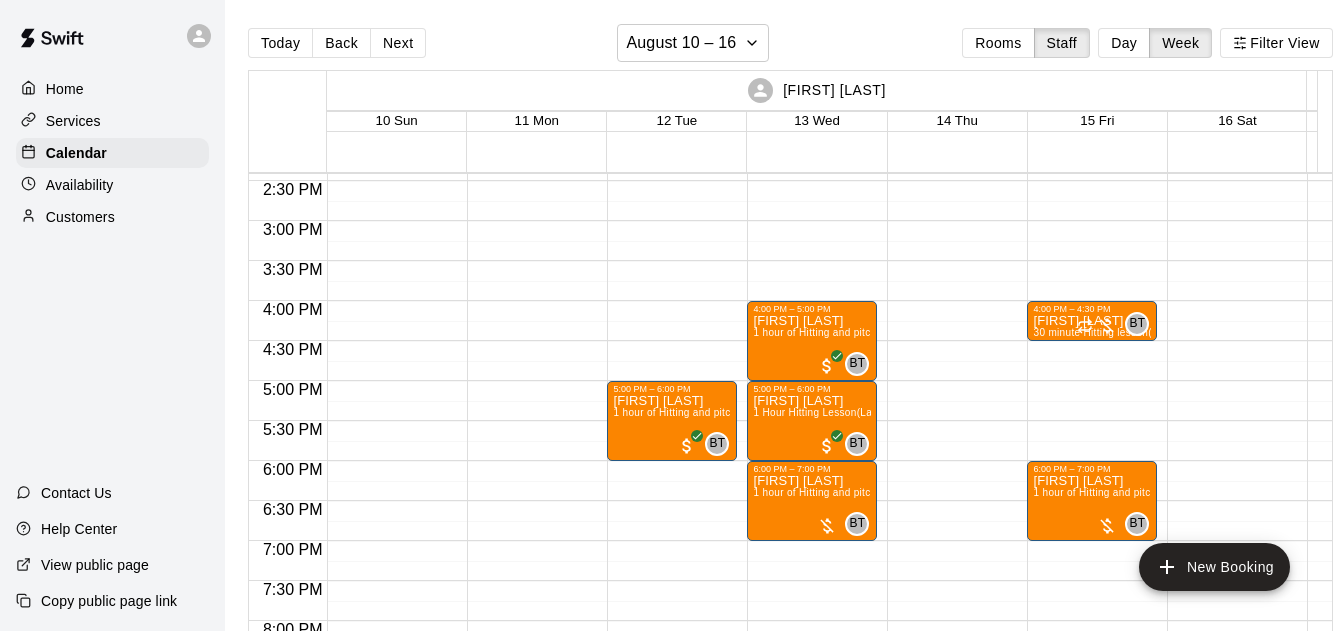 scroll, scrollTop: 1154, scrollLeft: 0, axis: vertical 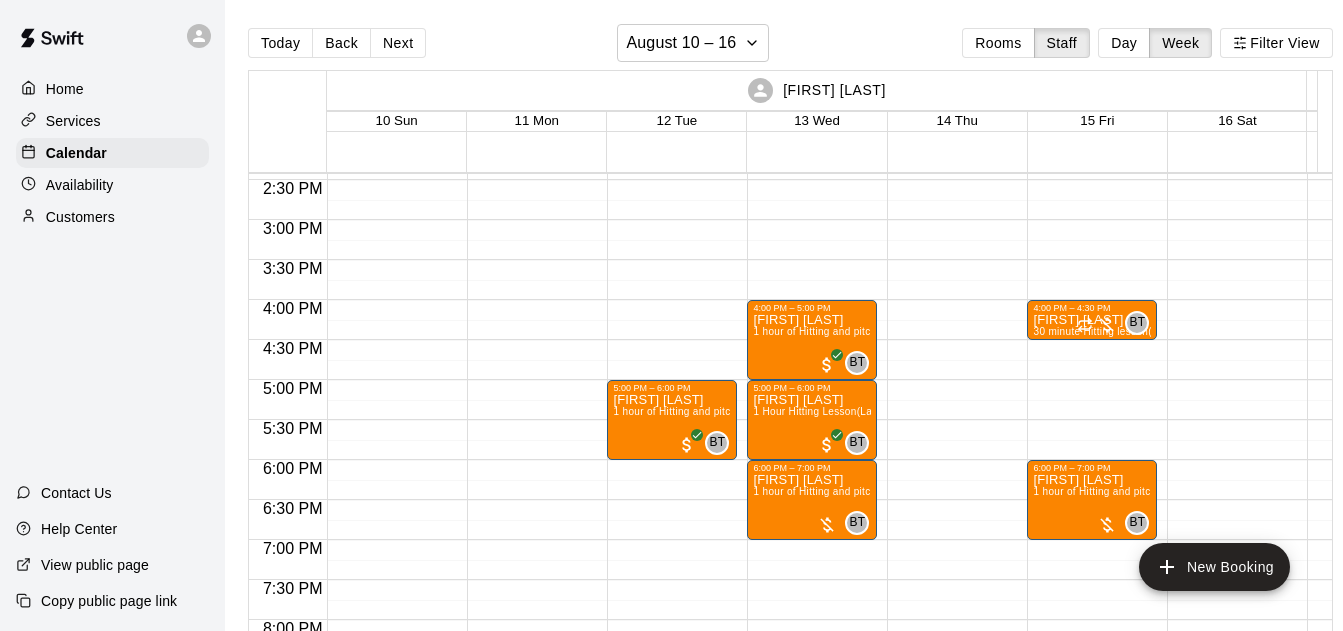drag, startPoint x: 281, startPoint y: 37, endPoint x: 277, endPoint y: 51, distance: 14.56022 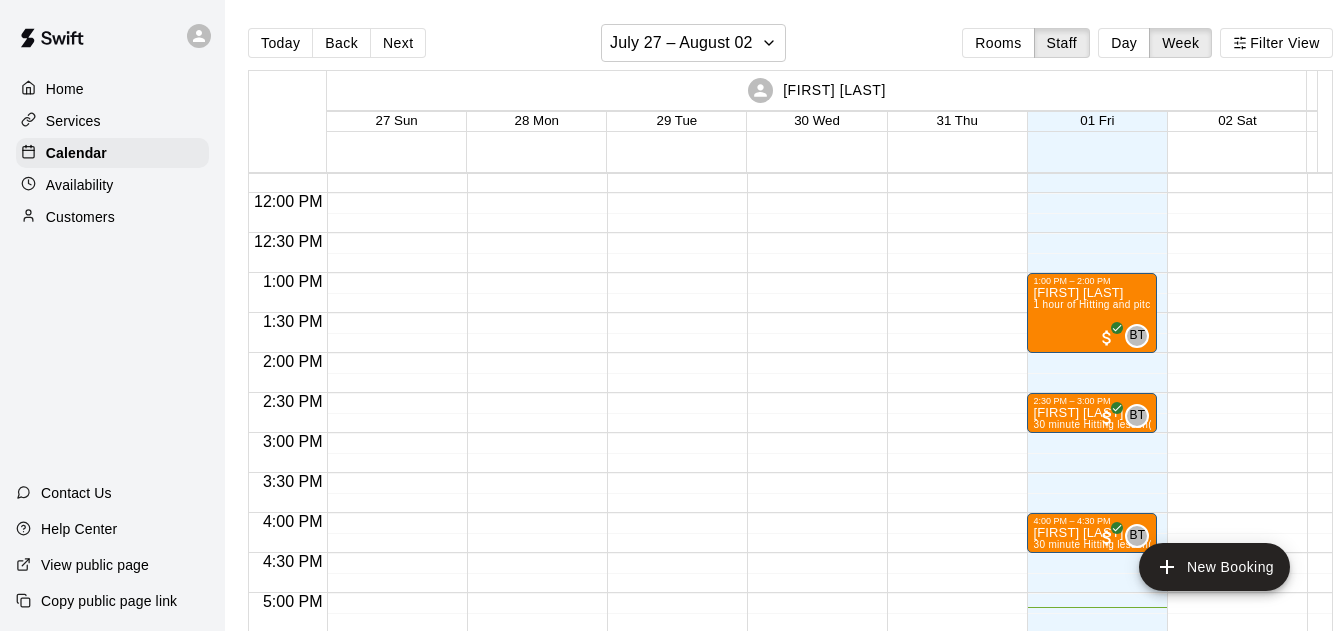 scroll, scrollTop: 938, scrollLeft: 0, axis: vertical 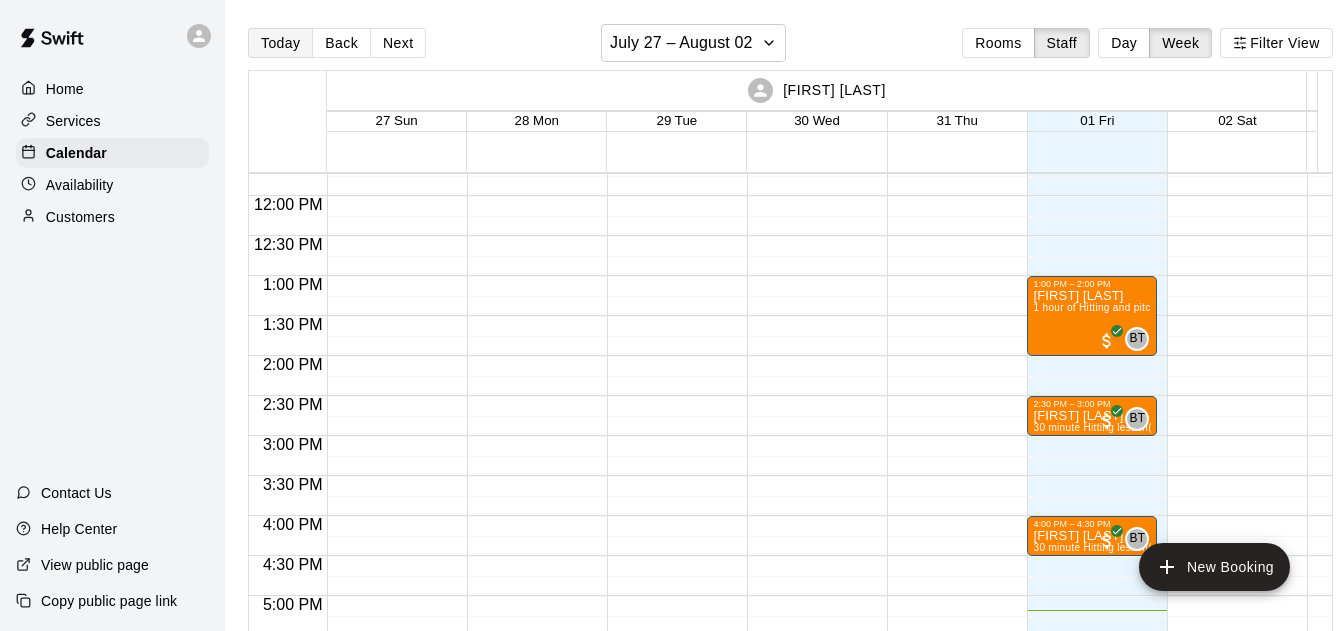click on "Today" at bounding box center [280, 43] 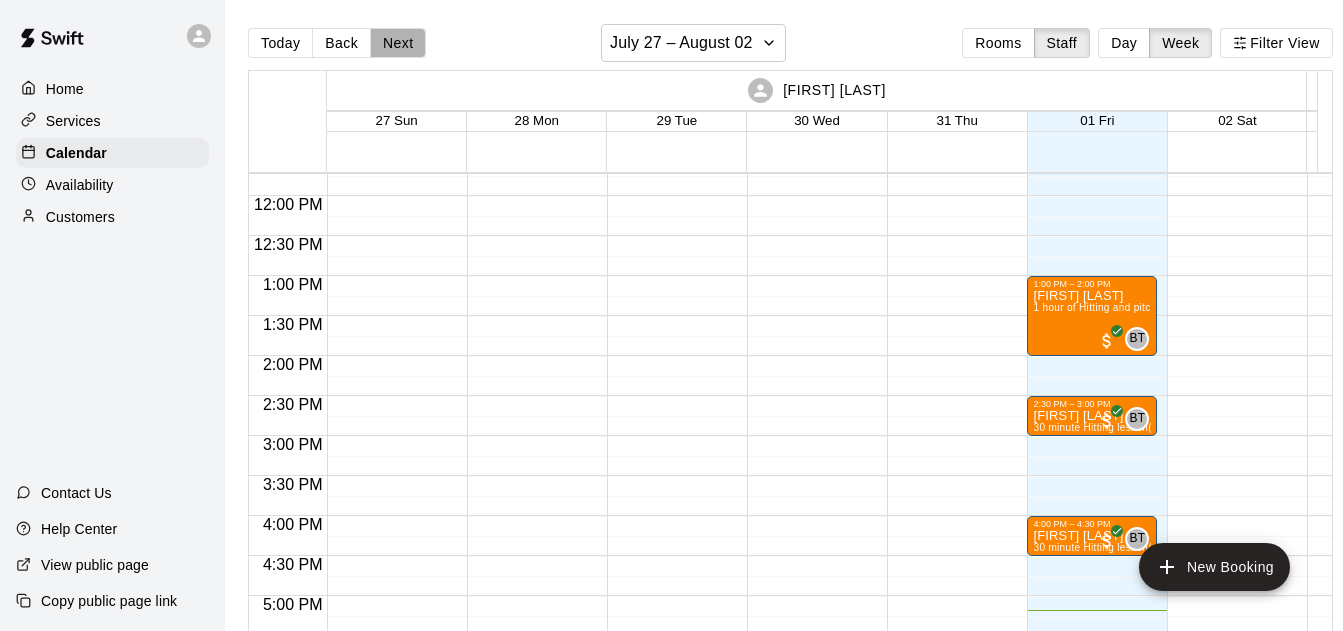 drag, startPoint x: 409, startPoint y: 53, endPoint x: 647, endPoint y: 301, distance: 343.72662 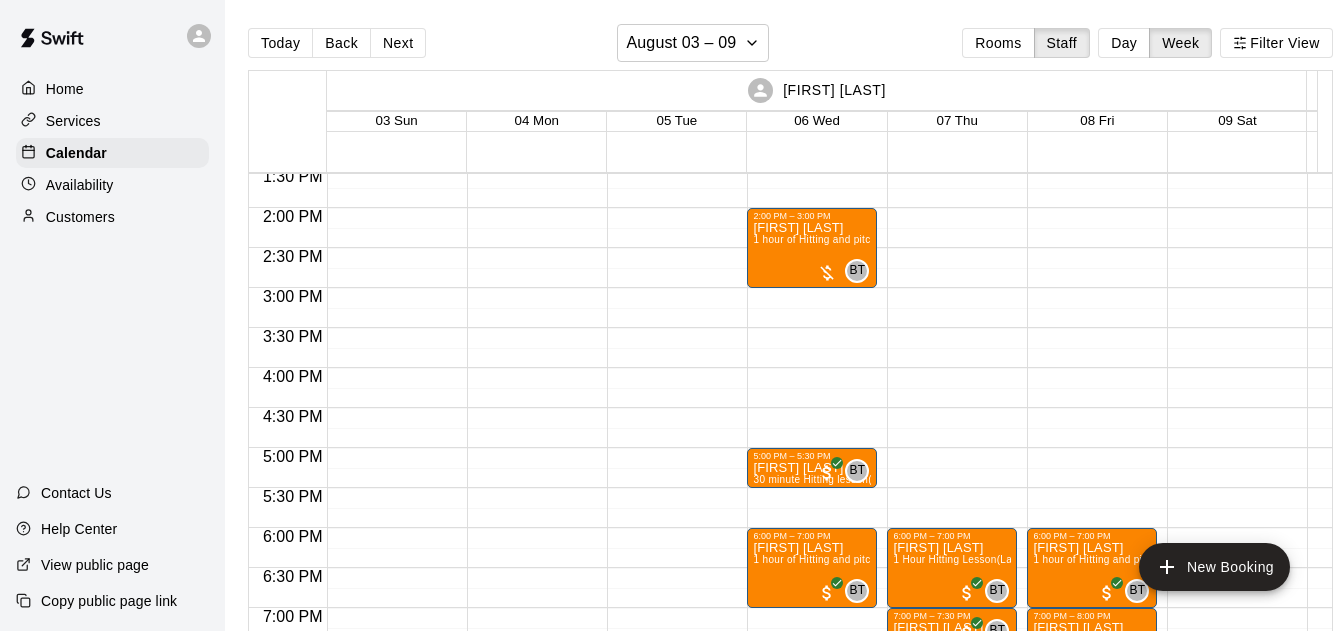 scroll, scrollTop: 1082, scrollLeft: 0, axis: vertical 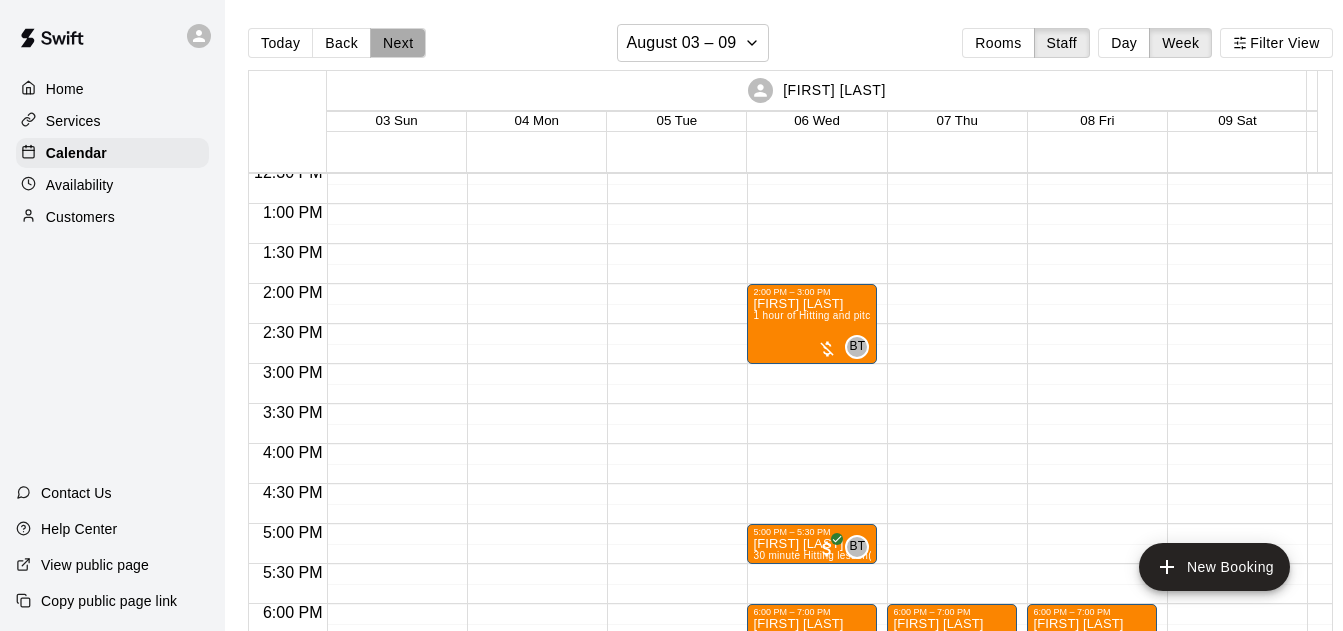 drag, startPoint x: 394, startPoint y: 35, endPoint x: 380, endPoint y: 37, distance: 14.142136 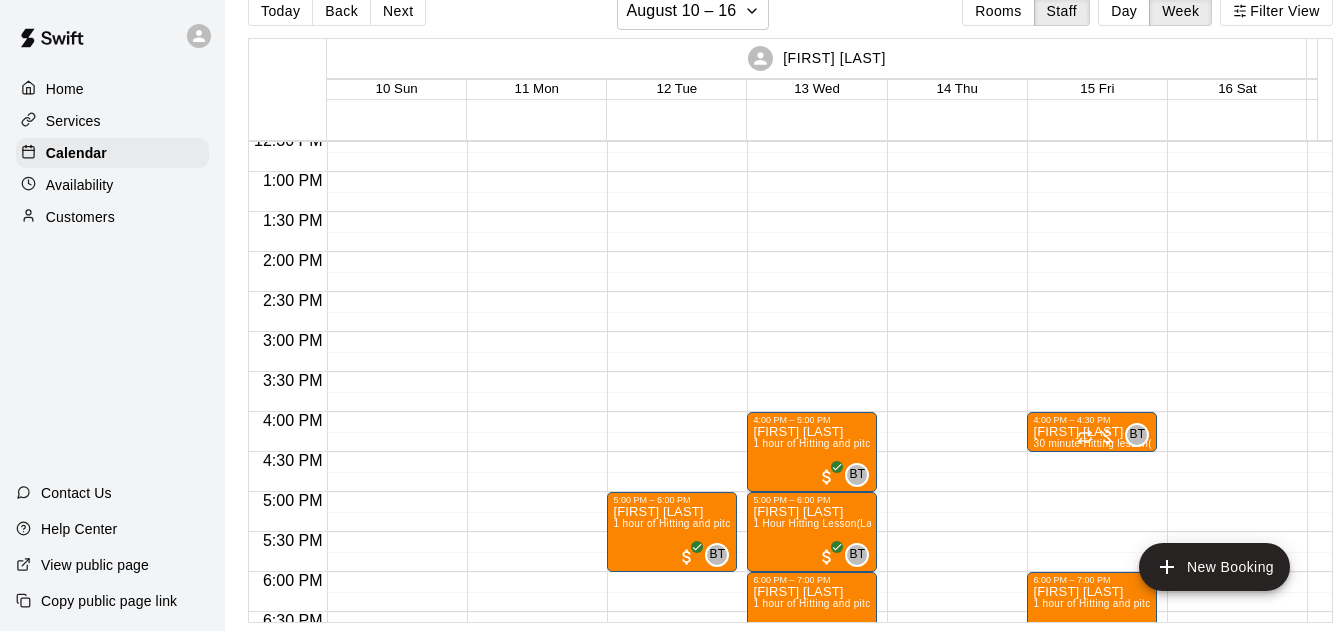 scroll, scrollTop: 47, scrollLeft: 0, axis: vertical 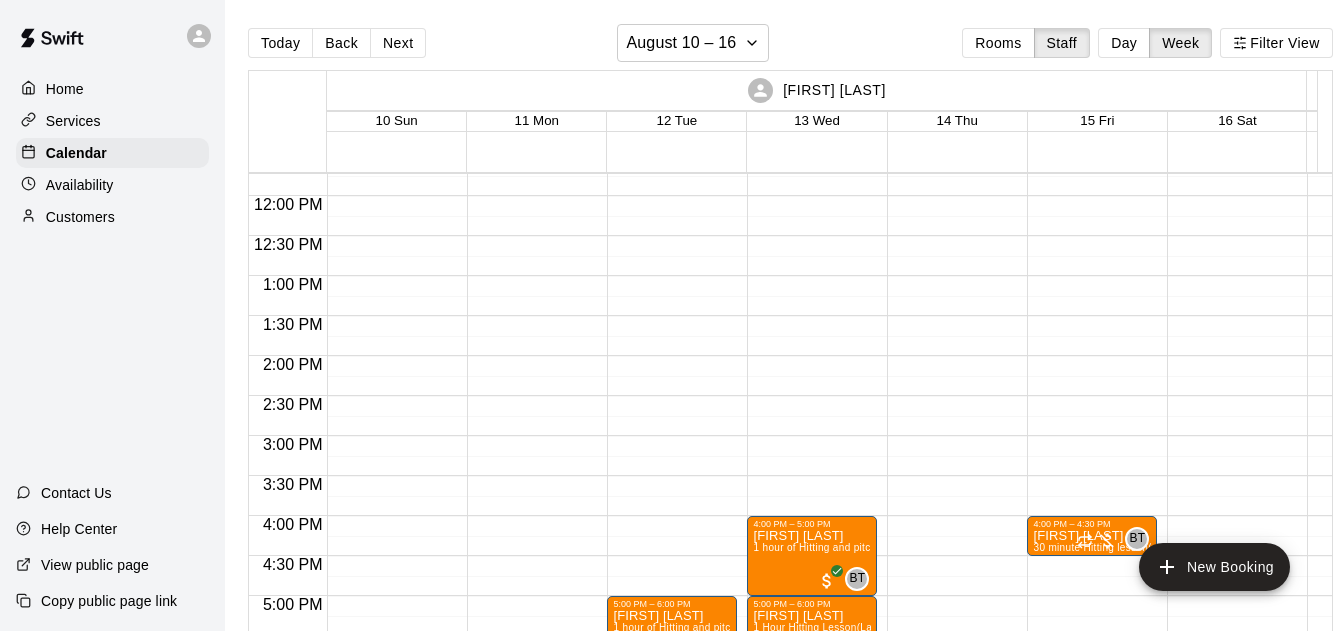 click on "Next" at bounding box center (398, 43) 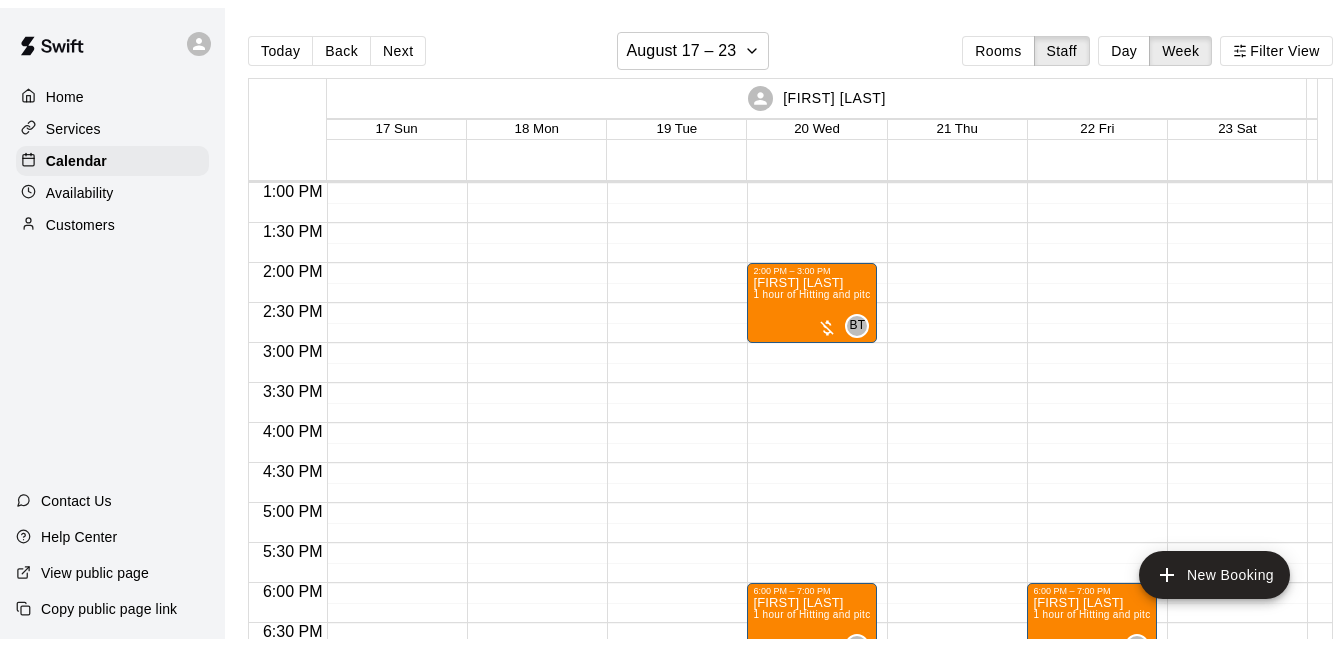 scroll, scrollTop: 1010, scrollLeft: 0, axis: vertical 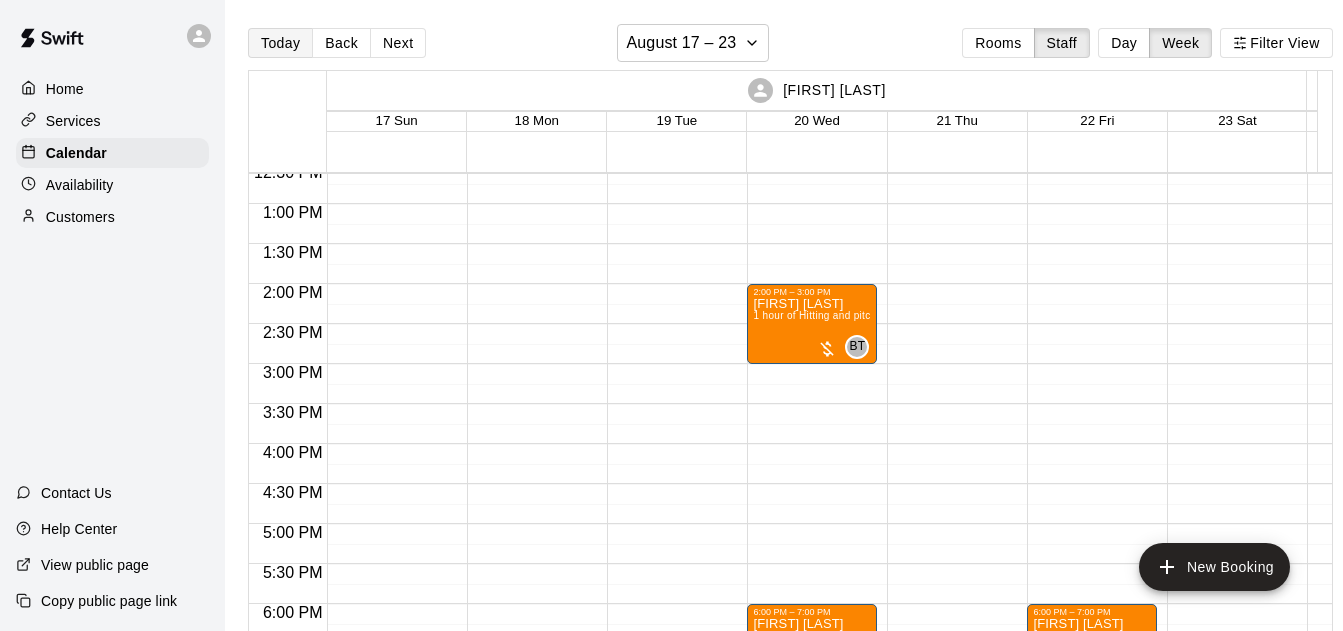 click on "Today" at bounding box center (280, 43) 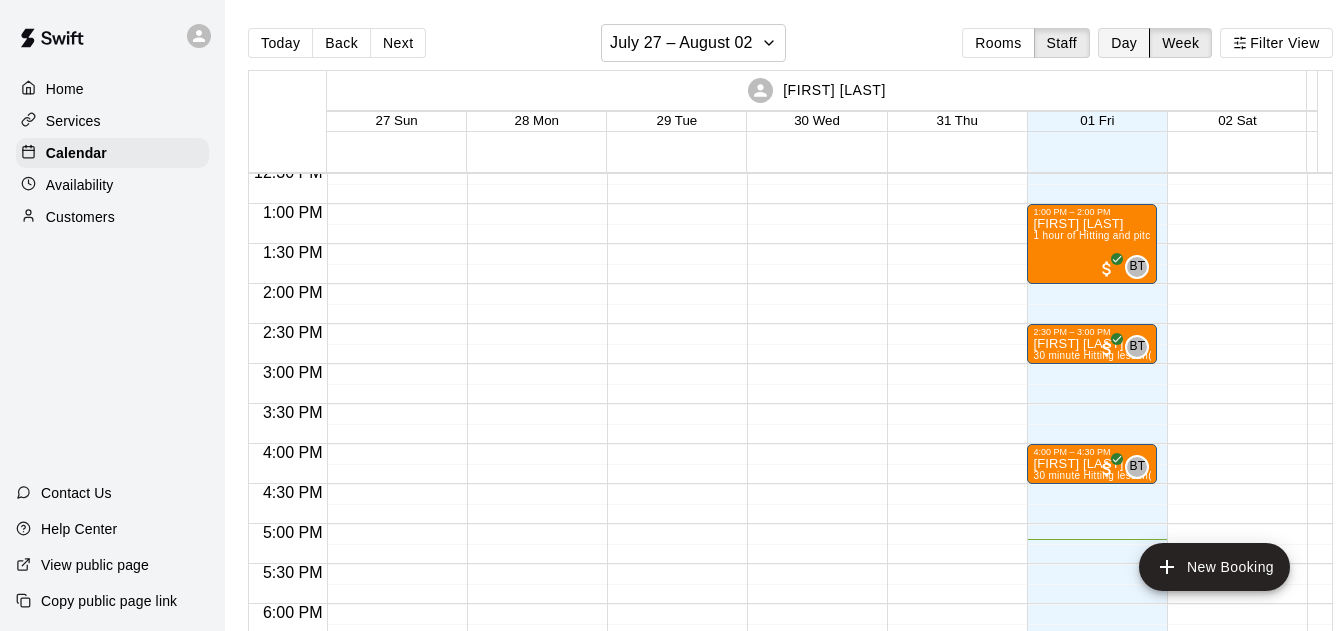 click on "Day" at bounding box center [1124, 43] 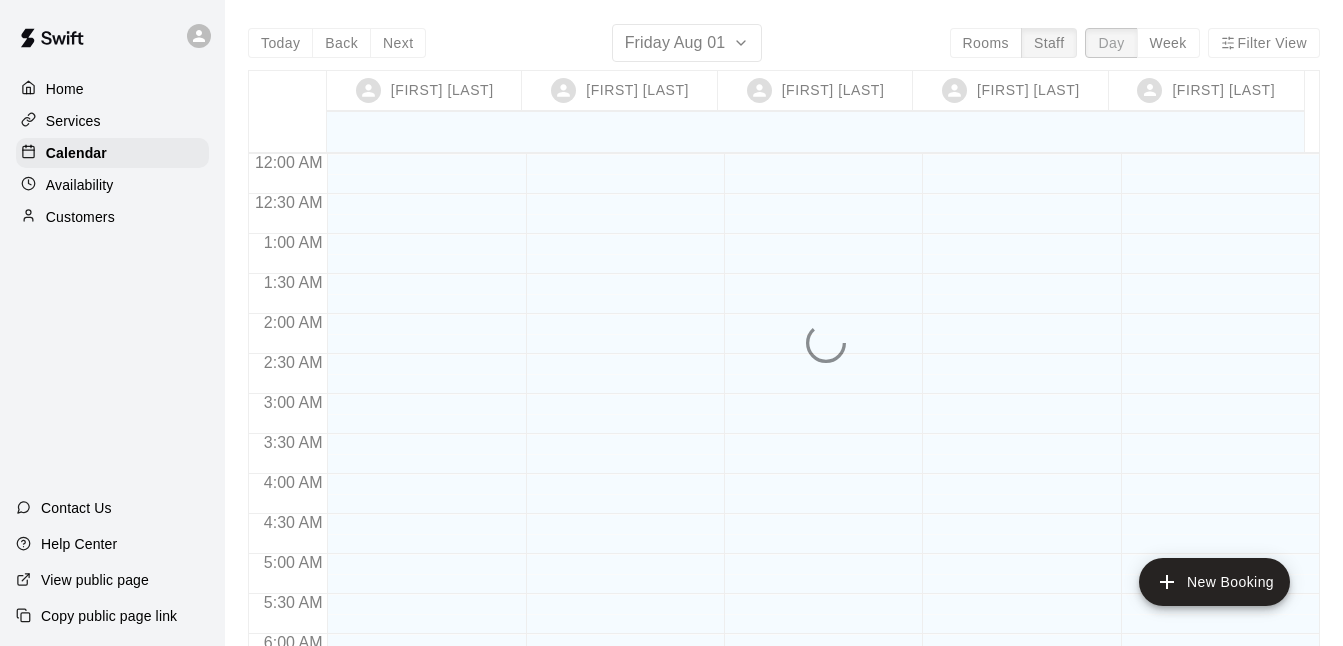 scroll, scrollTop: 1375, scrollLeft: 0, axis: vertical 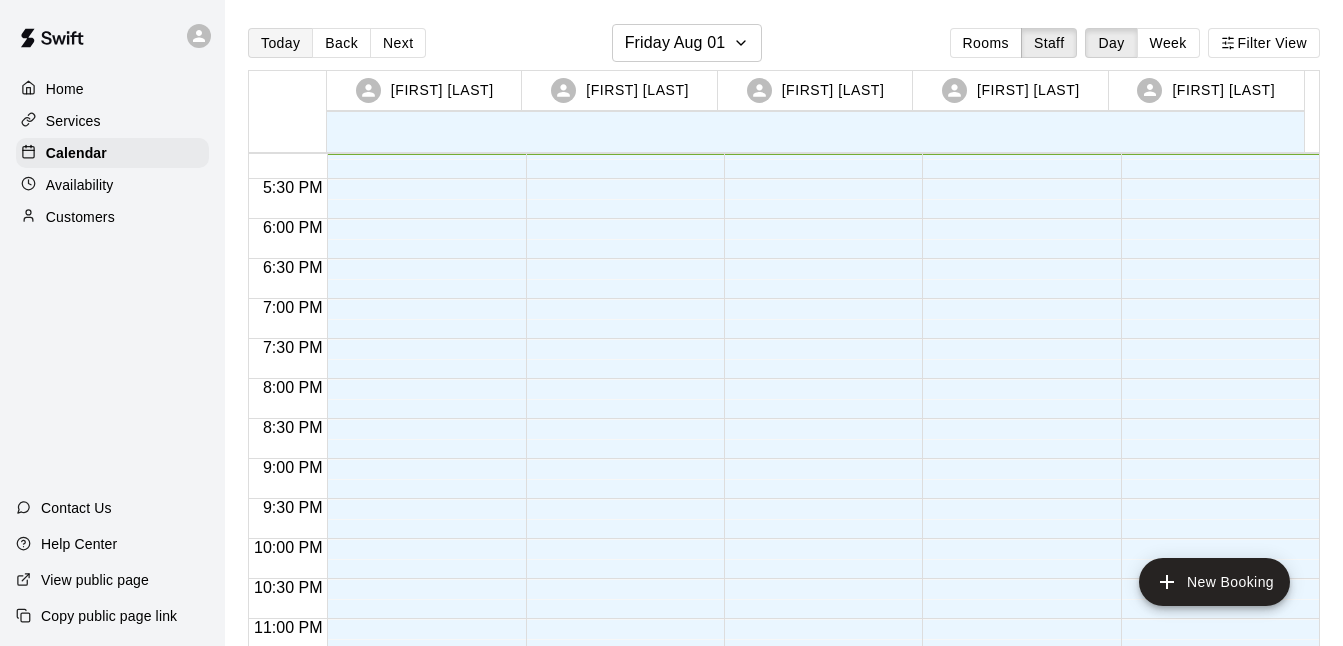 click on "Today" at bounding box center (280, 43) 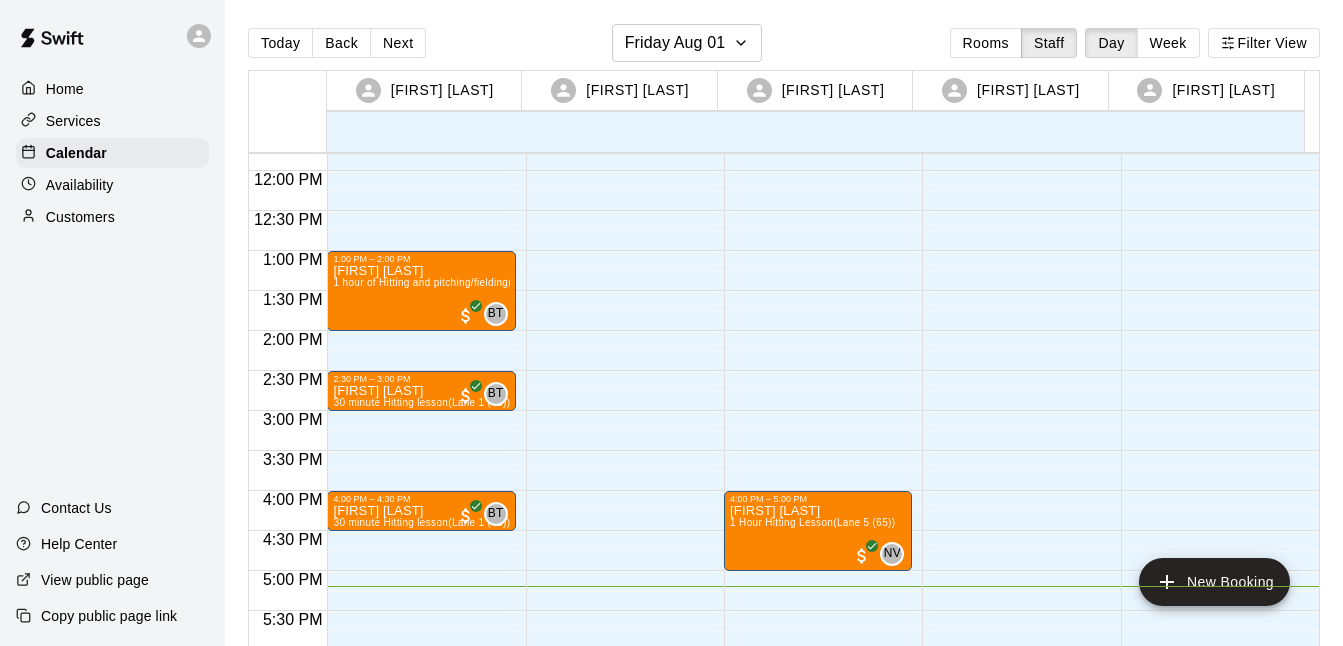 scroll, scrollTop: 942, scrollLeft: 0, axis: vertical 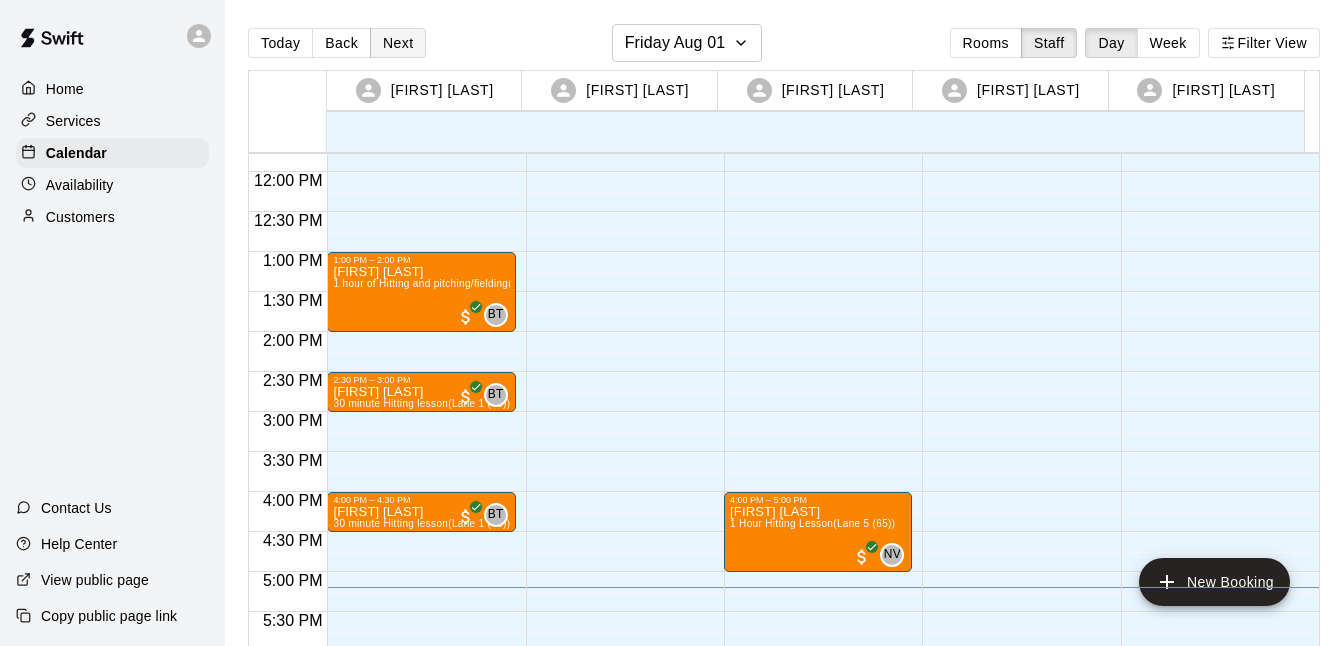 click on "Today Back Next Friday Aug 01 Rooms Staff Day Week Filter View" at bounding box center (784, 47) 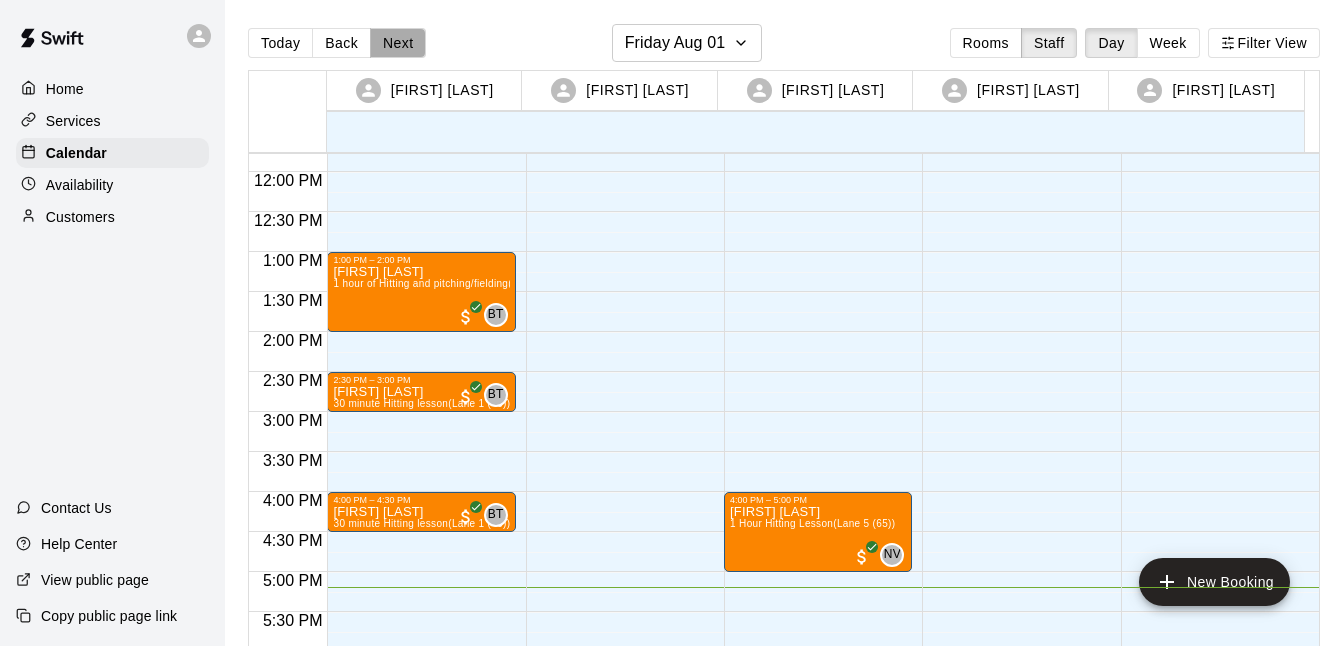 click on "Next" at bounding box center [398, 43] 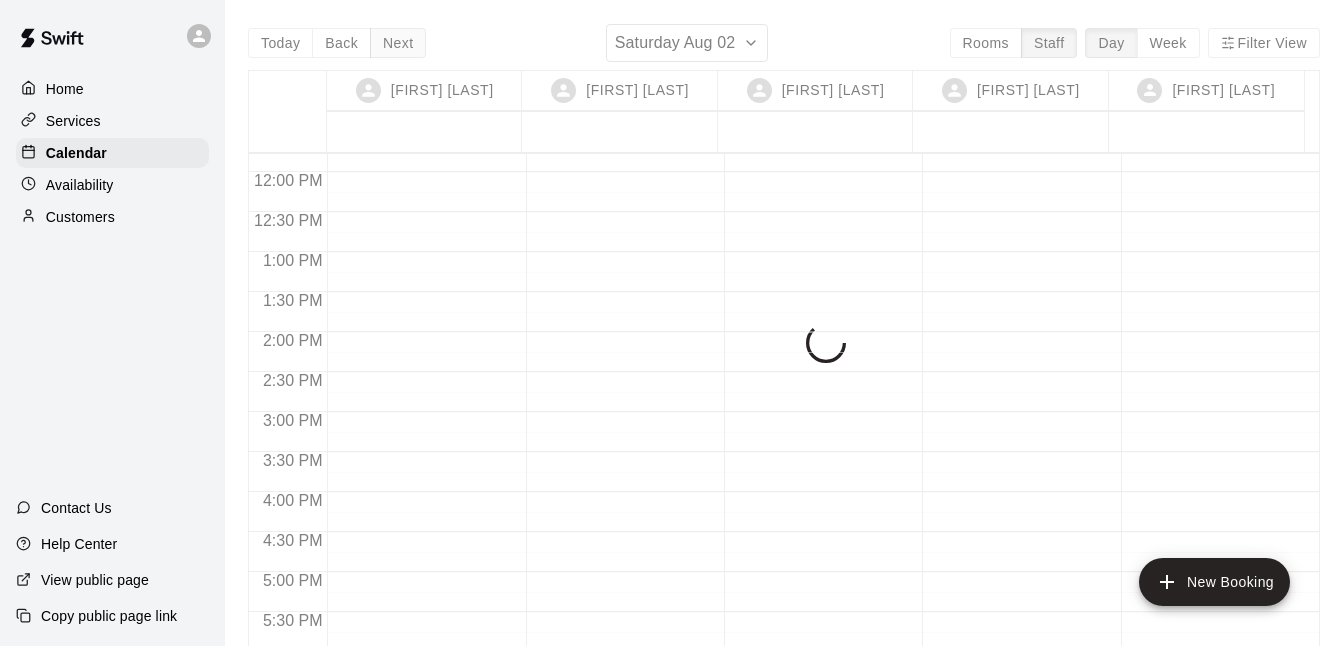 click on "Next" at bounding box center [398, 43] 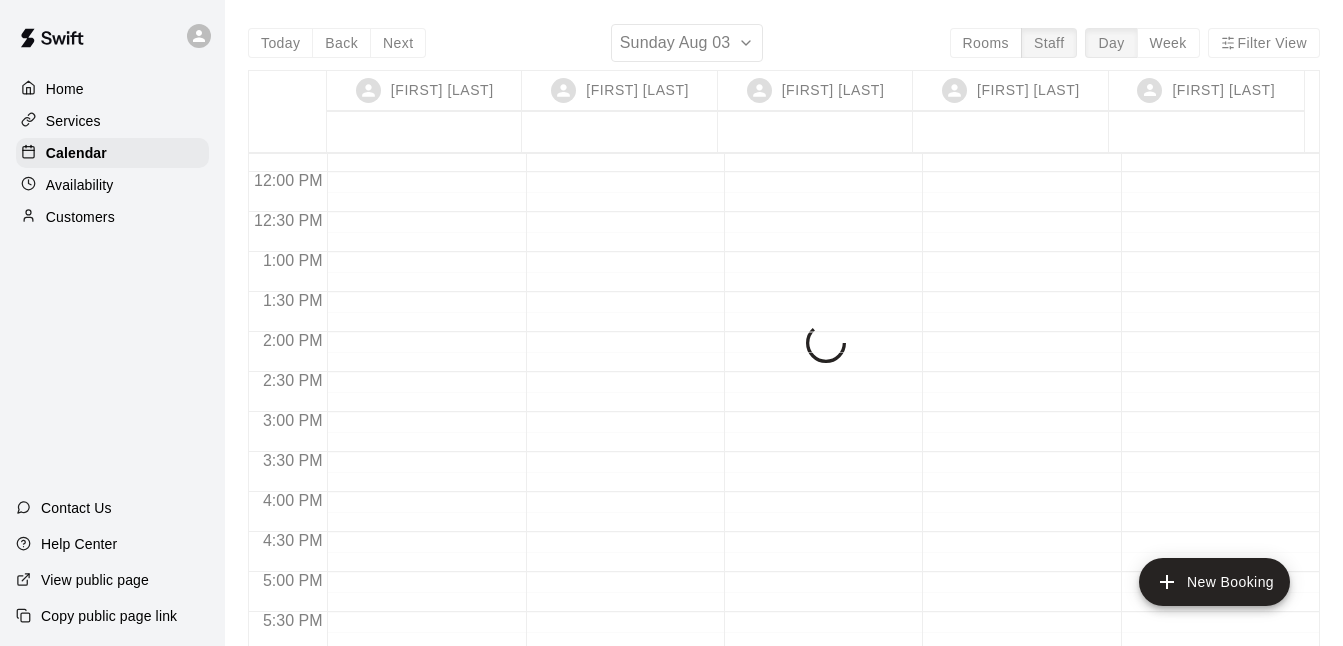 click on "Next" at bounding box center (398, 43) 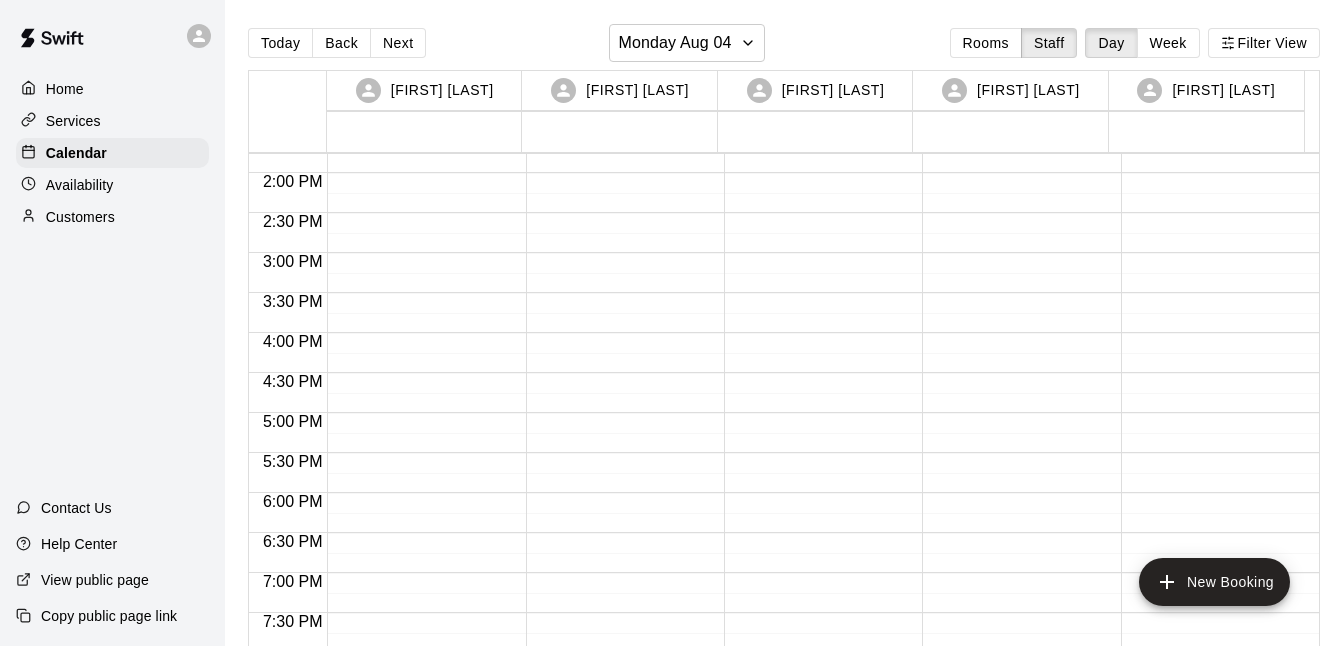 scroll, scrollTop: 1096, scrollLeft: 0, axis: vertical 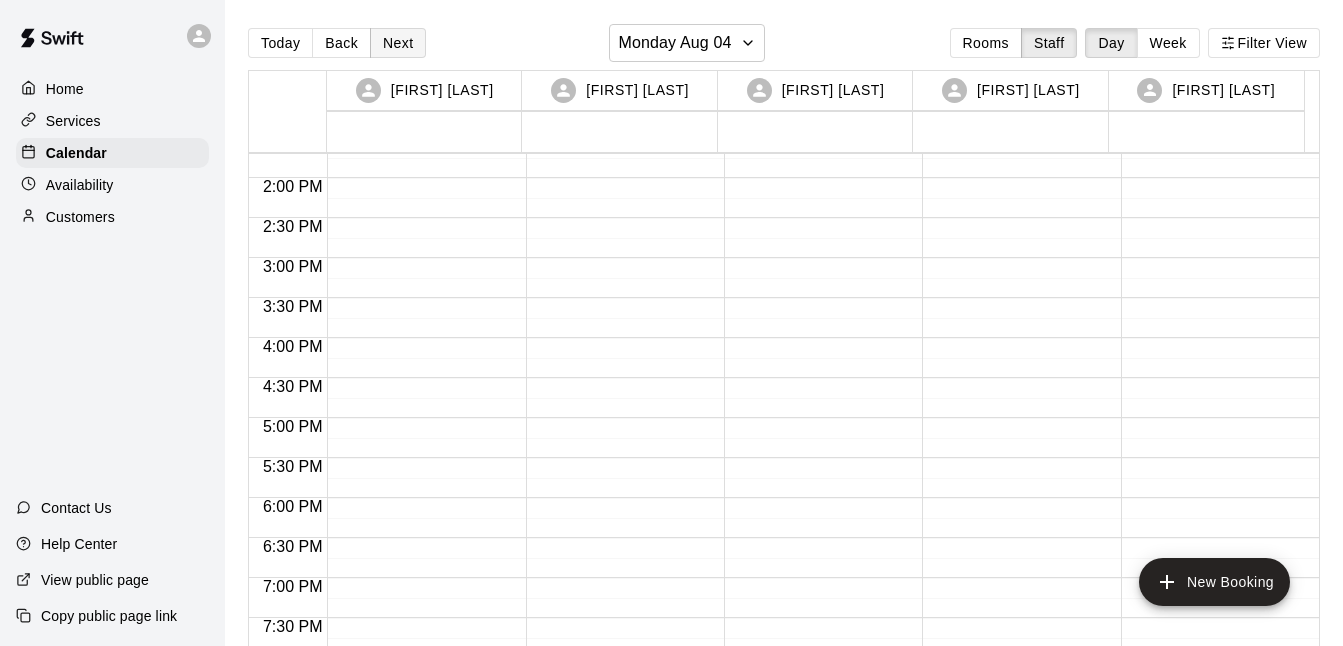 click on "Next" at bounding box center [398, 43] 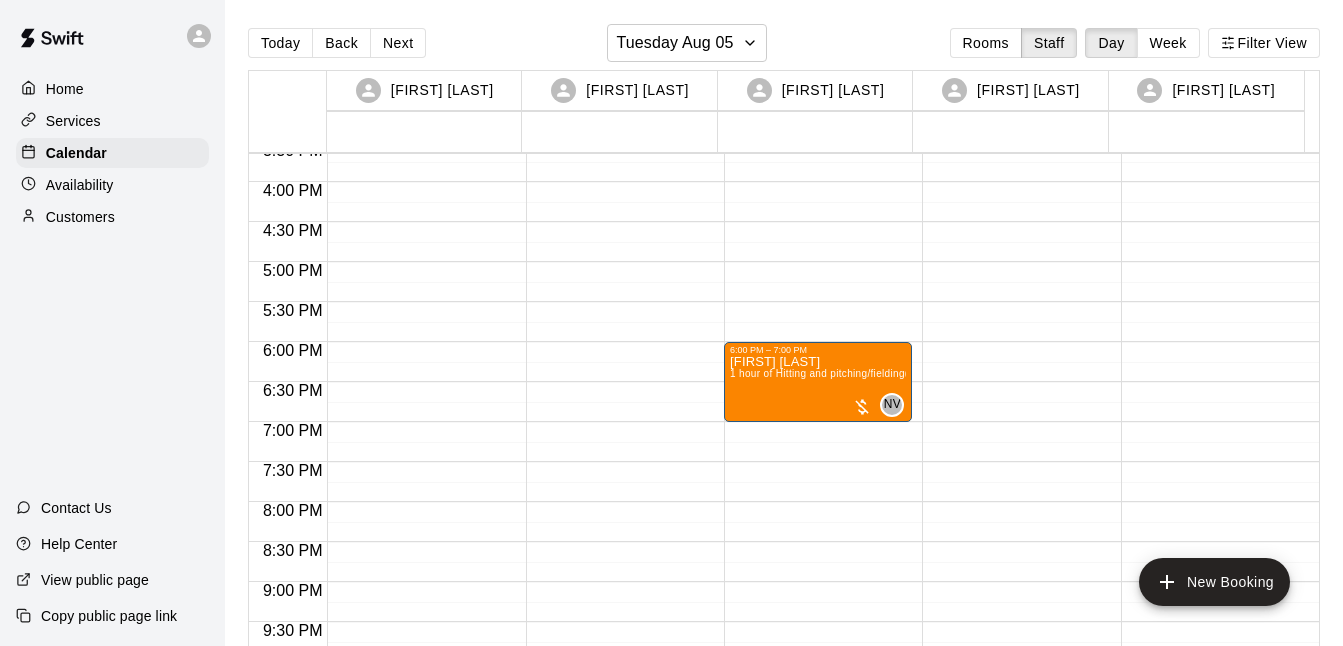 scroll, scrollTop: 1251, scrollLeft: 0, axis: vertical 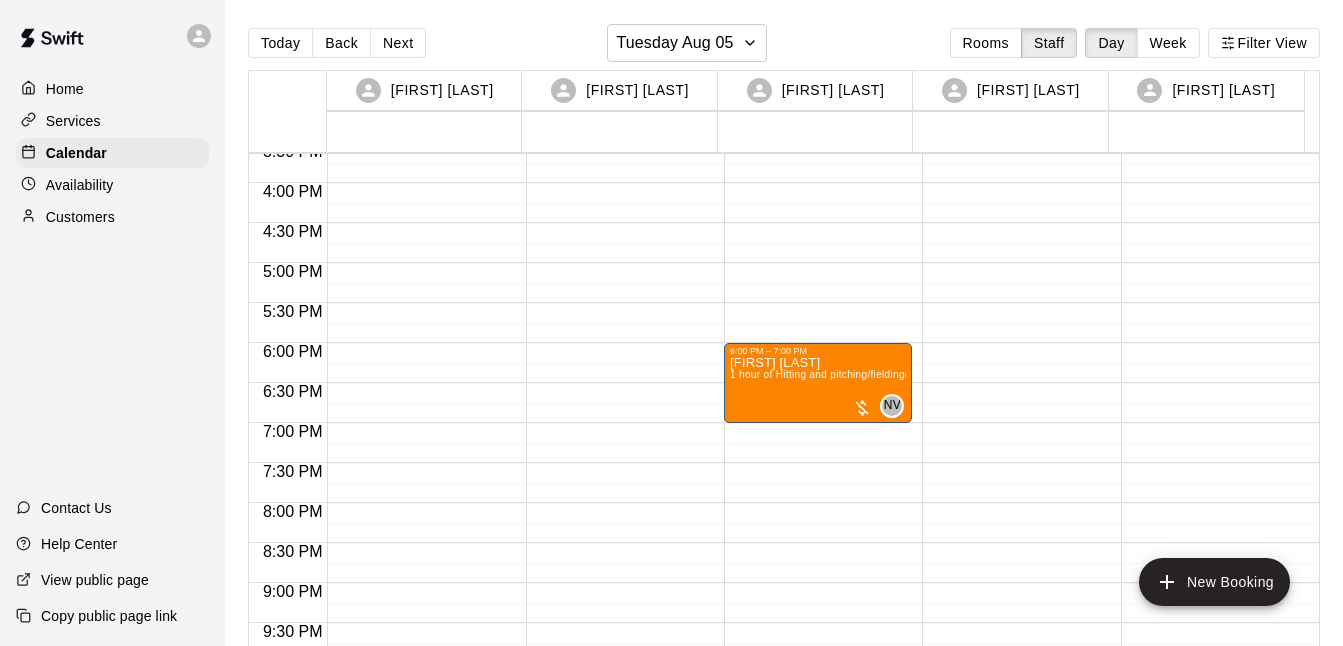 click on "Next" at bounding box center (398, 43) 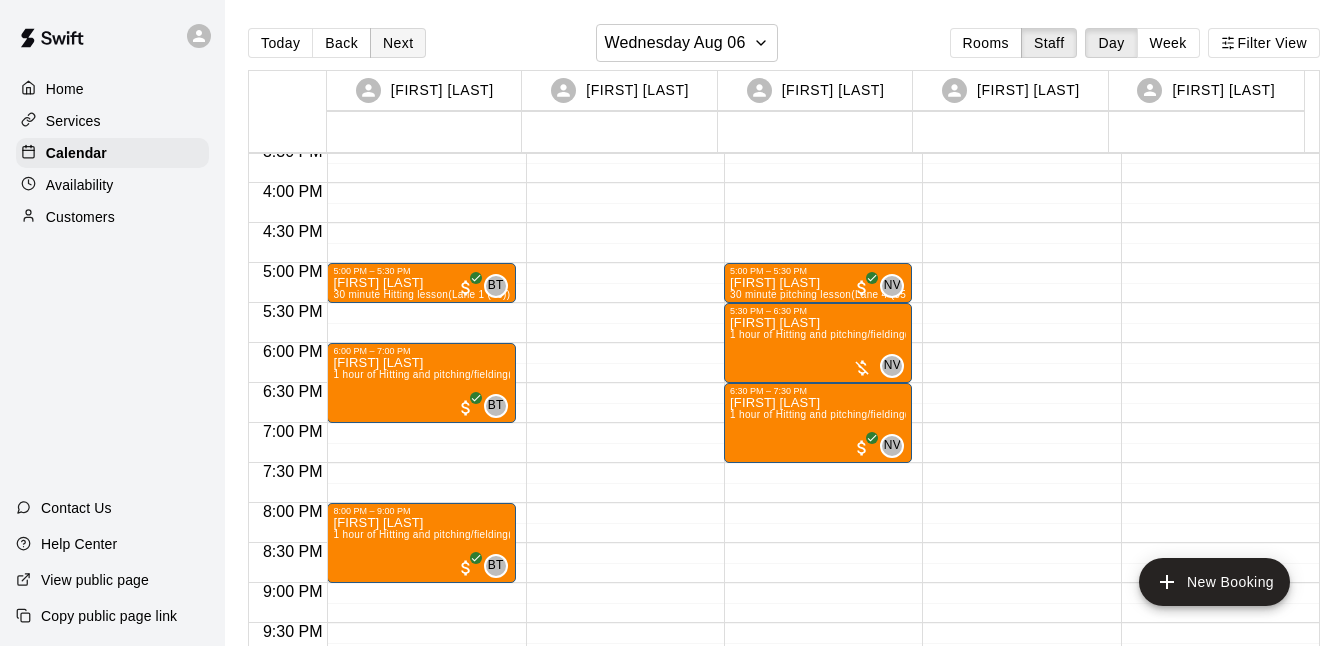 click on "Next" at bounding box center [398, 43] 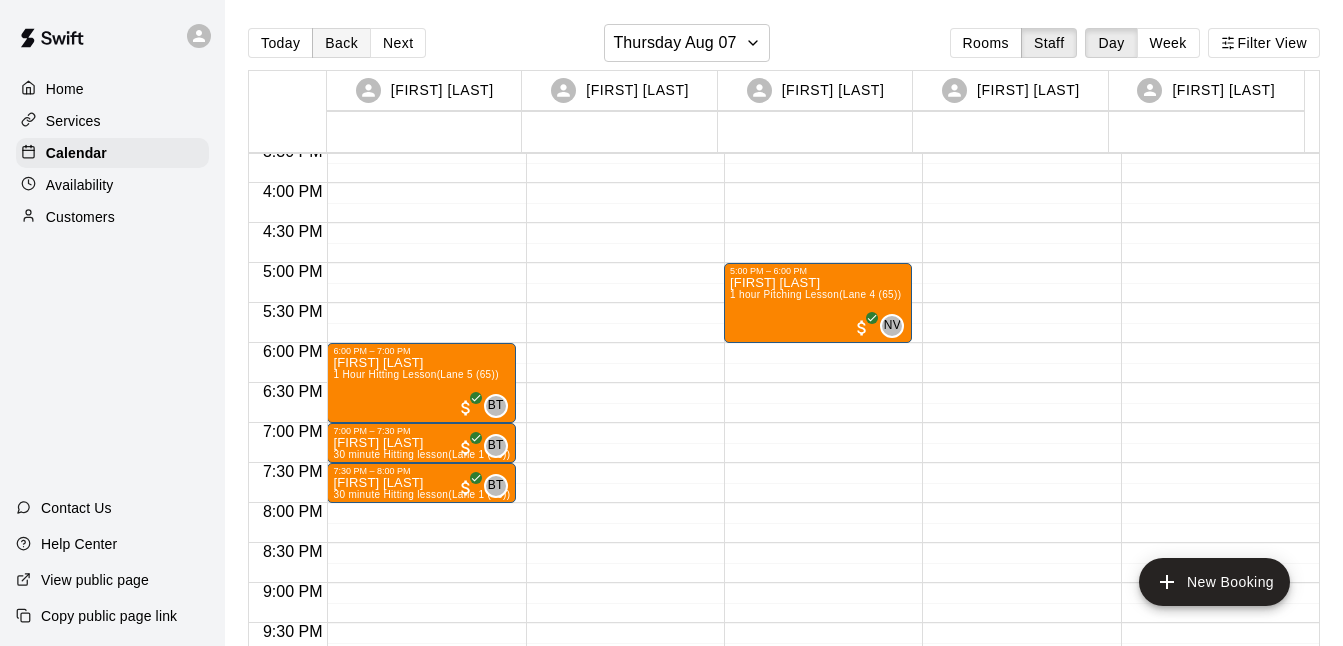 click on "Back" at bounding box center (341, 43) 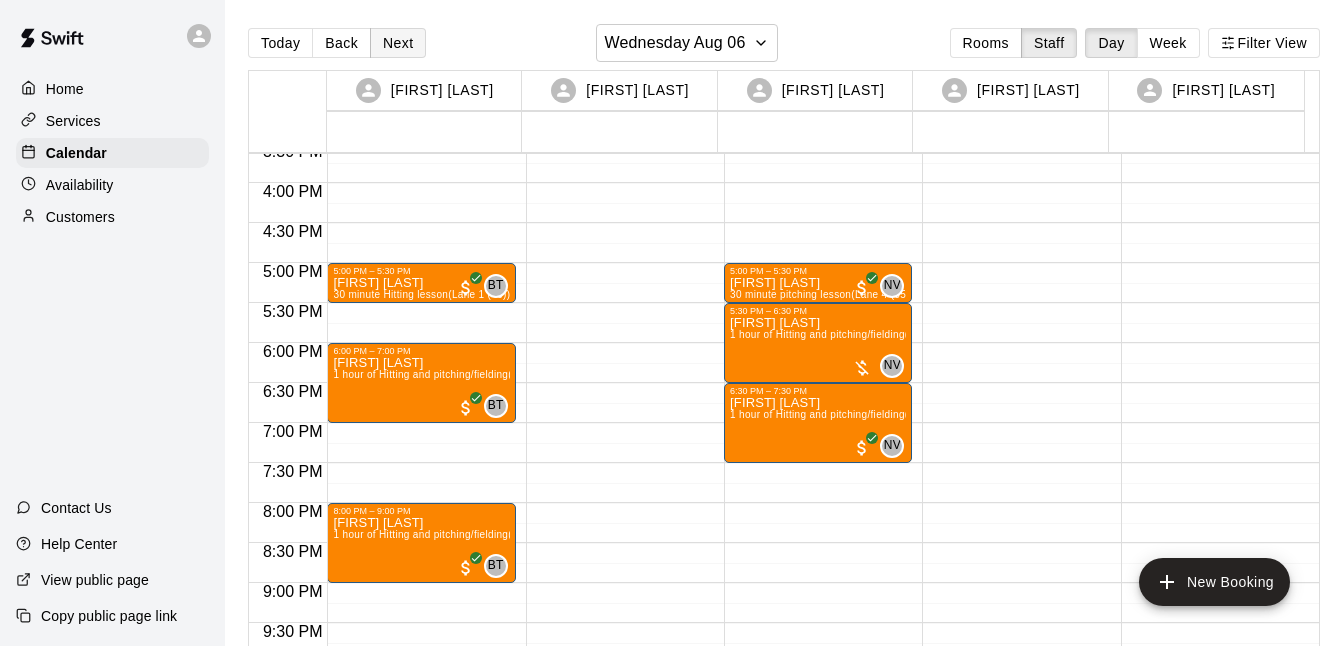 click on "Next" at bounding box center [398, 43] 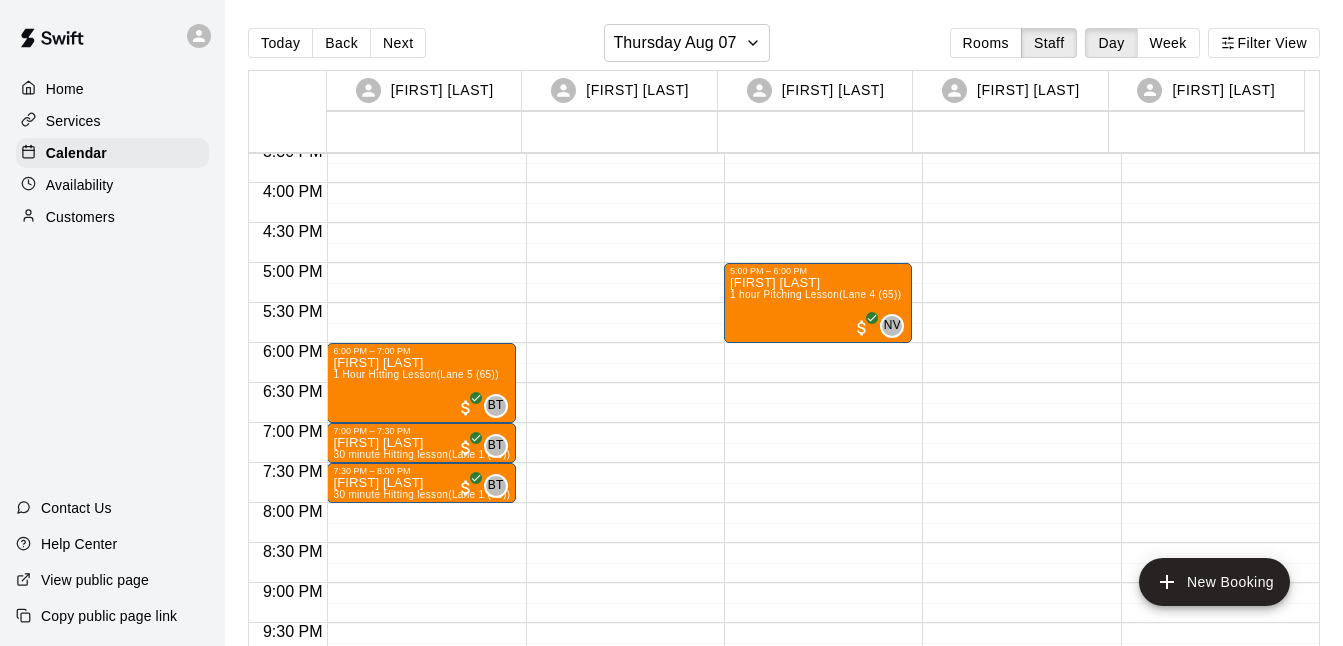 drag, startPoint x: 366, startPoint y: 43, endPoint x: 384, endPoint y: 88, distance: 48.466484 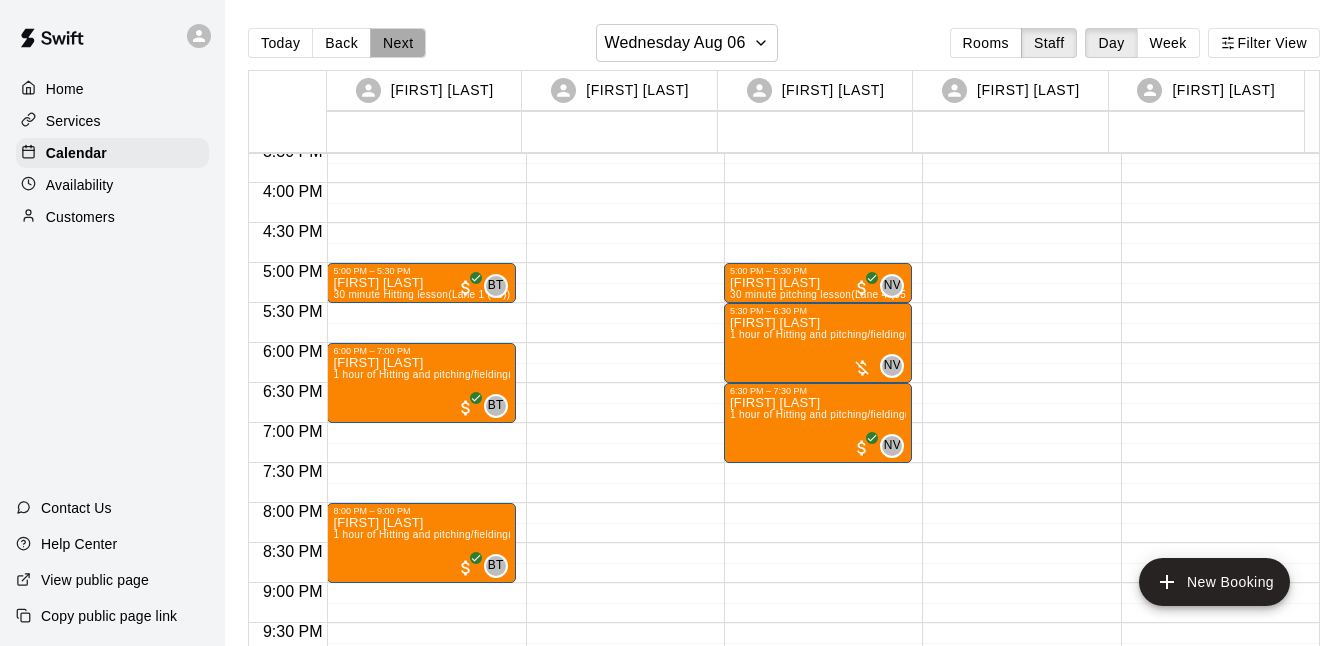 click on "Next" at bounding box center [398, 43] 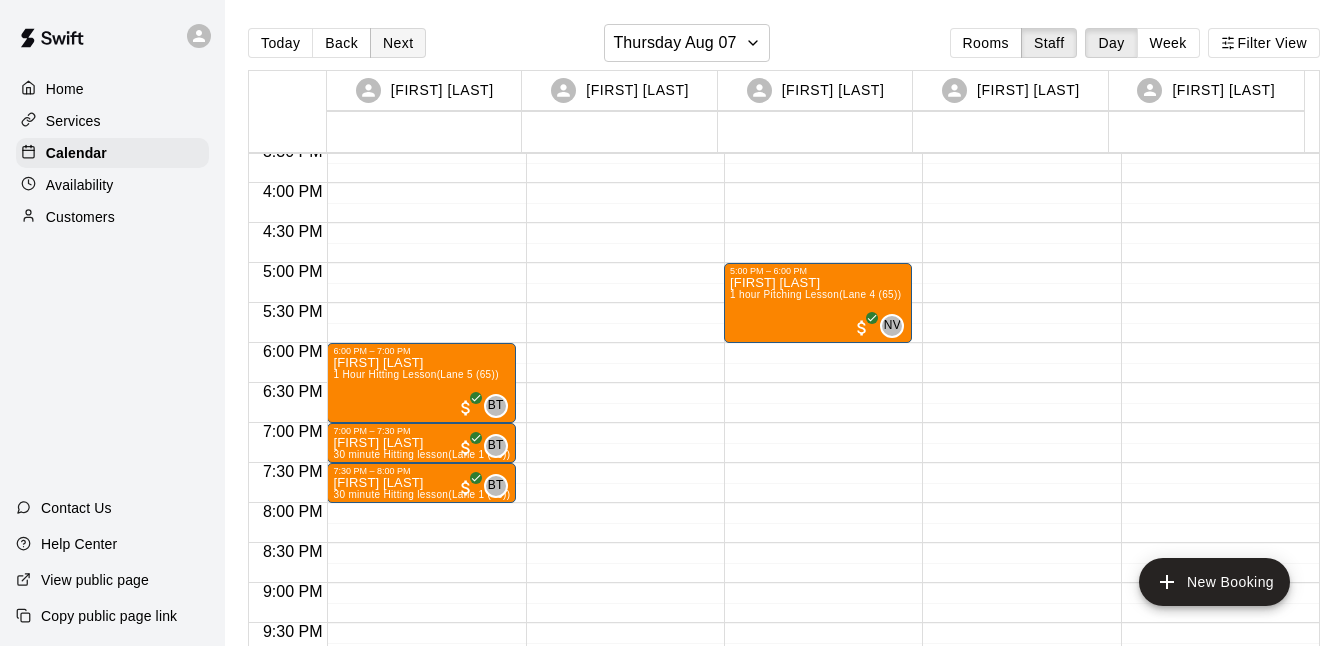 click on "Next" at bounding box center [398, 43] 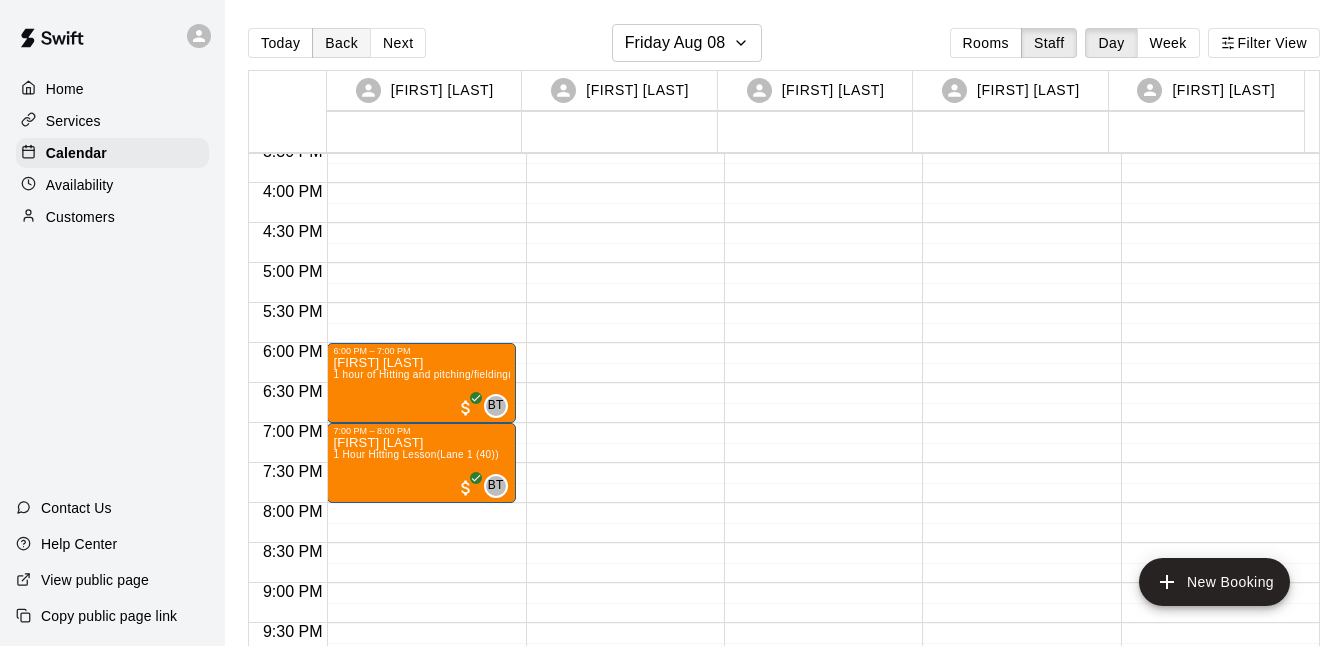 click on "Back" at bounding box center (341, 43) 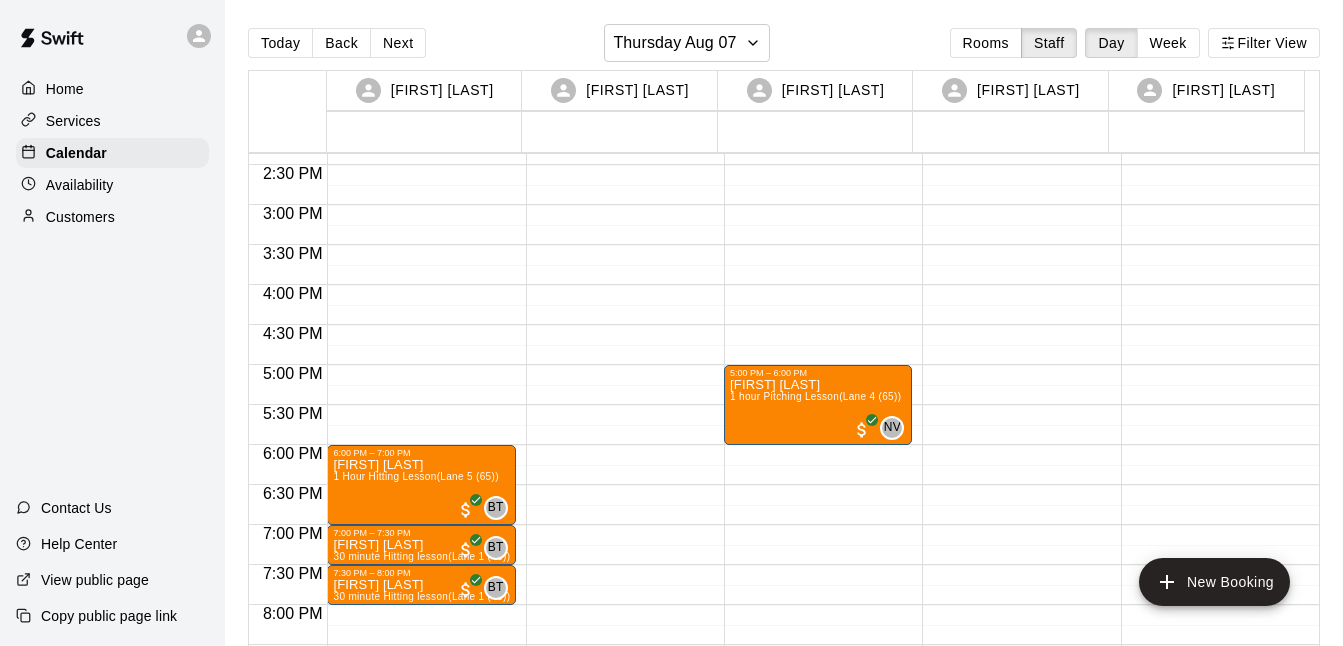 scroll, scrollTop: 1173, scrollLeft: 0, axis: vertical 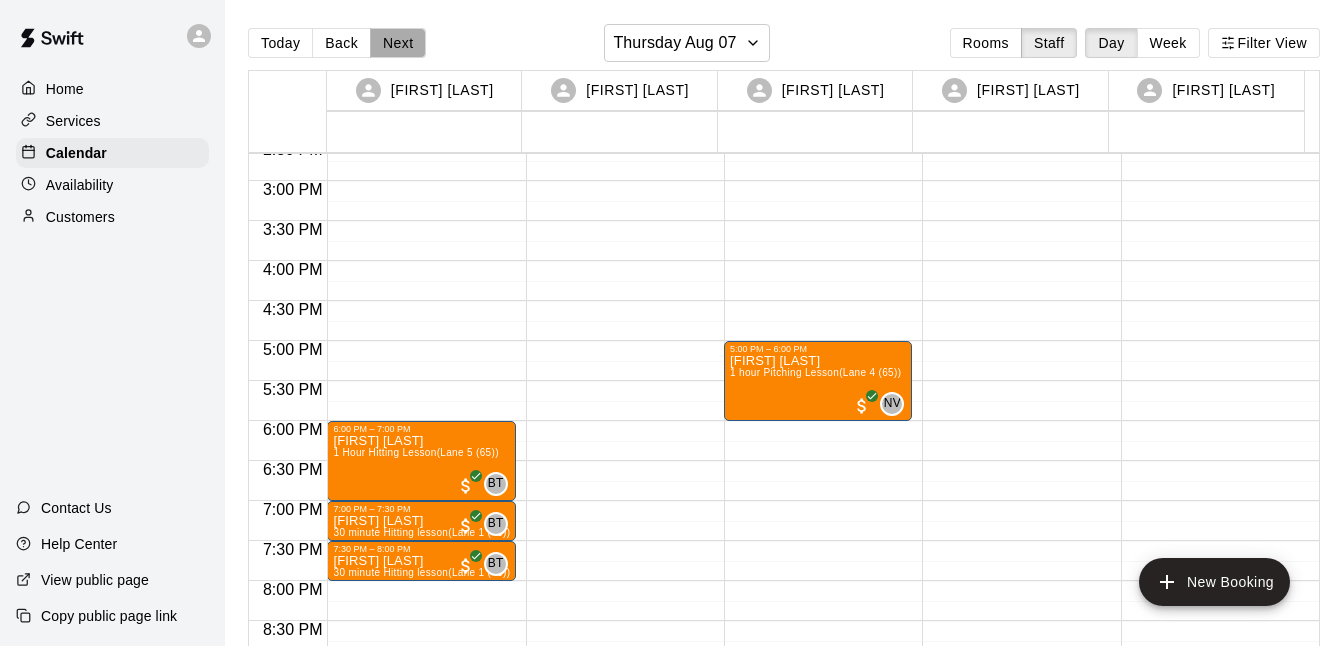 click on "Next" at bounding box center [398, 43] 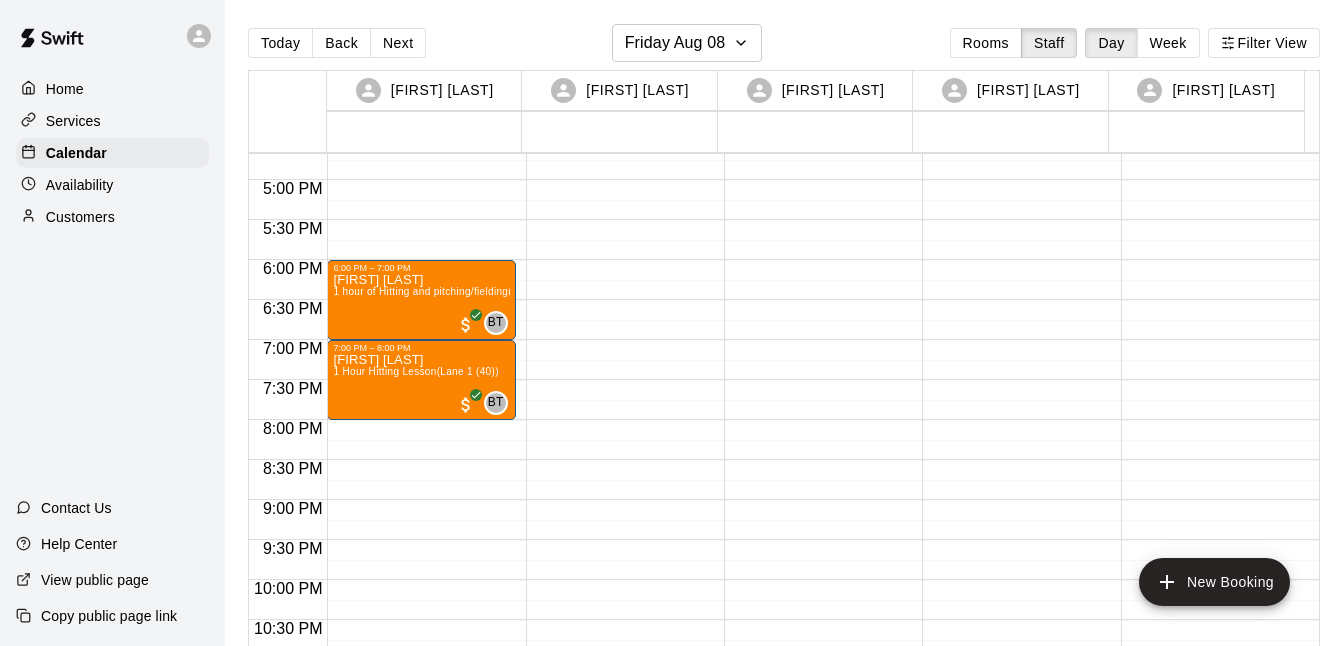 scroll, scrollTop: 1328, scrollLeft: 0, axis: vertical 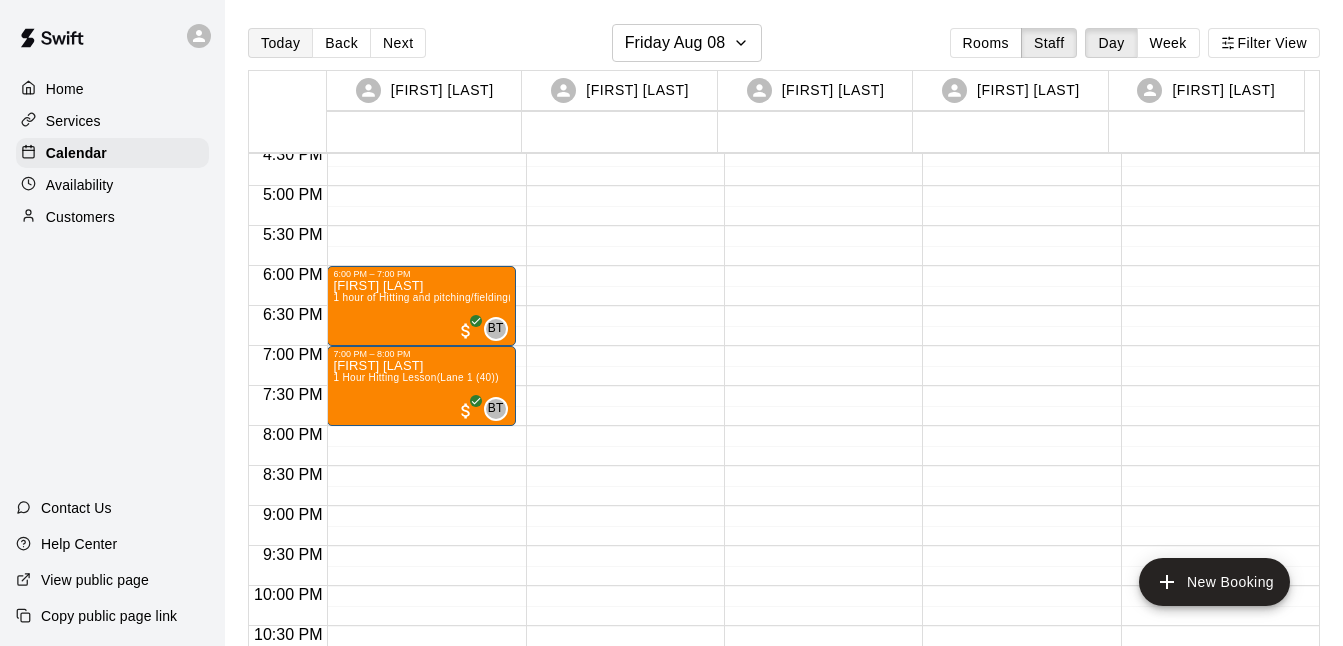 click on "Today" at bounding box center [280, 43] 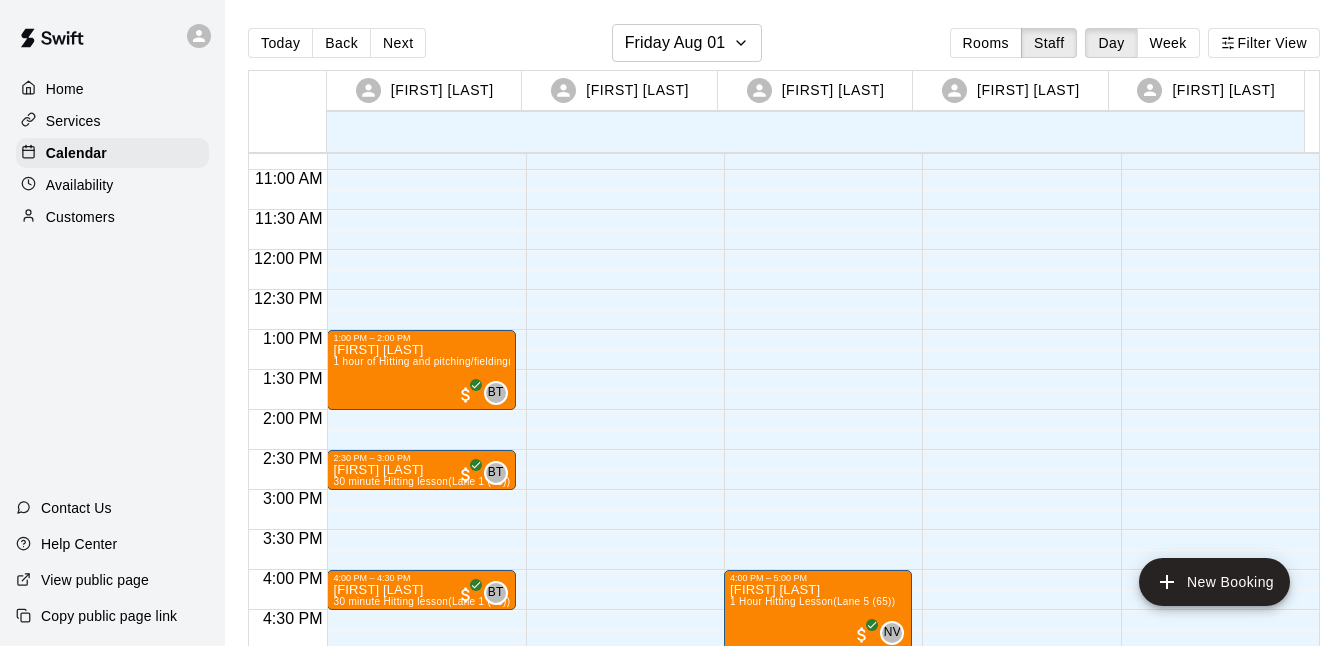 scroll, scrollTop: 1019, scrollLeft: 0, axis: vertical 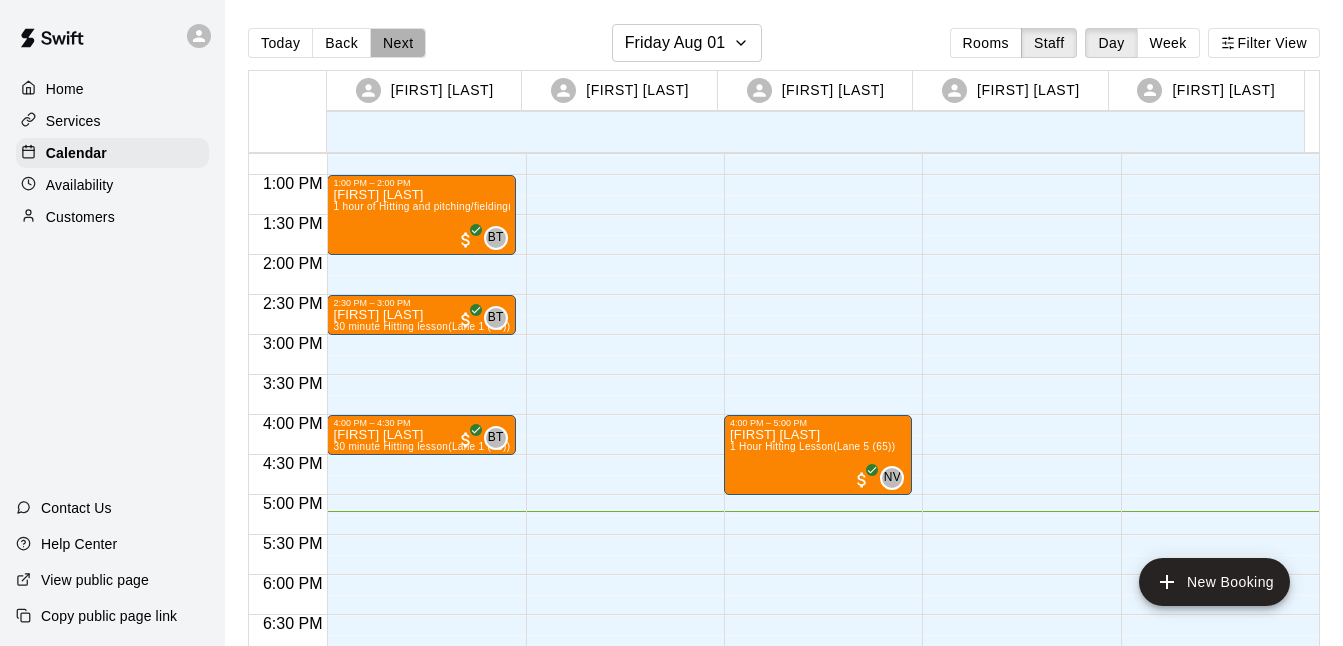 click on "Next" at bounding box center (398, 43) 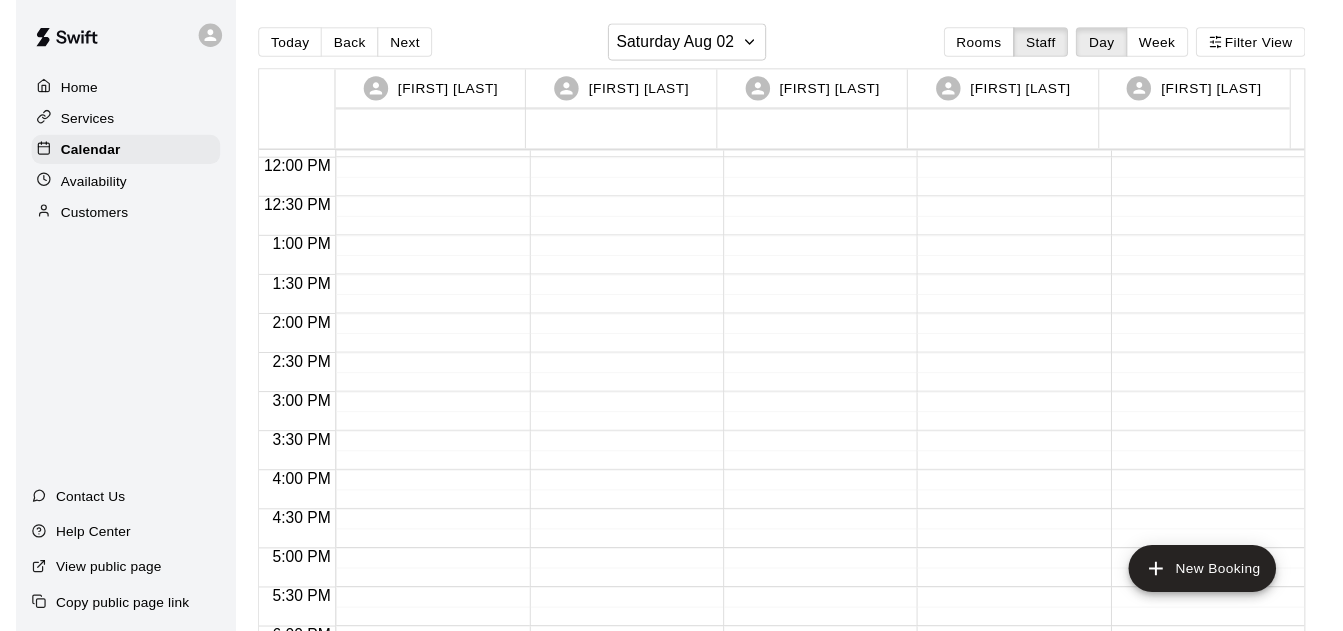 scroll, scrollTop: 942, scrollLeft: 0, axis: vertical 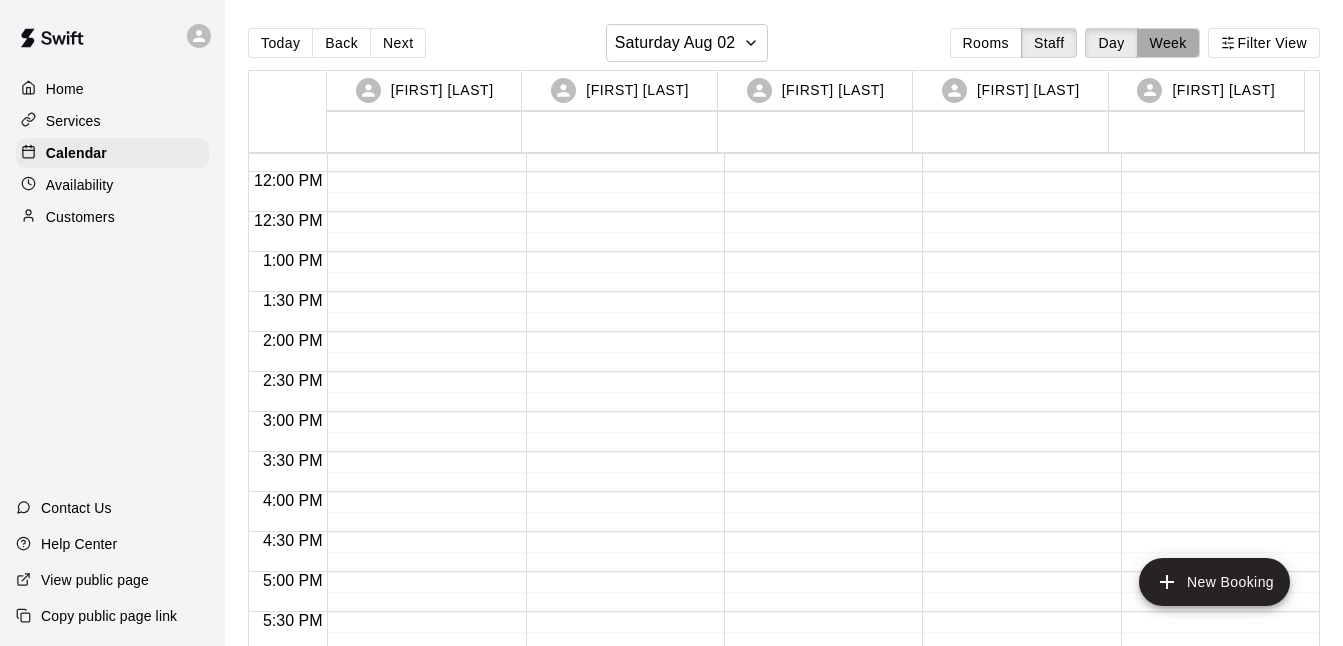 click on "Week" at bounding box center [1168, 43] 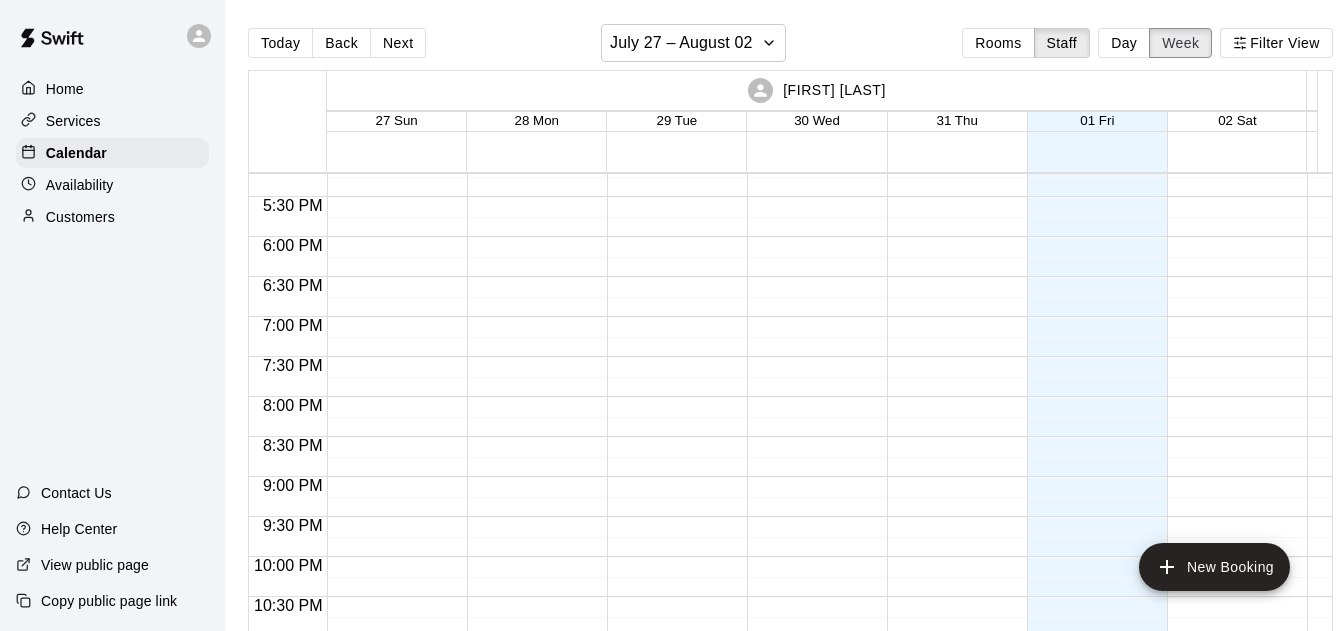 scroll, scrollTop: 1233, scrollLeft: 0, axis: vertical 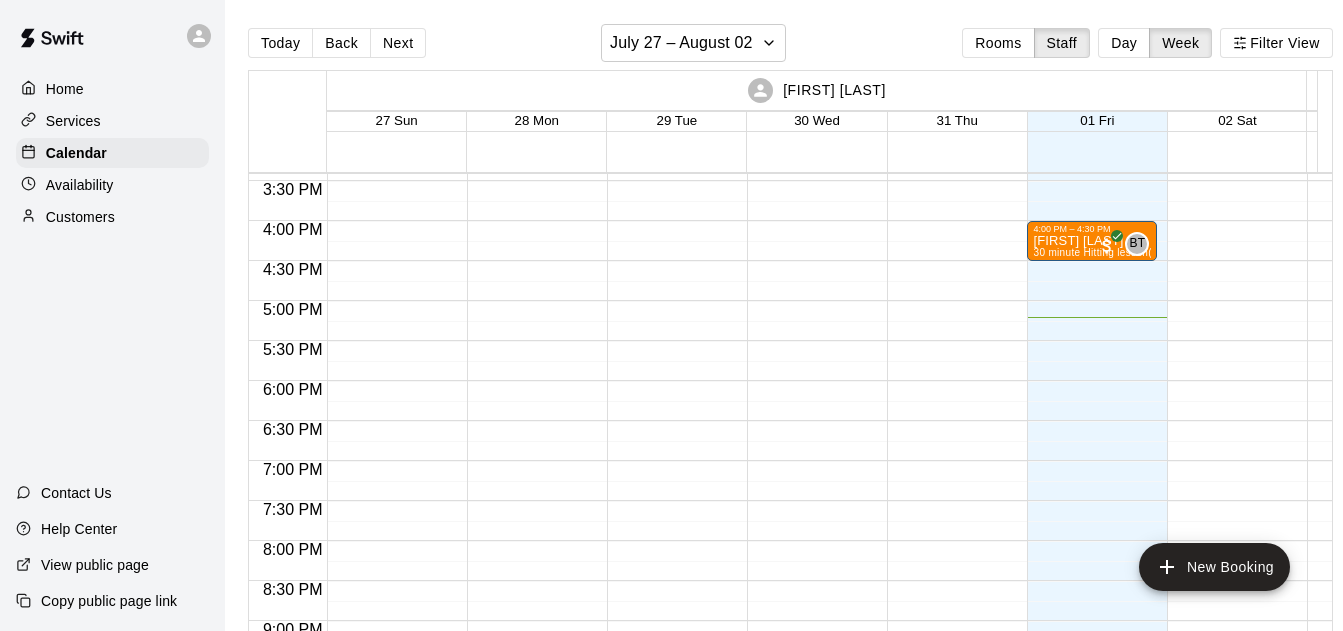 click on "Next" at bounding box center (398, 43) 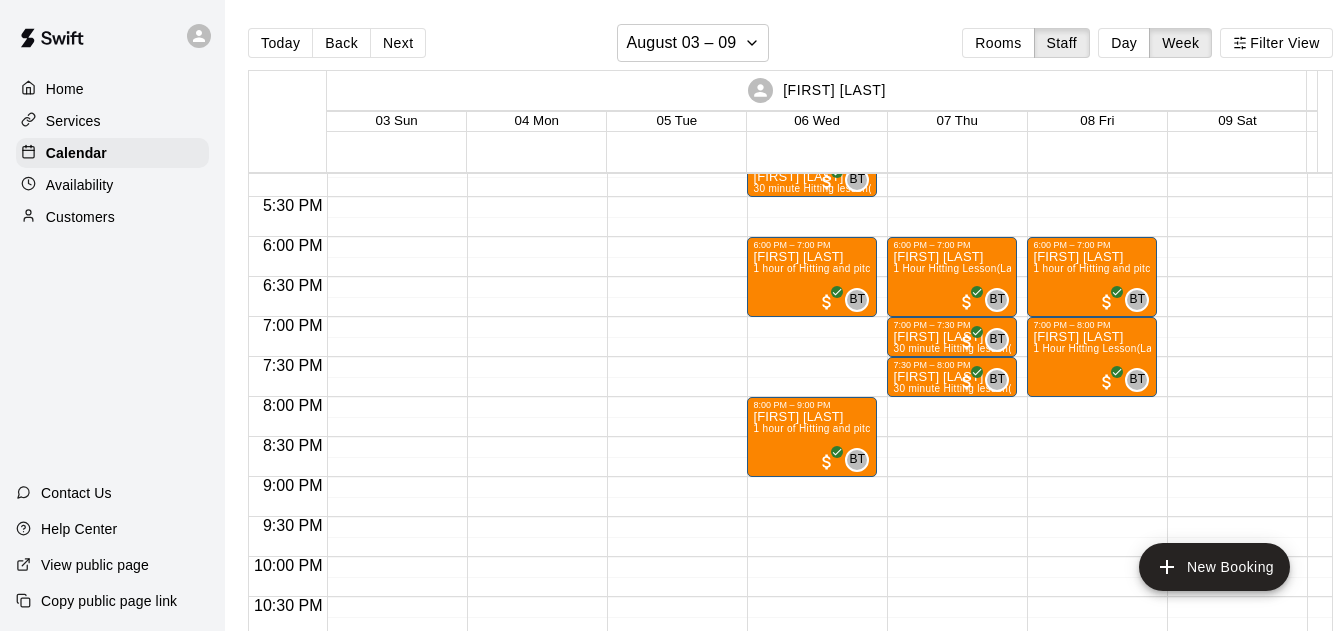 scroll, scrollTop: 1305, scrollLeft: 0, axis: vertical 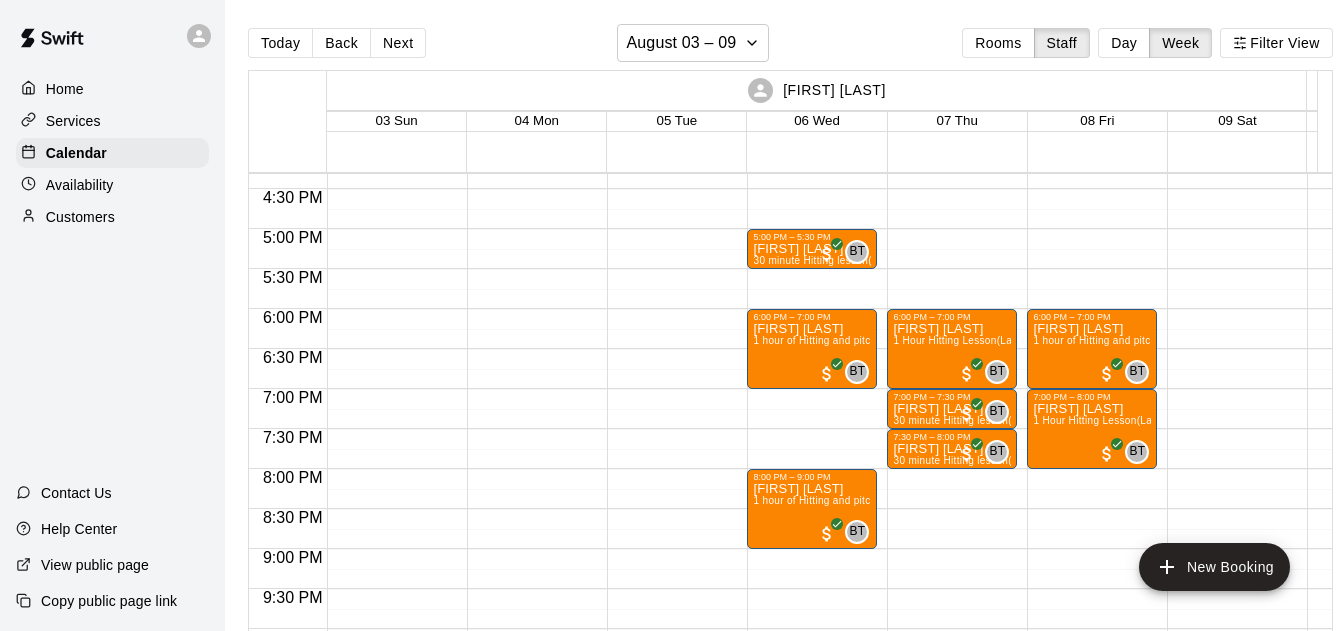 click on "Next" at bounding box center [398, 43] 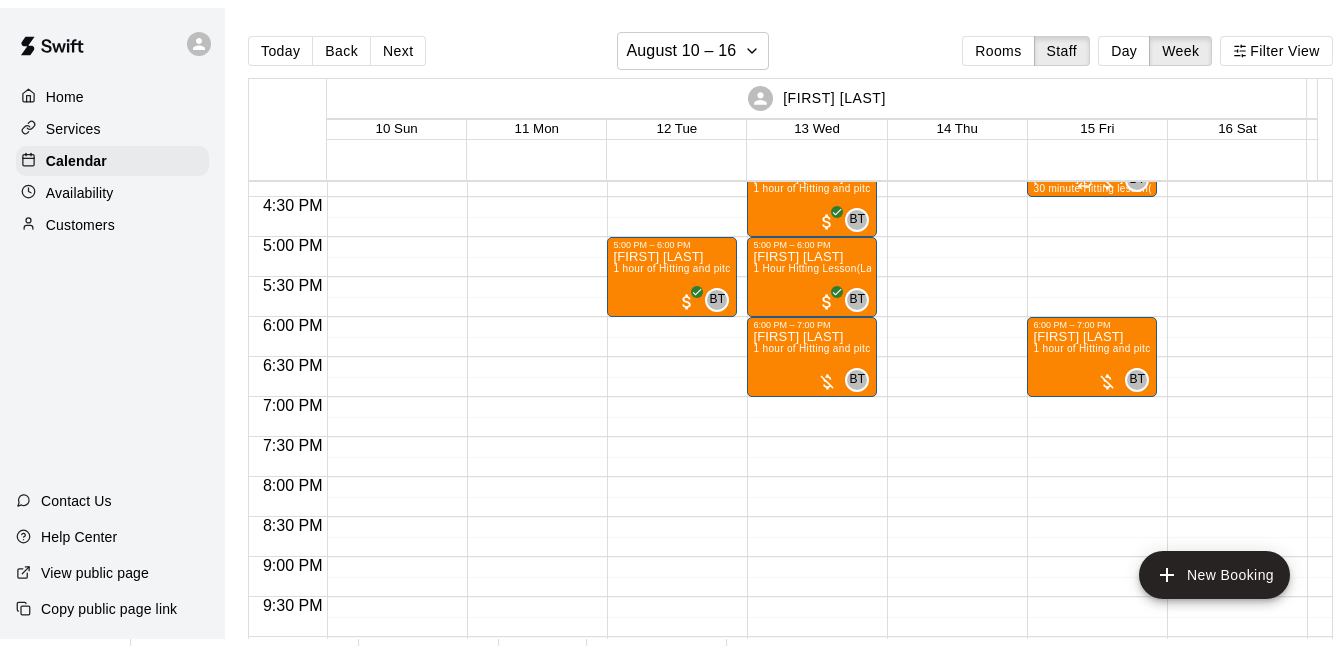 scroll, scrollTop: 1233, scrollLeft: 0, axis: vertical 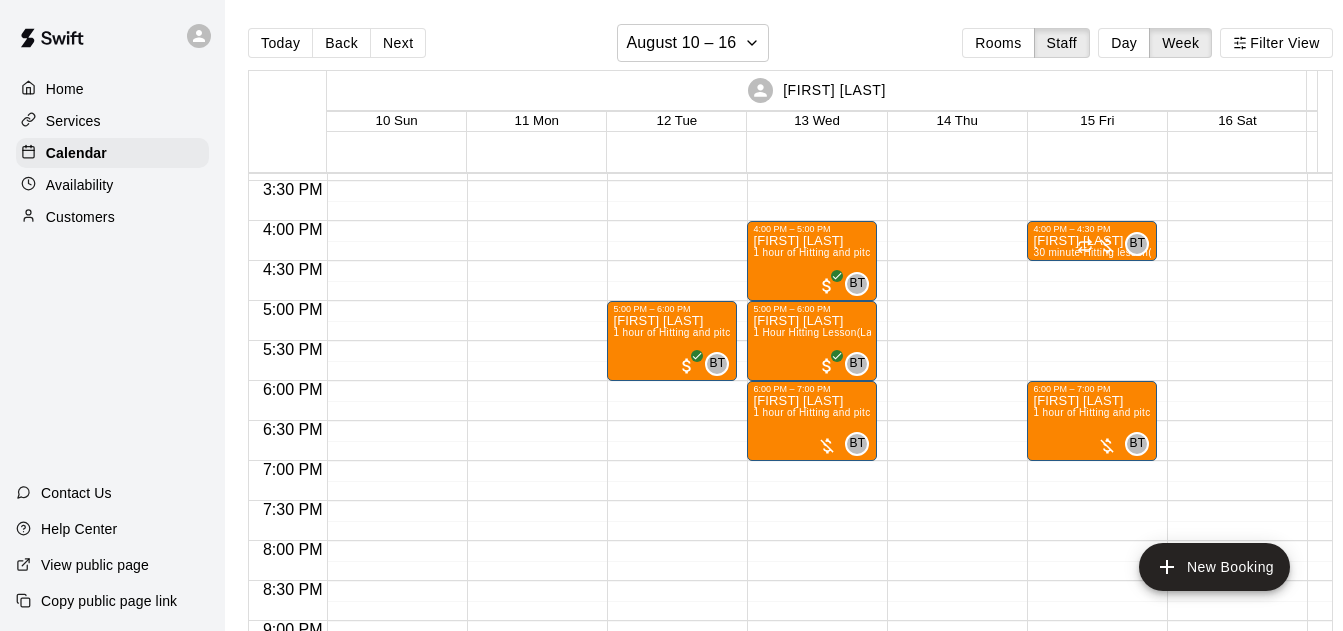 drag, startPoint x: 267, startPoint y: 58, endPoint x: 240, endPoint y: 56, distance: 27.073973 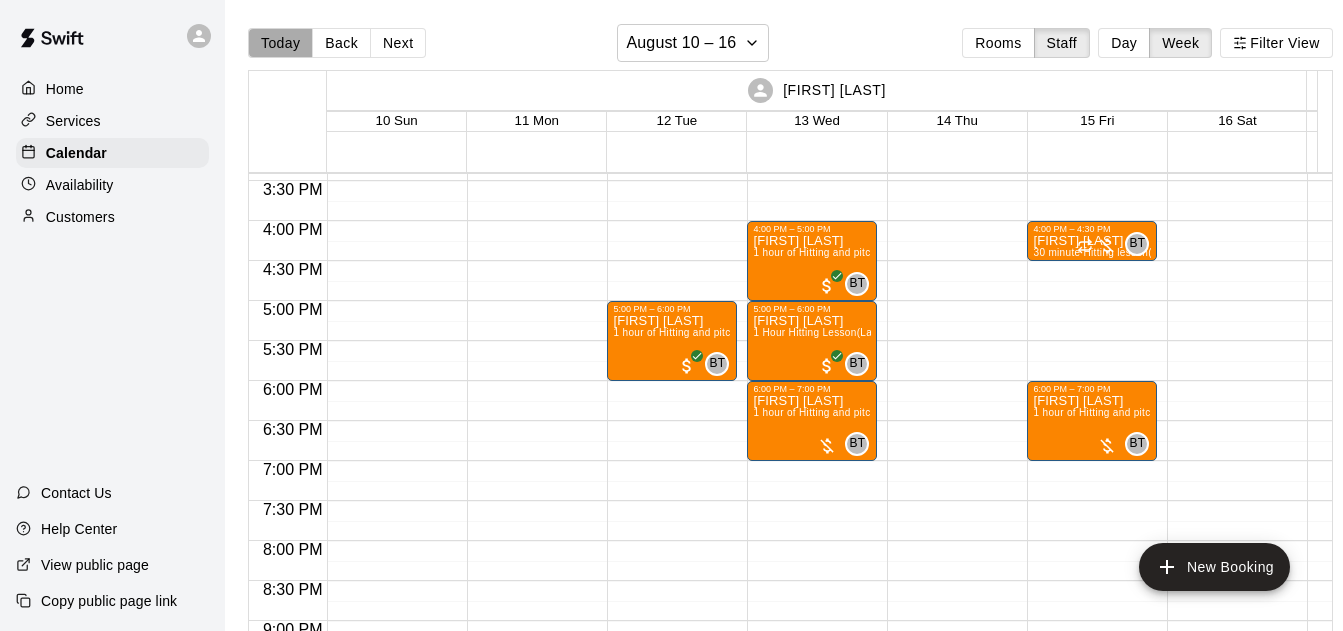 click on "Today" at bounding box center (280, 43) 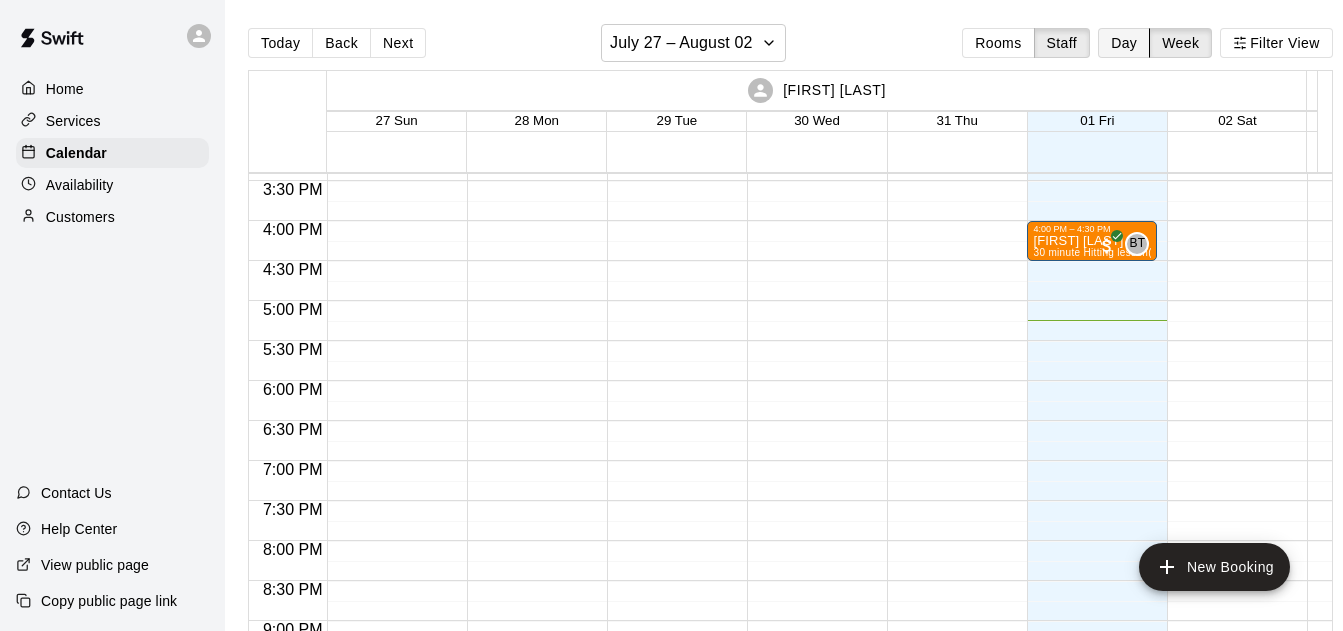 click on "Day" at bounding box center (1124, 43) 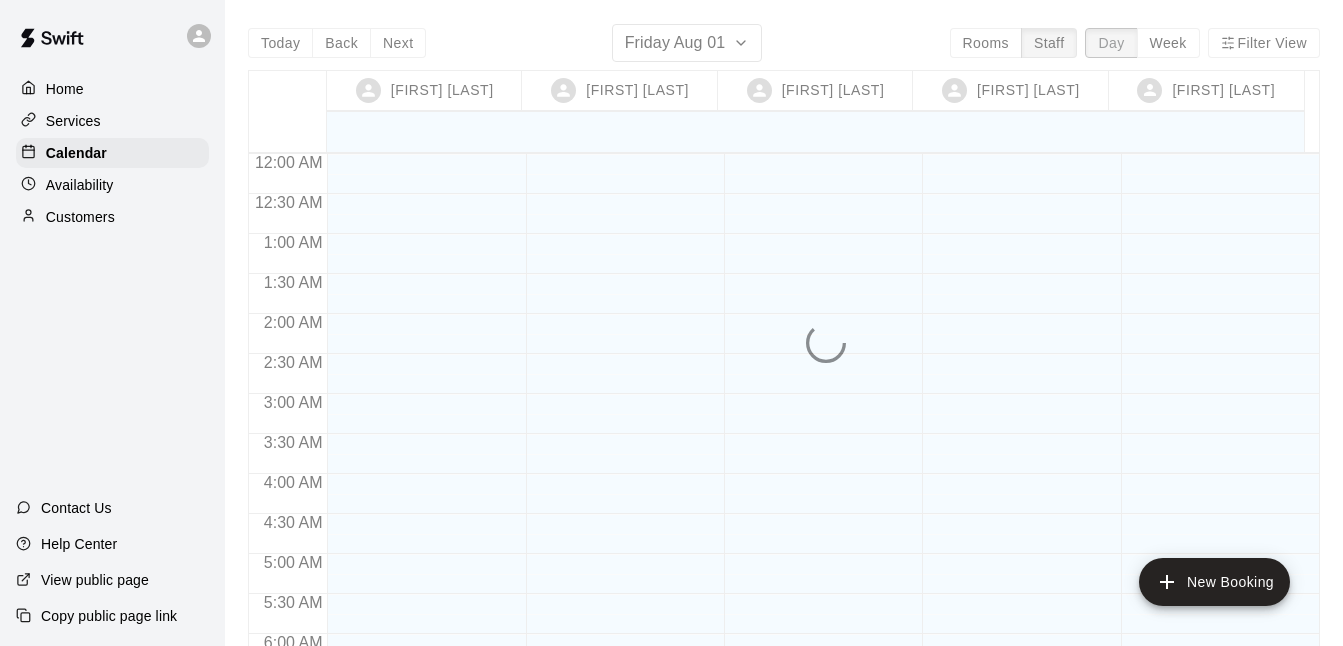 scroll, scrollTop: 1378, scrollLeft: 0, axis: vertical 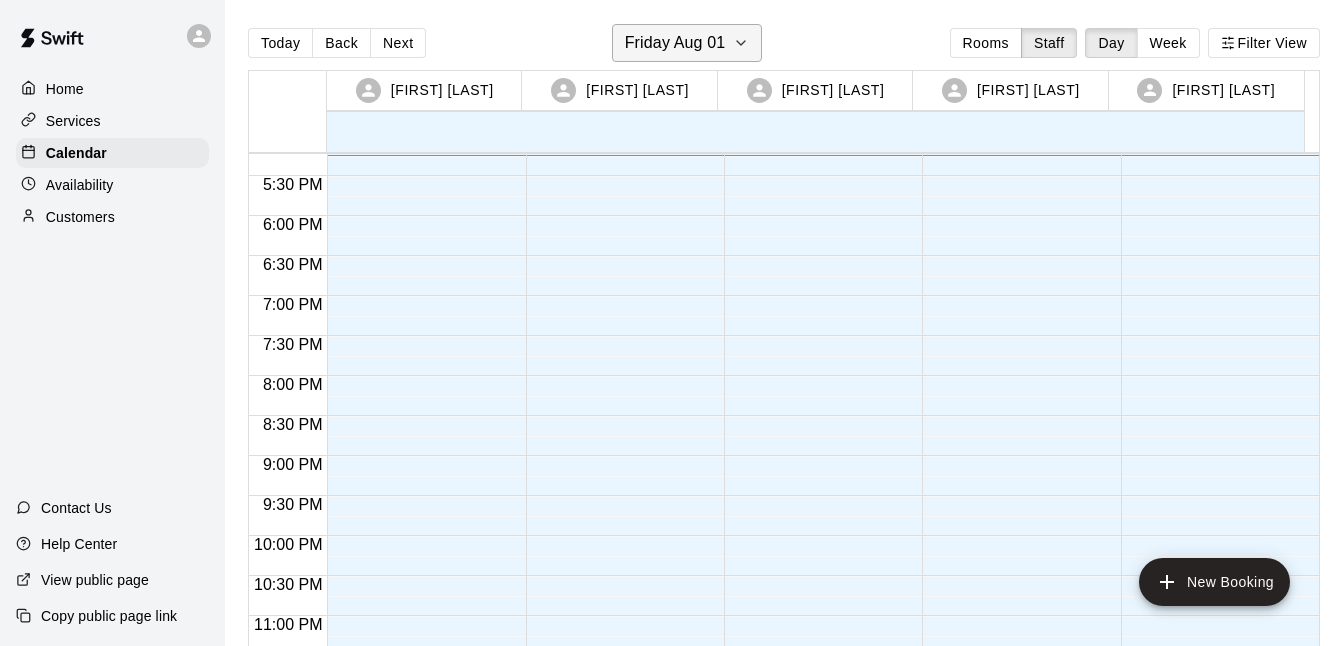 click on "Friday Aug 01" at bounding box center (687, 43) 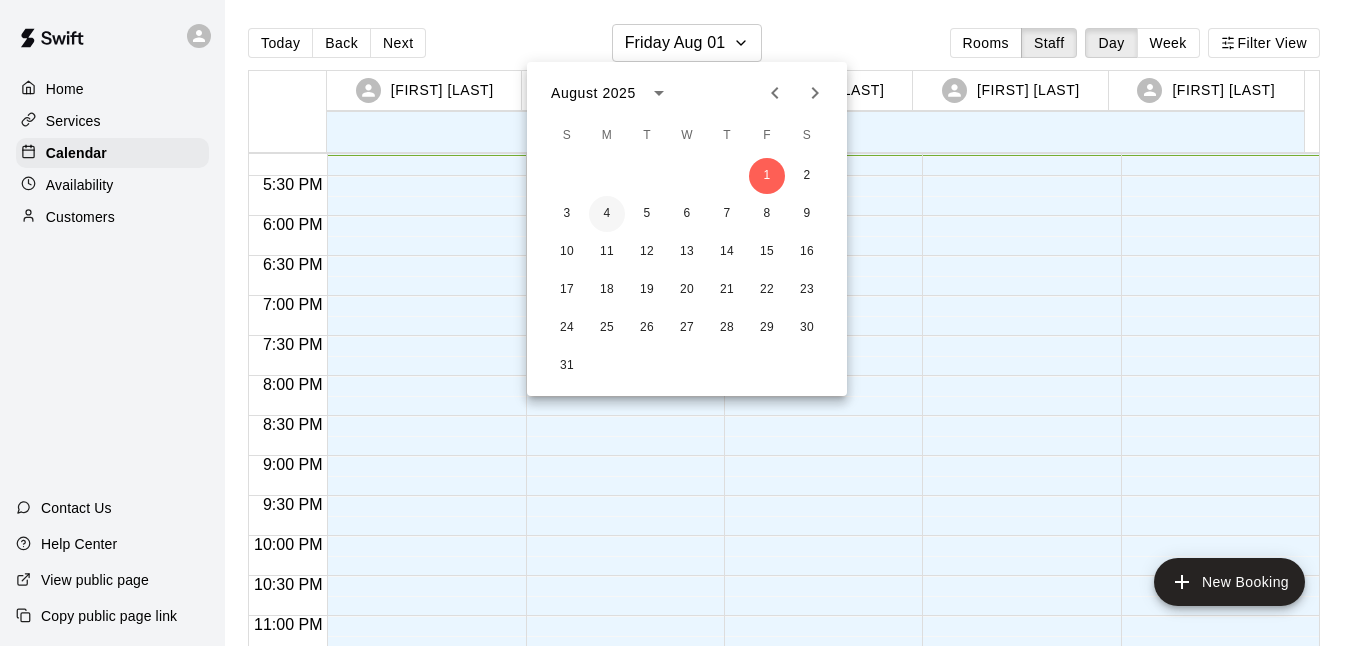 click on "4" at bounding box center [607, 214] 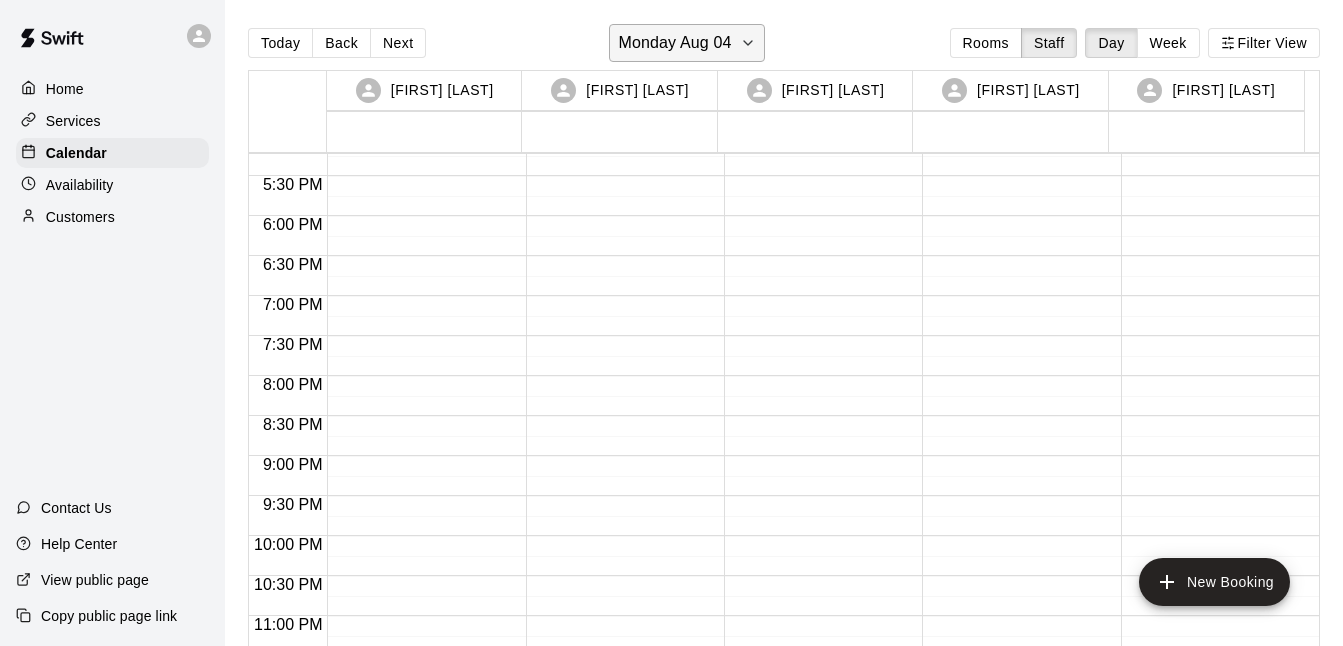 click on "Monday Aug 04" at bounding box center (674, 43) 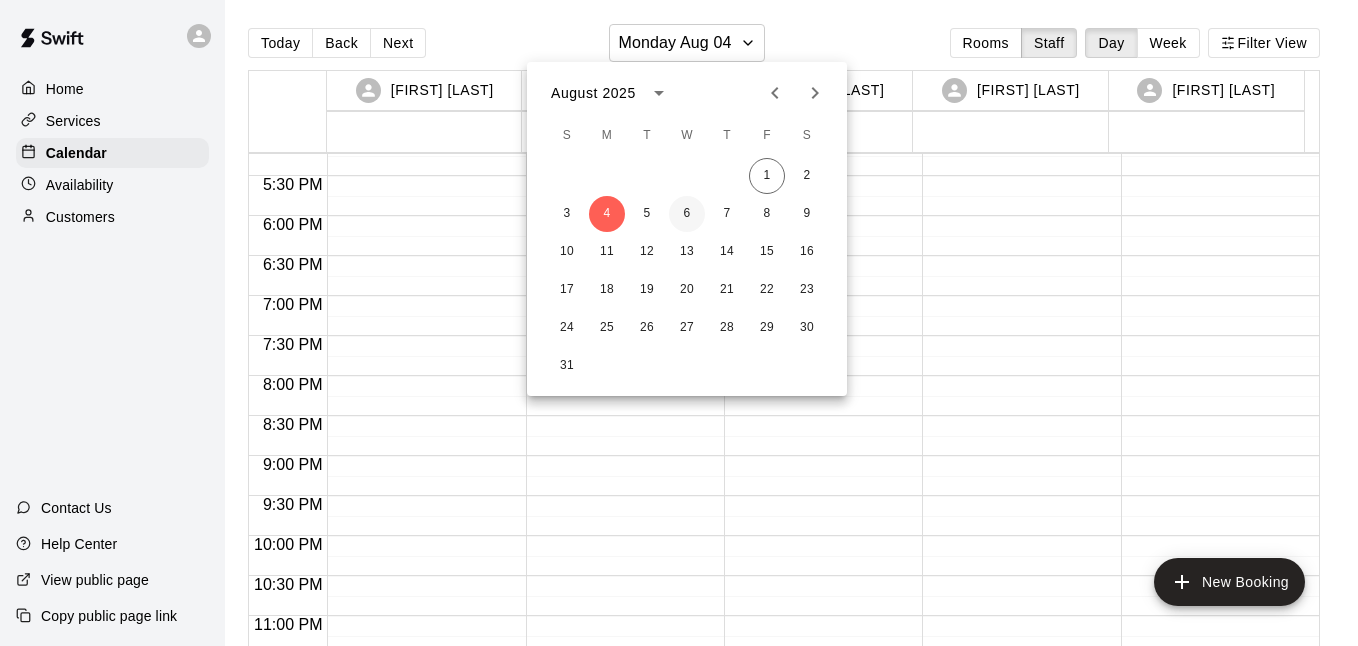 click on "6" at bounding box center [687, 214] 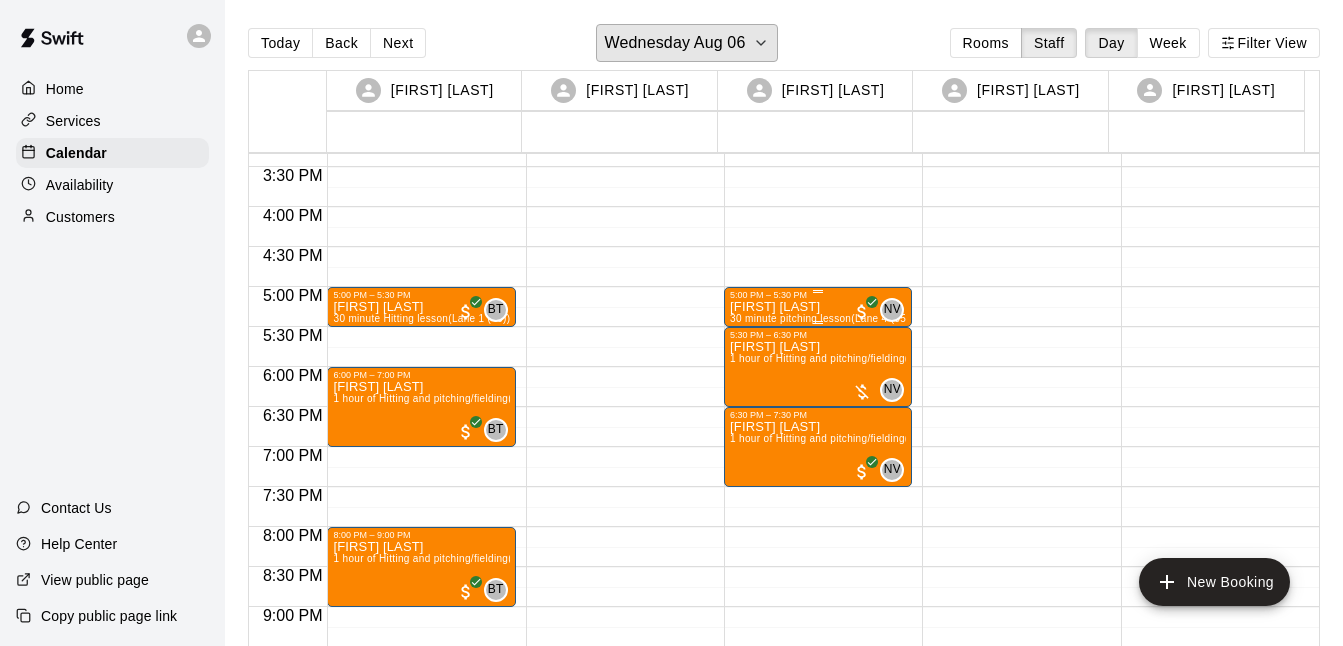 scroll, scrollTop: 1224, scrollLeft: 0, axis: vertical 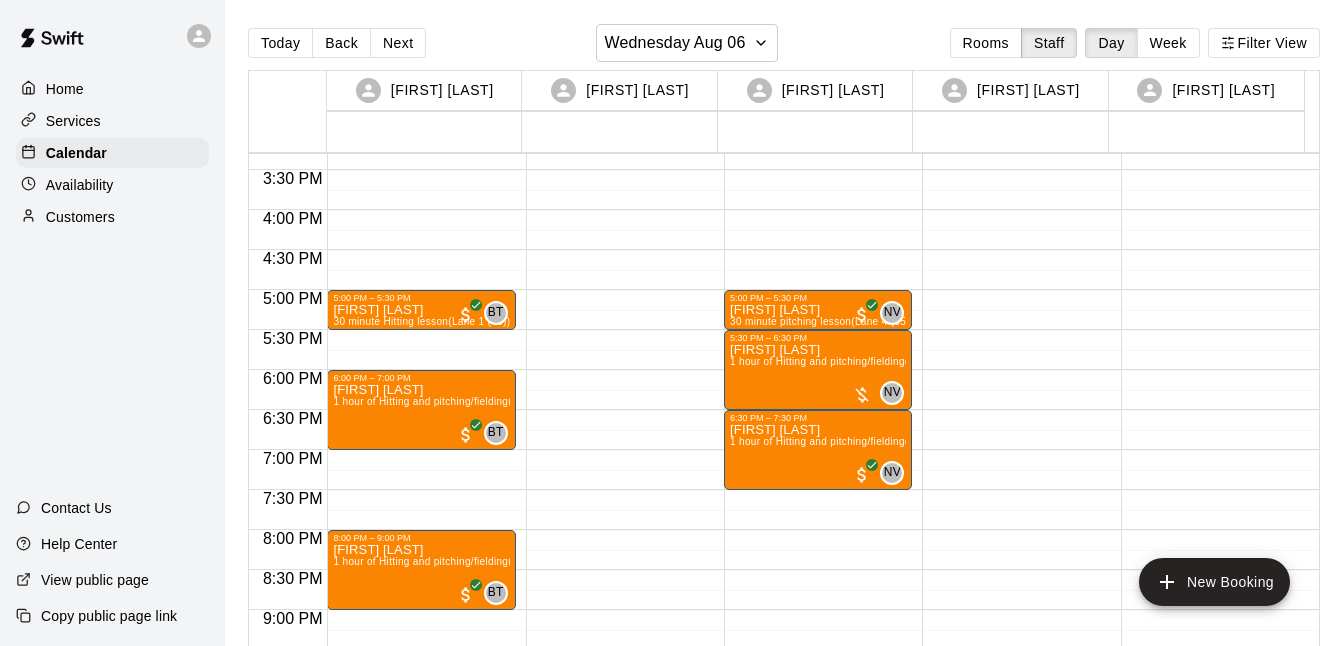 click on "Back" at bounding box center (341, 43) 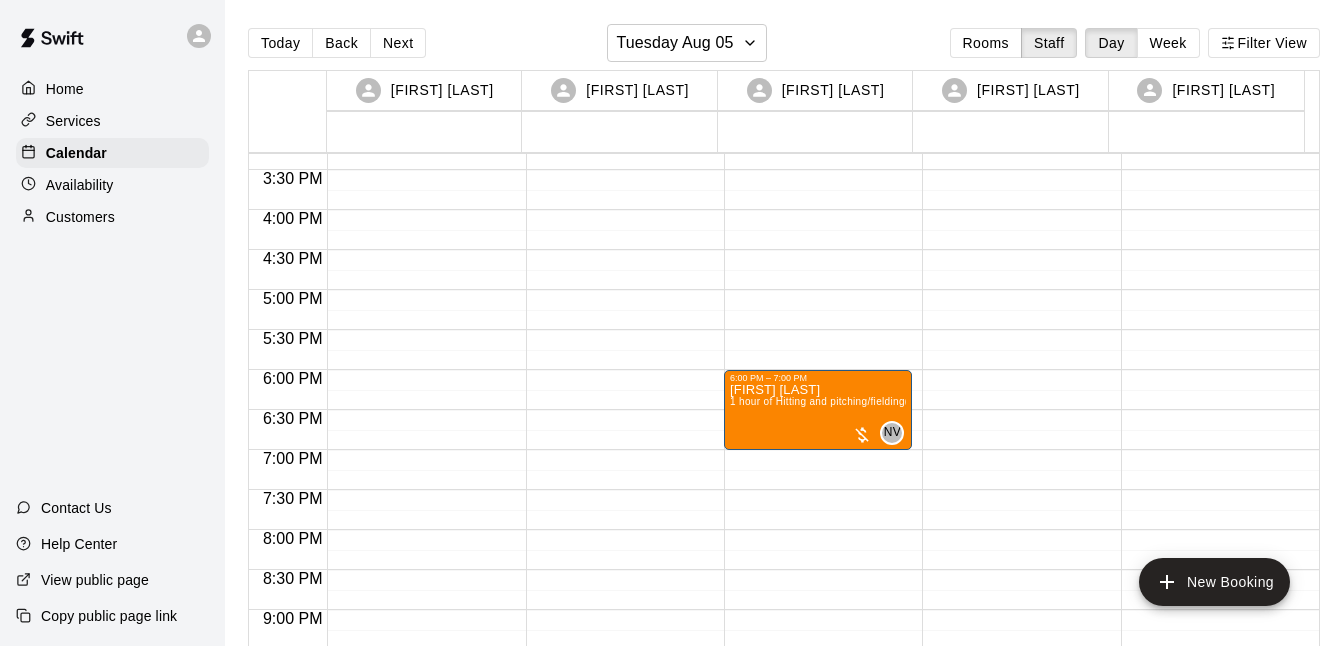 click on "Back" at bounding box center [341, 43] 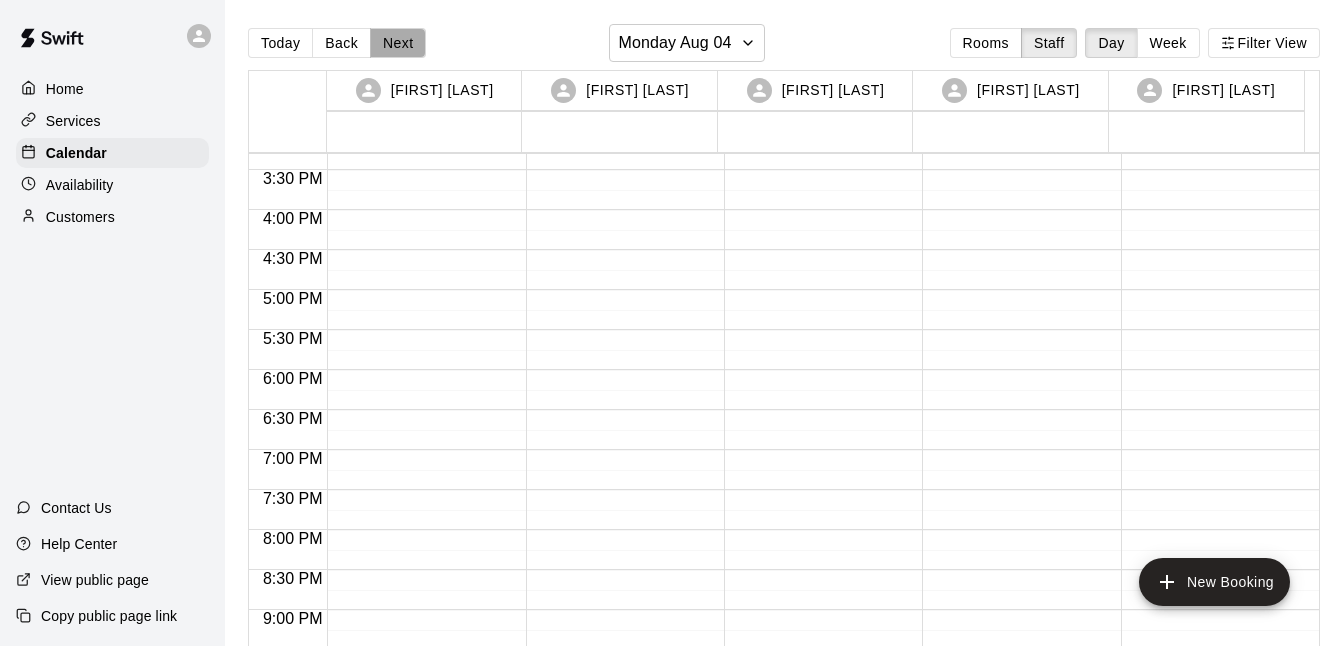 click on "Next" at bounding box center (398, 43) 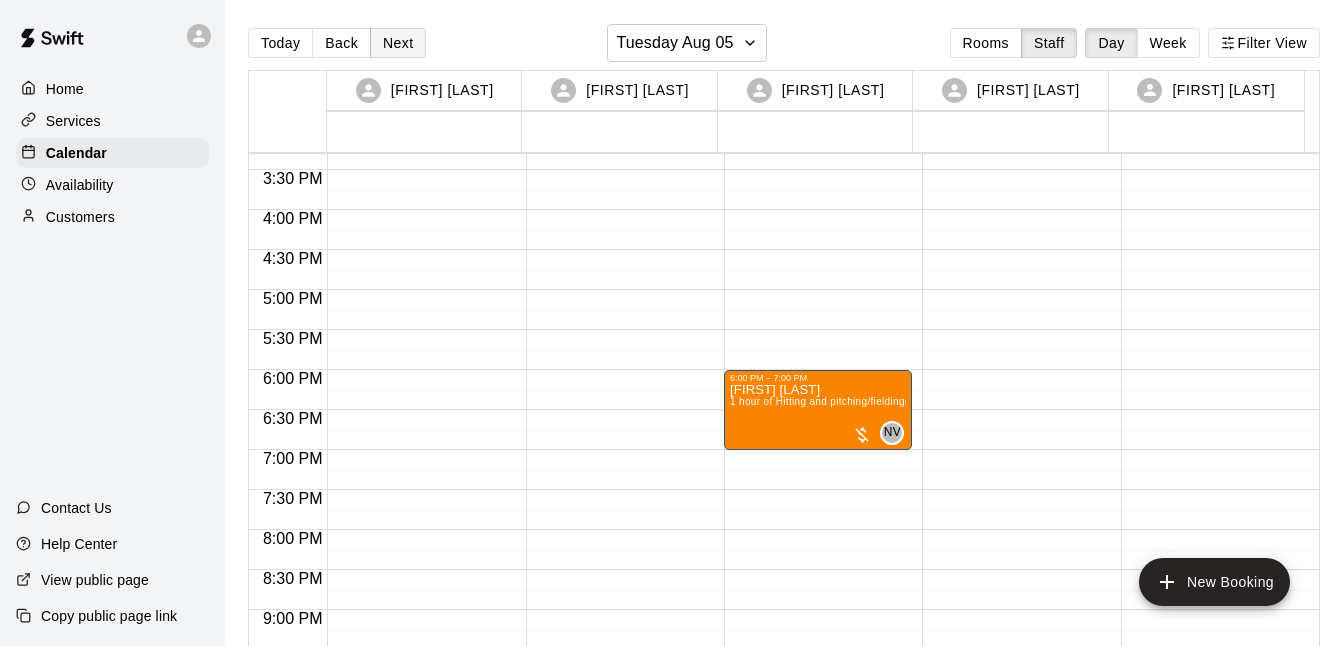 click on "Next" at bounding box center (398, 43) 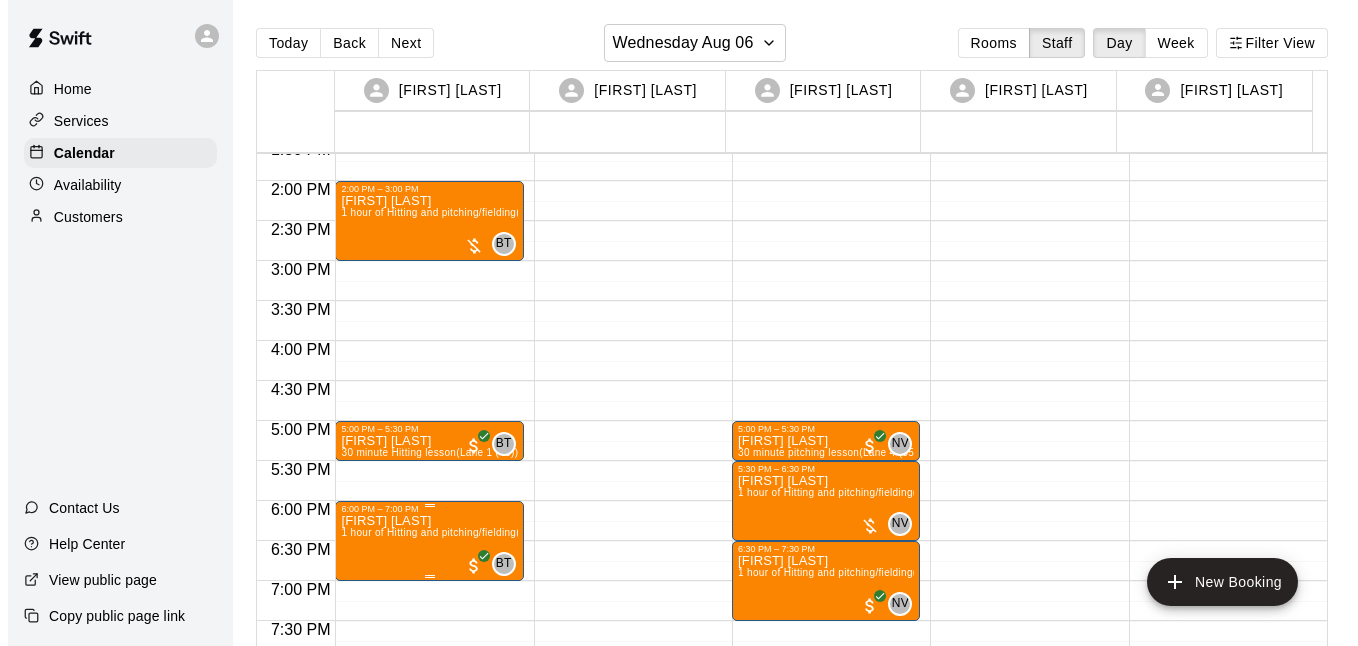 scroll, scrollTop: 1096, scrollLeft: 0, axis: vertical 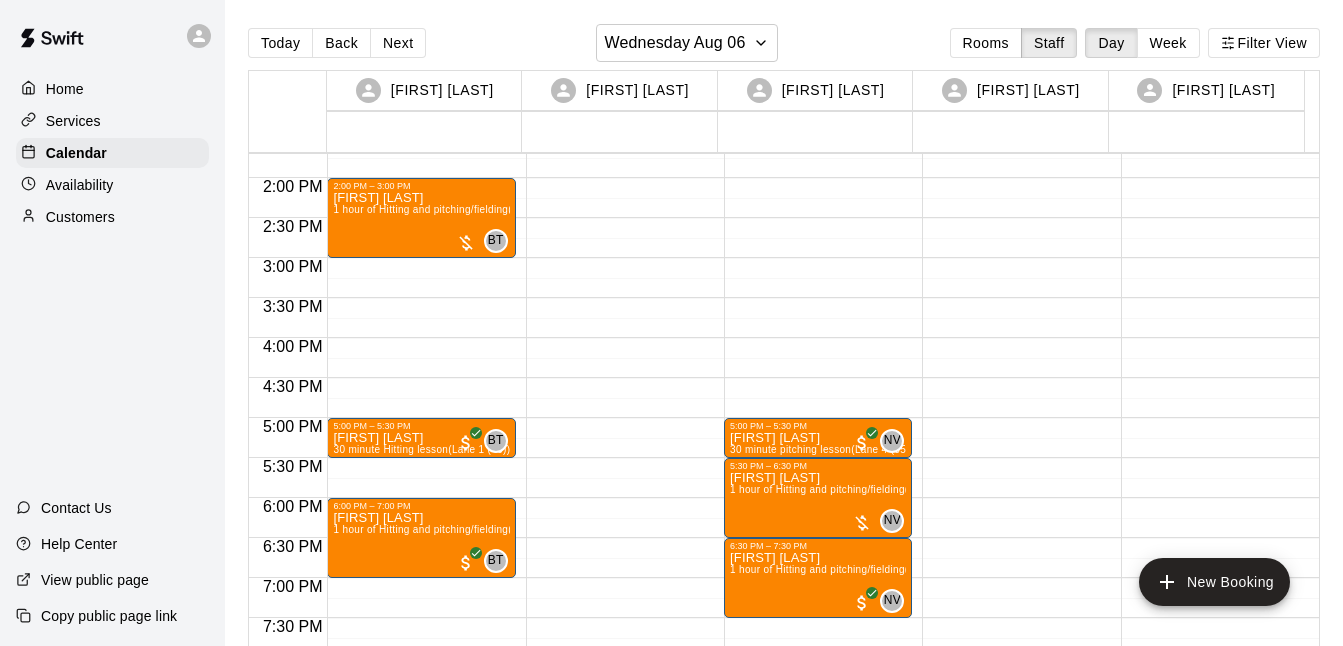 click on "[TIME] – [TIME] [FIRST] [LAST] 1 hour of Hitting and pitching/fielding  (Lane 5 (65)) BT 0 [TIME] – [TIME] [FIRST]  [LAST] 30 minute Hitting lesson  (Lane 1 (40)) BT 0 [TIME] – [TIME] [FIRST] [LAST] 1 hour of Hitting and pitching/fielding  (Lane 5 (65)) BT 0 [TIME] – [TIME] [FIRST] [LAST] 1 hour of Hitting and pitching/fielding  (Lane 5 (65)) BT 0" at bounding box center [421, 18] 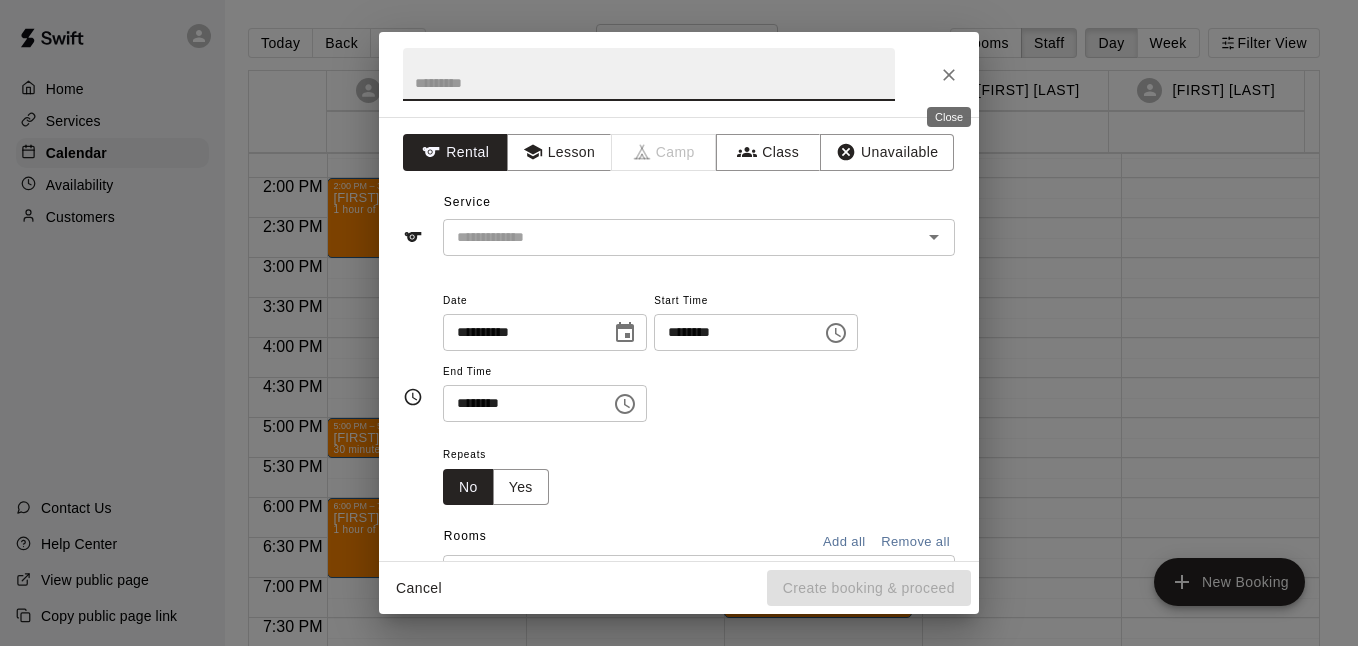 click 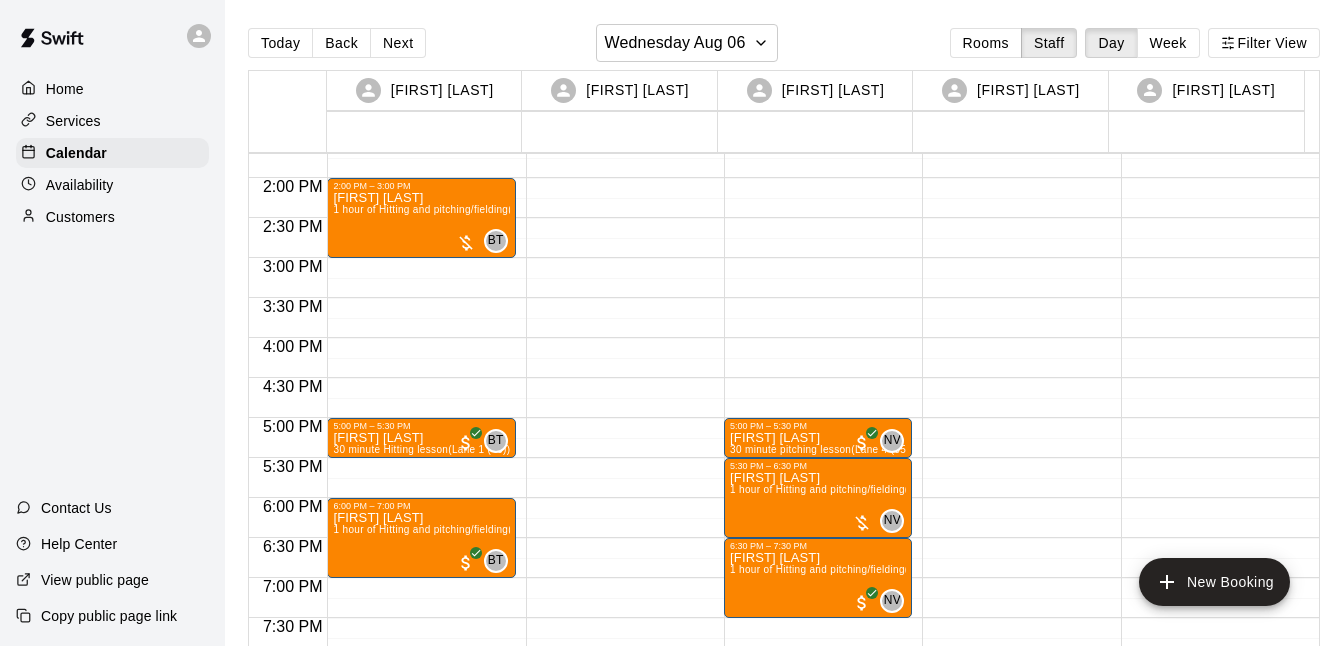 click on "[TIME] – [TIME] [FIRST] [LAST] 1 hour of Hitting and pitching/fielding  (Lane 5 (65)) BT 0 [TIME] – [TIME] [FIRST]  [LAST] 30 minute Hitting lesson  (Lane 1 (40)) BT 0 [TIME] – [TIME] [FIRST] [LAST] 1 hour of Hitting and pitching/fielding  (Lane 5 (65)) BT 0 [TIME] – [TIME] [FIRST] [LAST] 1 hour of Hitting and pitching/fielding  (Lane 5 (65)) BT 0" at bounding box center [421, 18] 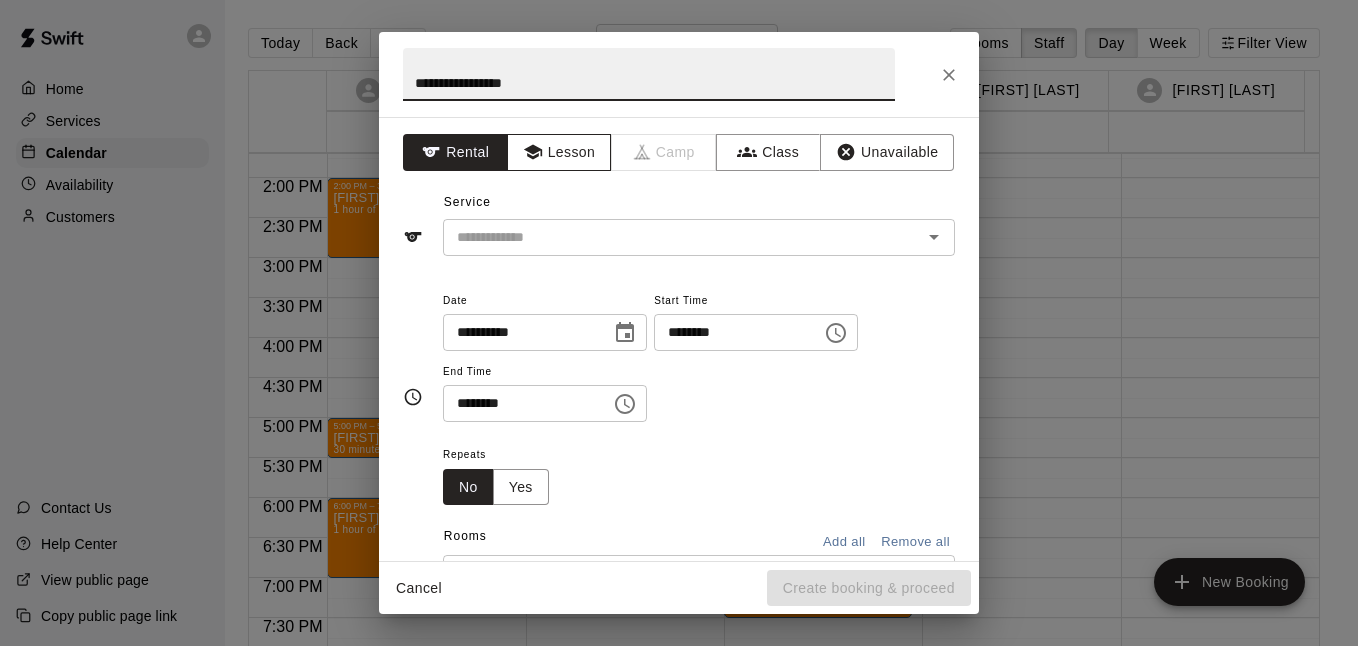 type on "**********" 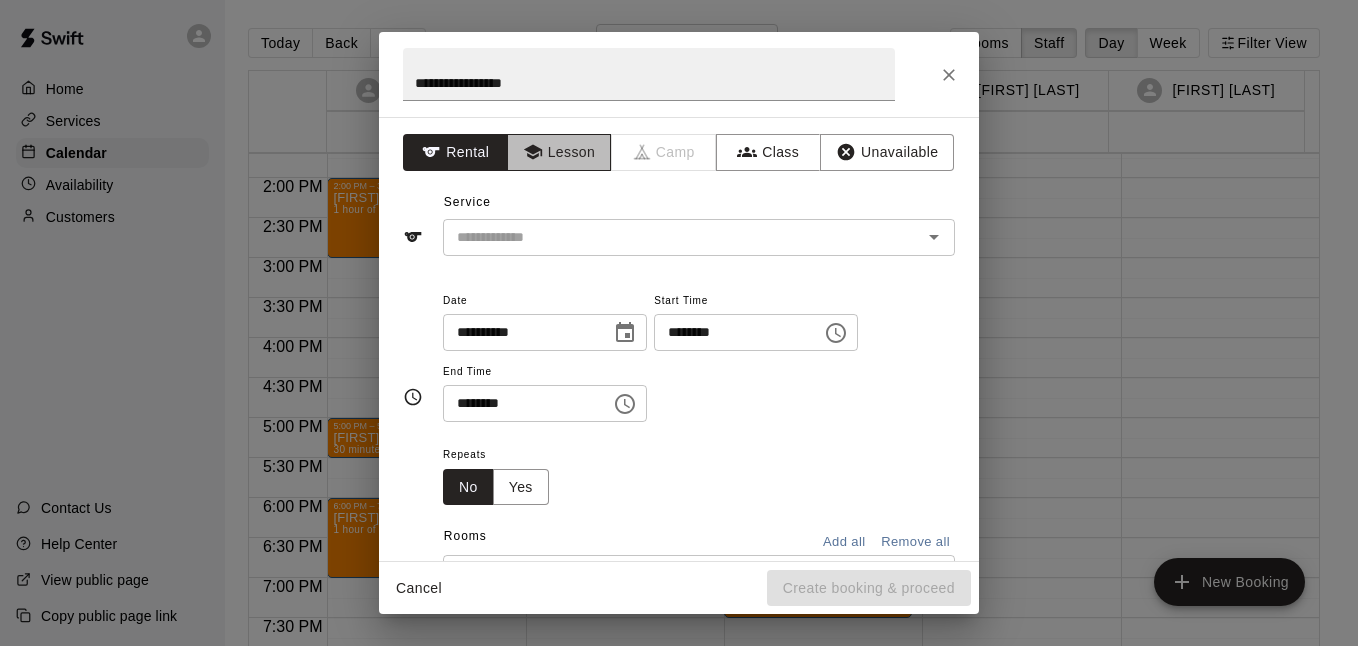 click on "Lesson" at bounding box center [559, 152] 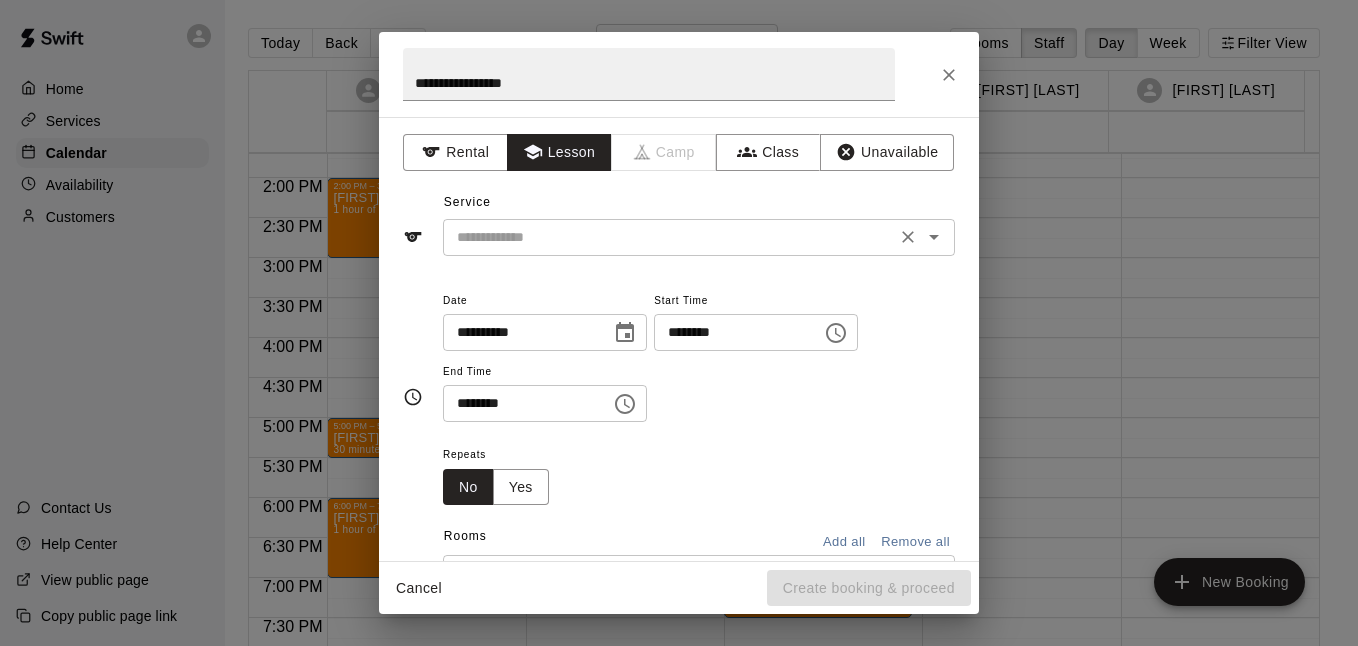 click 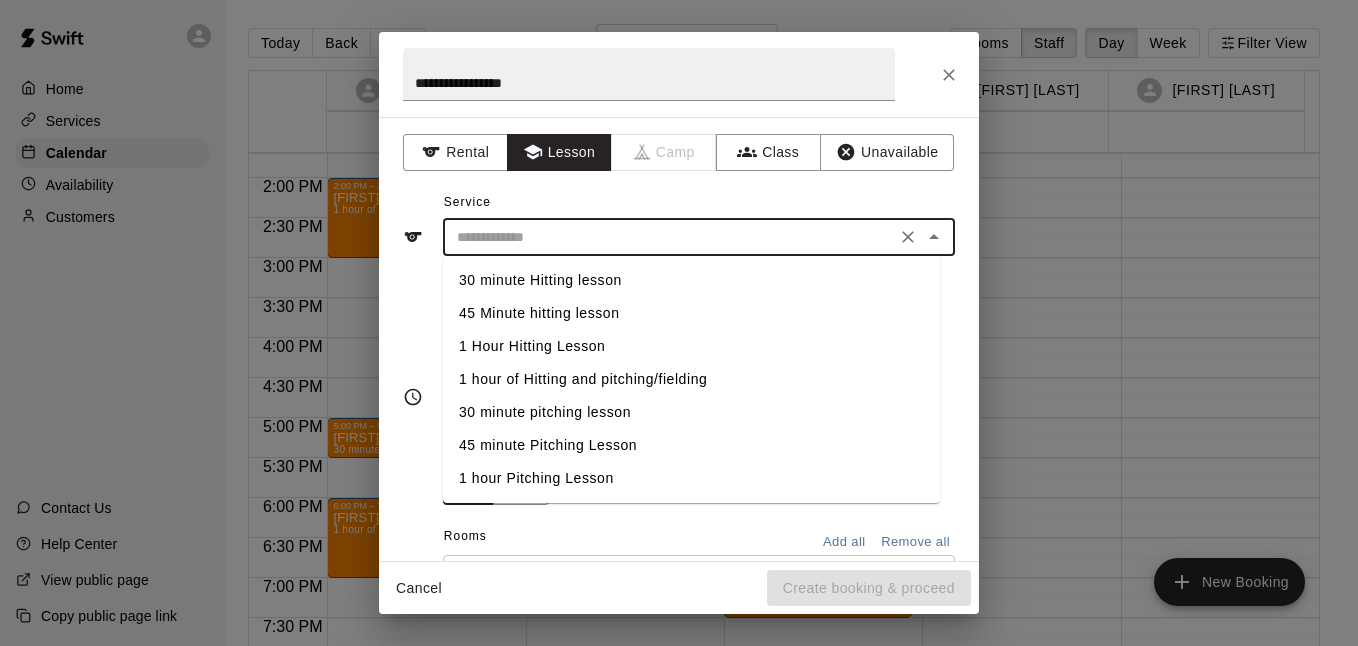 click on "30 minute Hitting lesson" at bounding box center (691, 280) 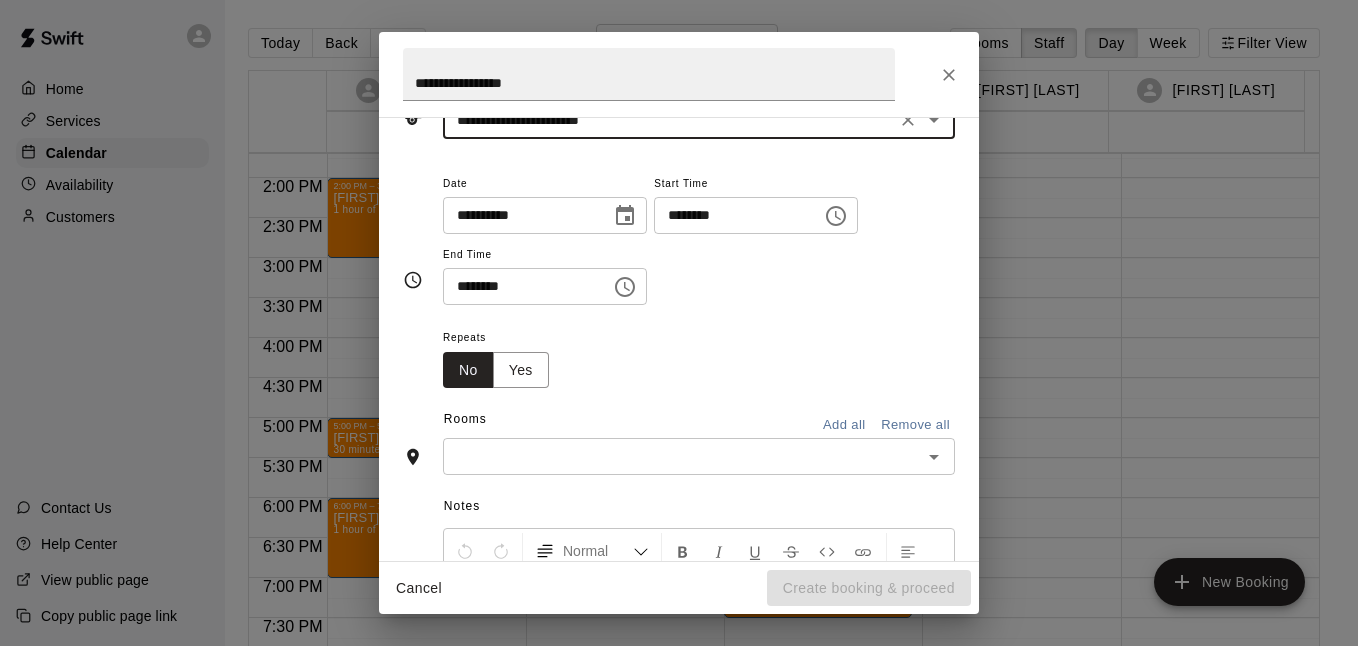 scroll, scrollTop: 133, scrollLeft: 0, axis: vertical 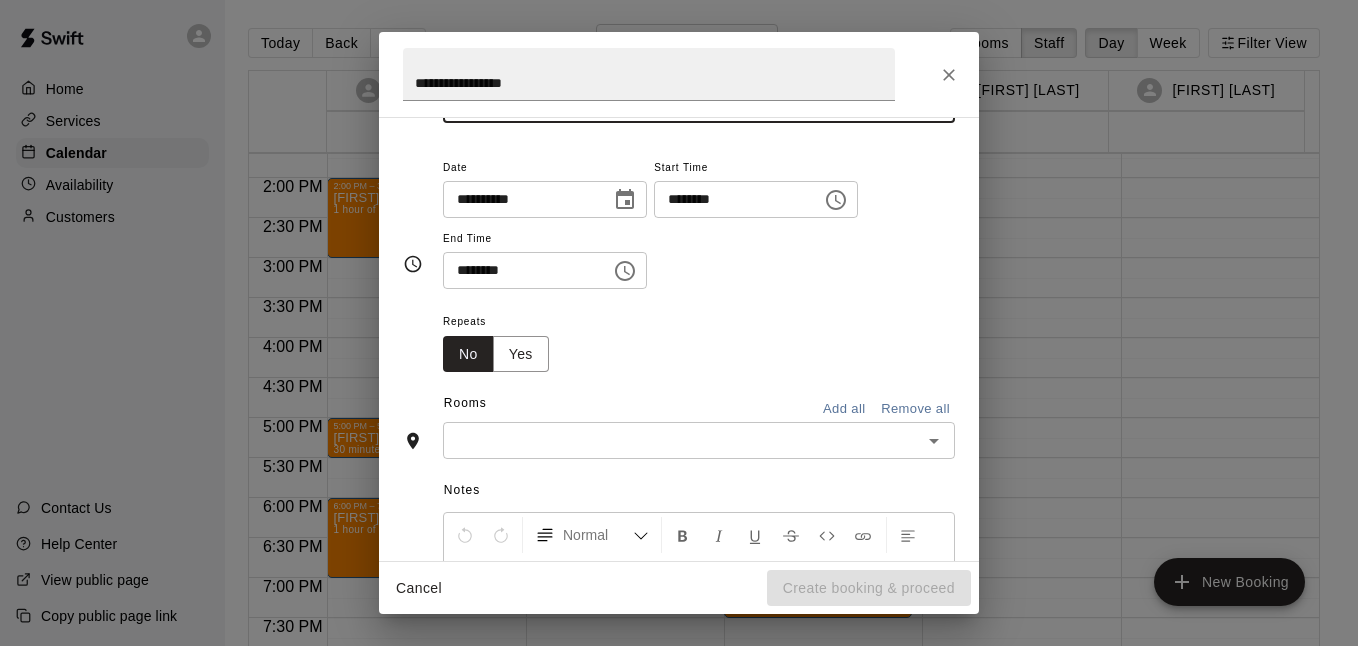 click at bounding box center (682, 440) 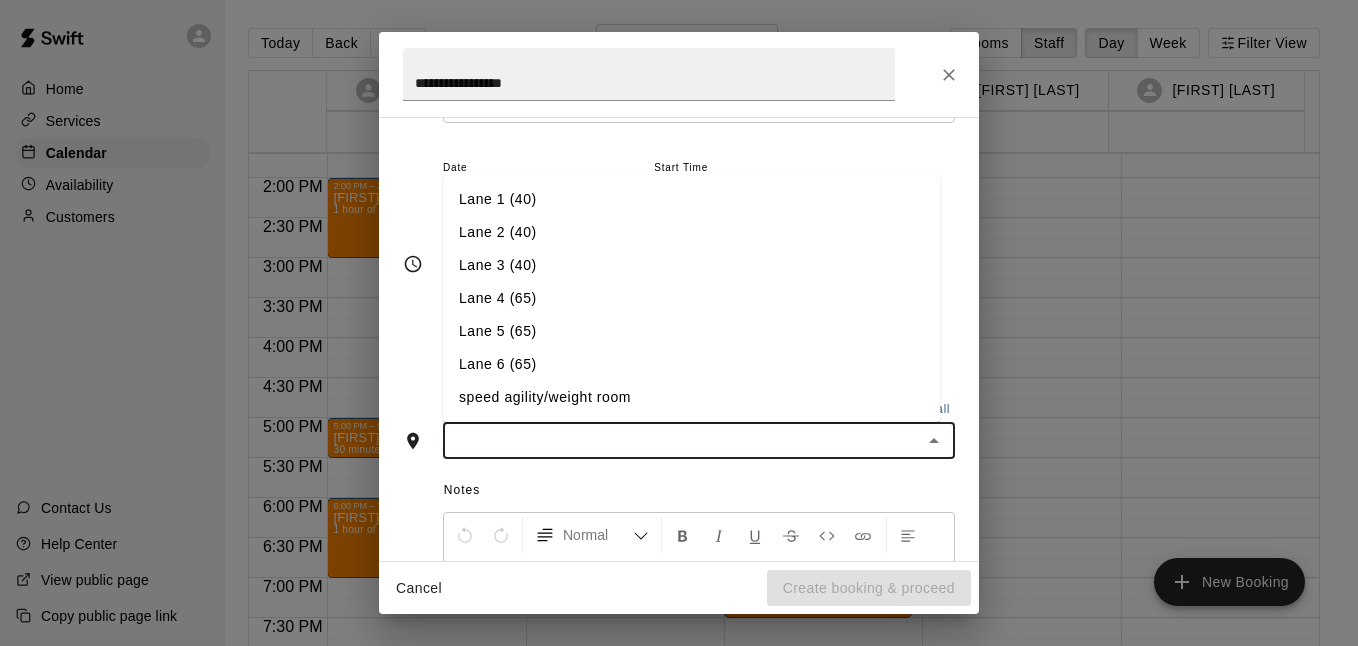click on "Lane 1 (40)" at bounding box center (691, 199) 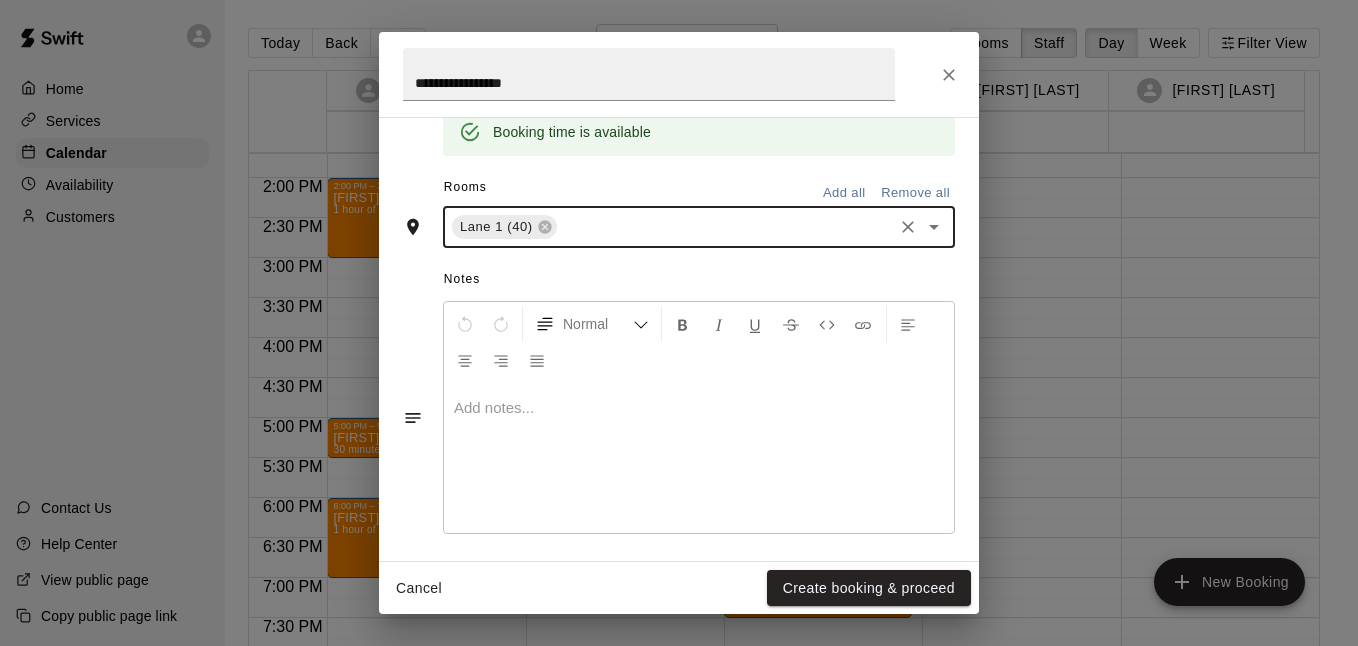 scroll, scrollTop: 435, scrollLeft: 0, axis: vertical 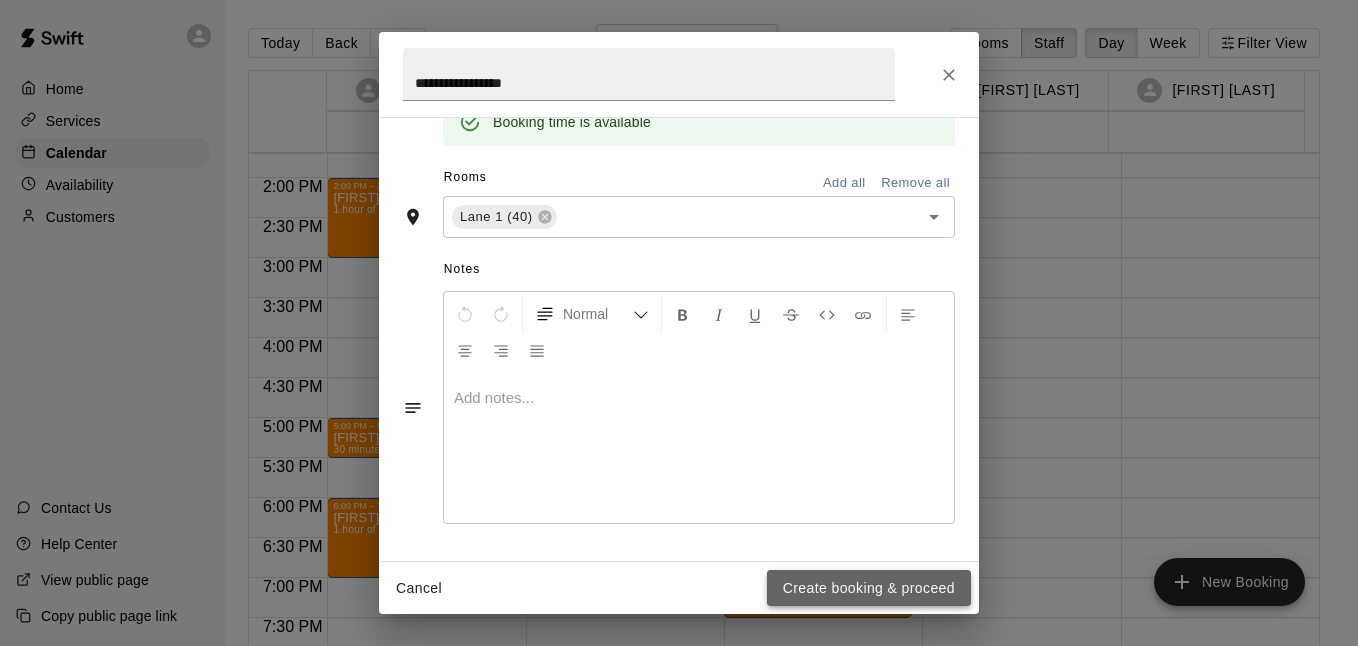 click on "Create booking & proceed" at bounding box center [869, 588] 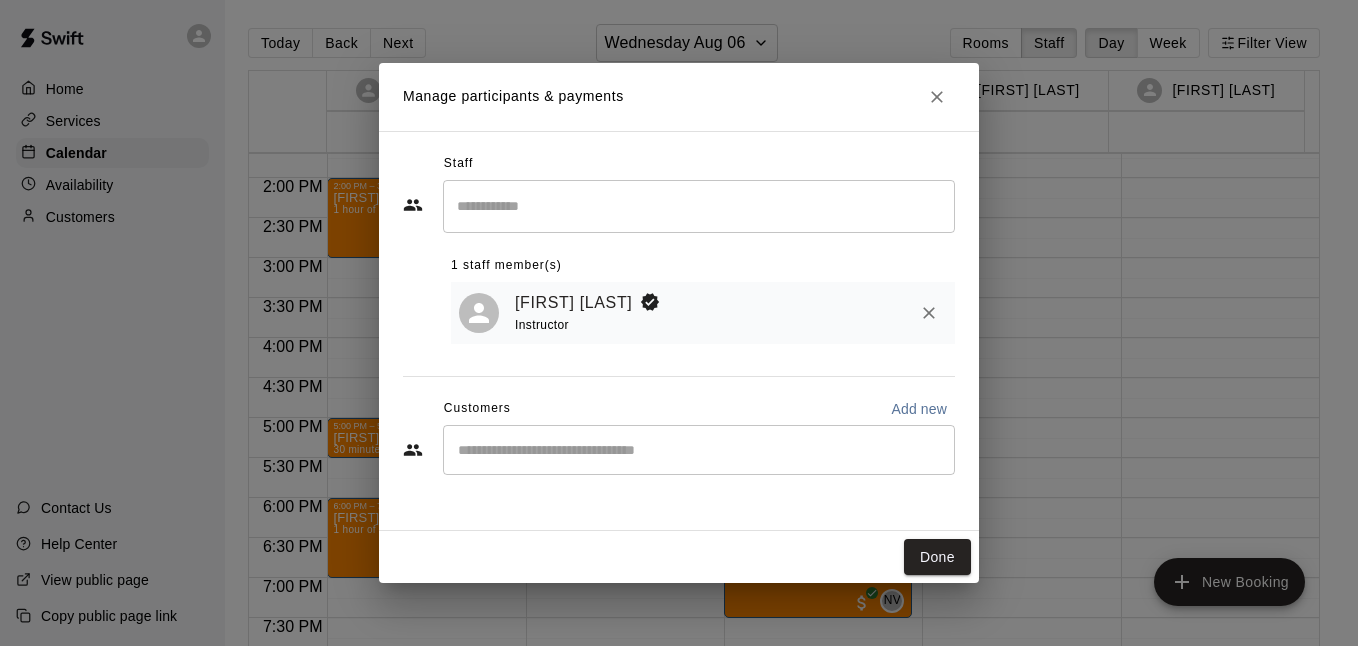 click at bounding box center (699, 450) 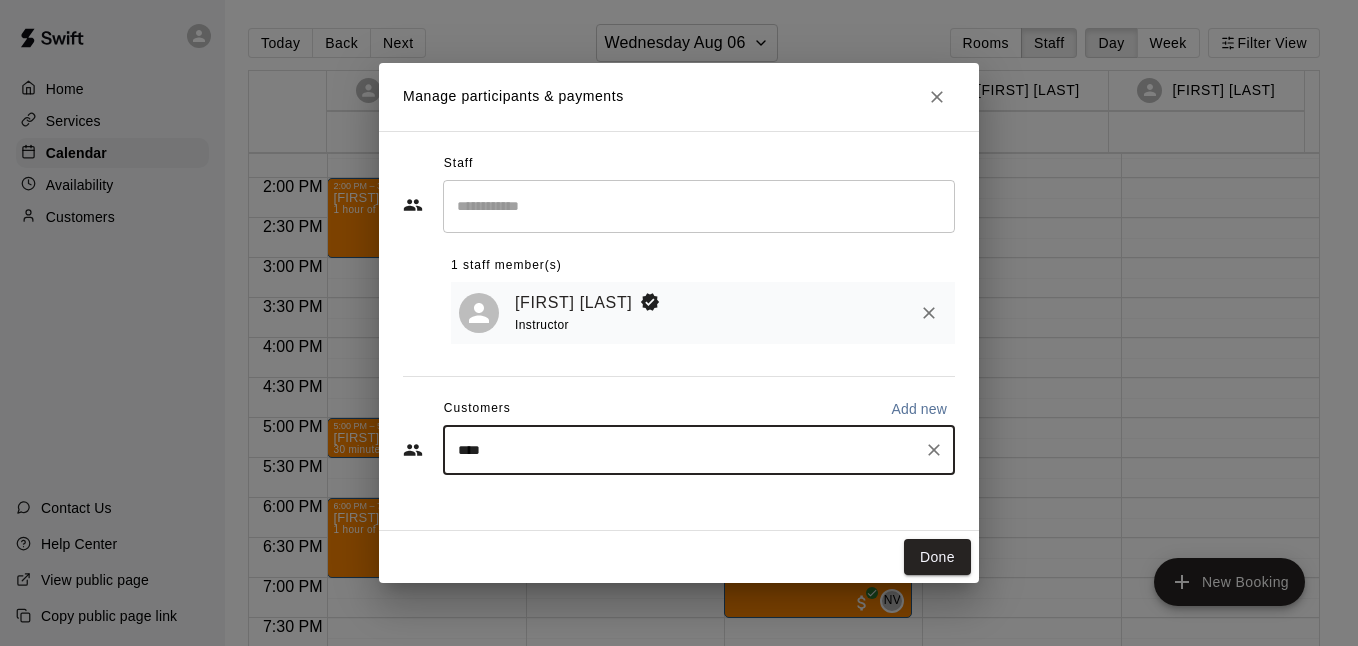 type on "*****" 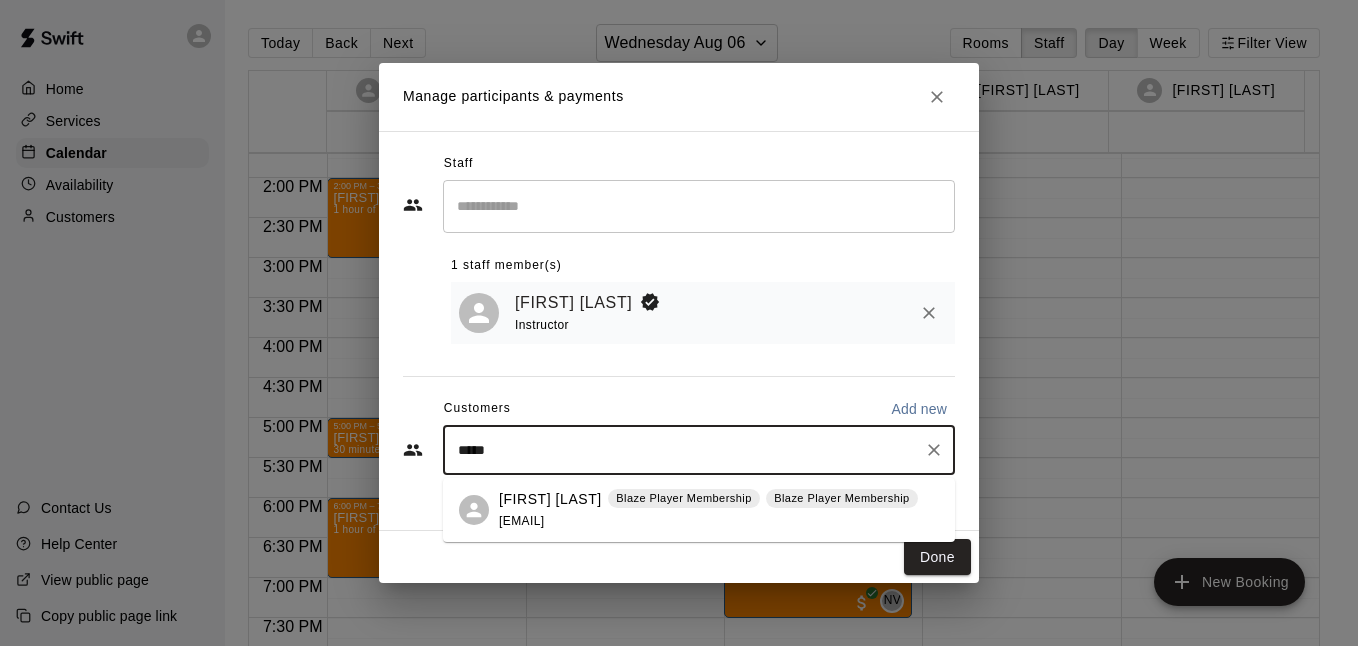 click on "[FIRST] [LAST] [PRODUCT] [PRODUCT] [EMAIL]" at bounding box center (708, 510) 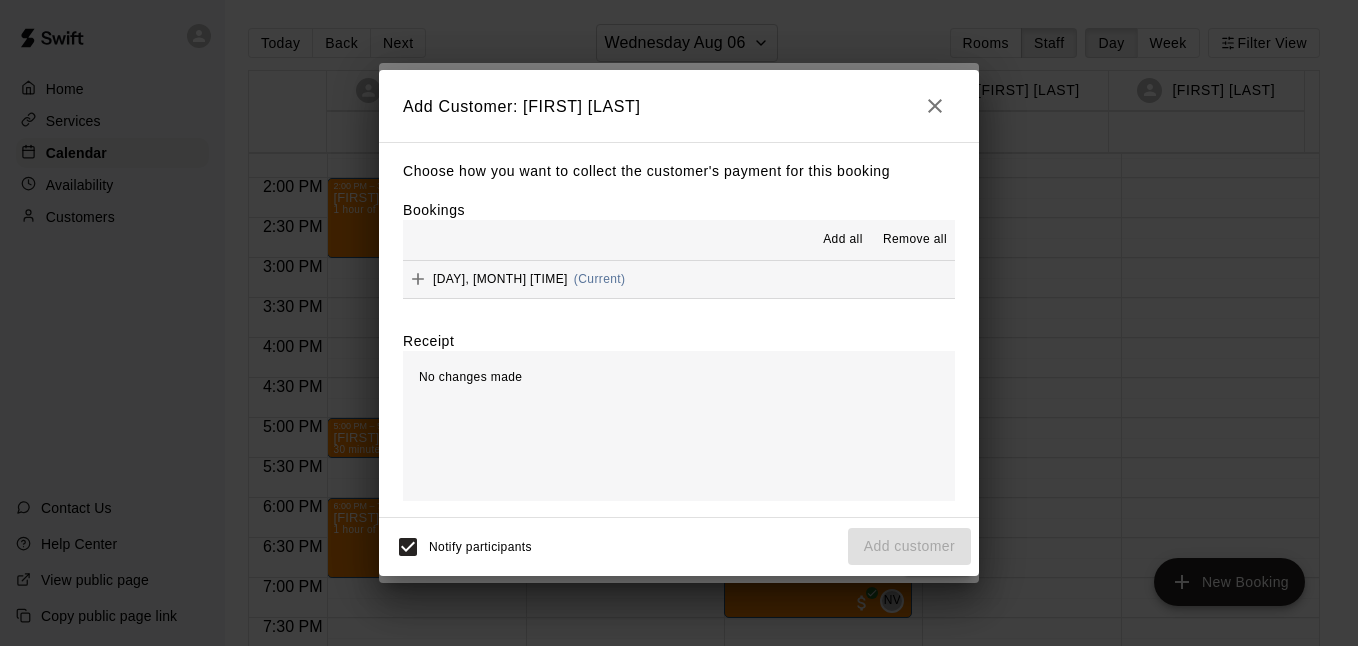 click on "[DAY], [MONTH] [TIME]" at bounding box center (500, 279) 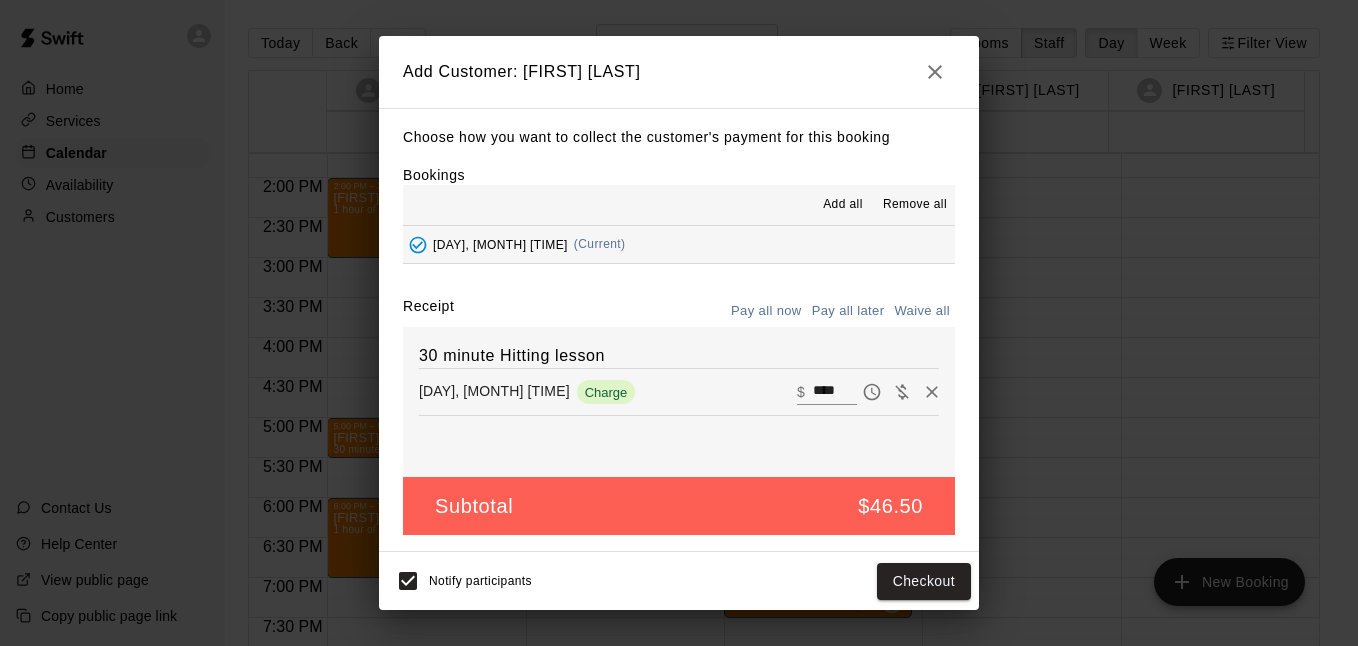 click on "Pay all later" at bounding box center [848, 311] 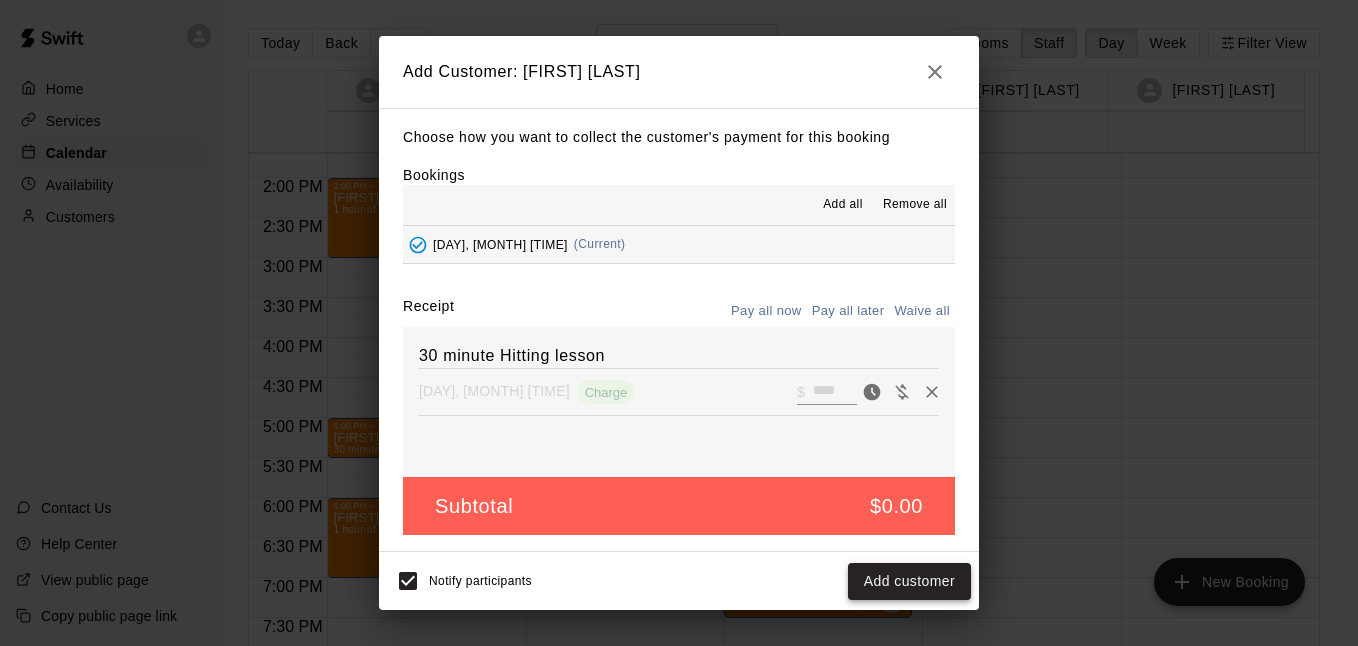 click on "Add customer" at bounding box center [909, 581] 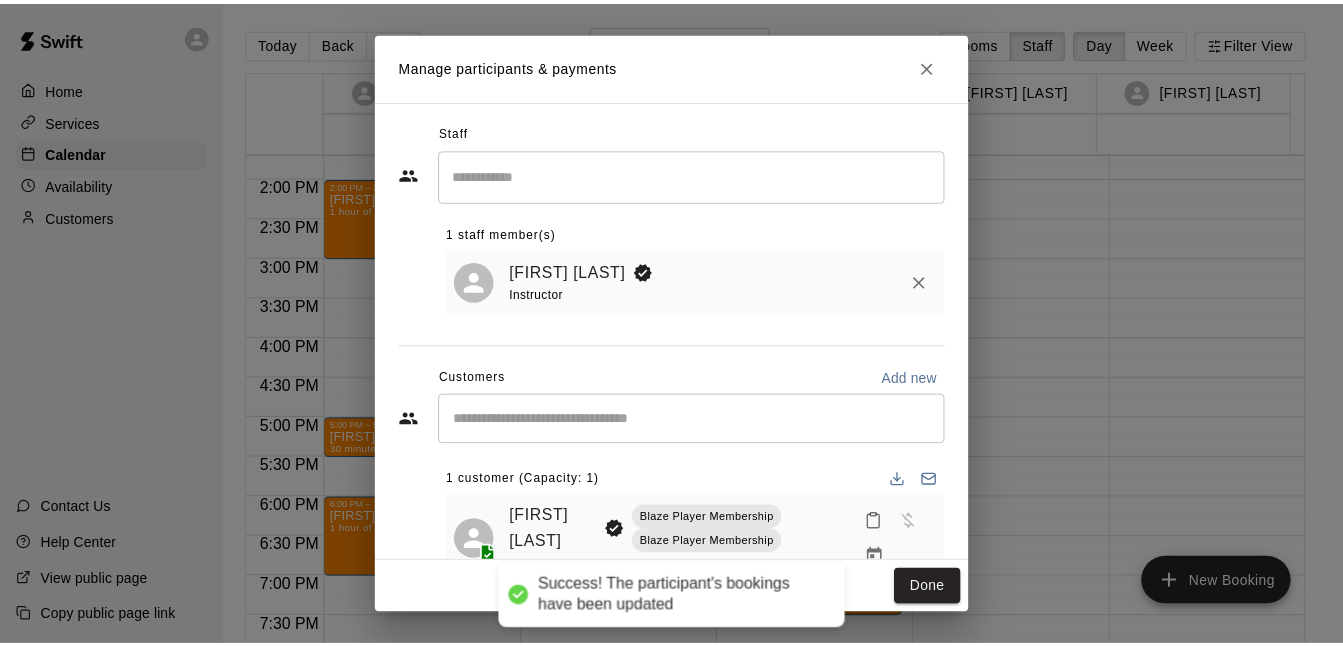 scroll, scrollTop: 61, scrollLeft: 0, axis: vertical 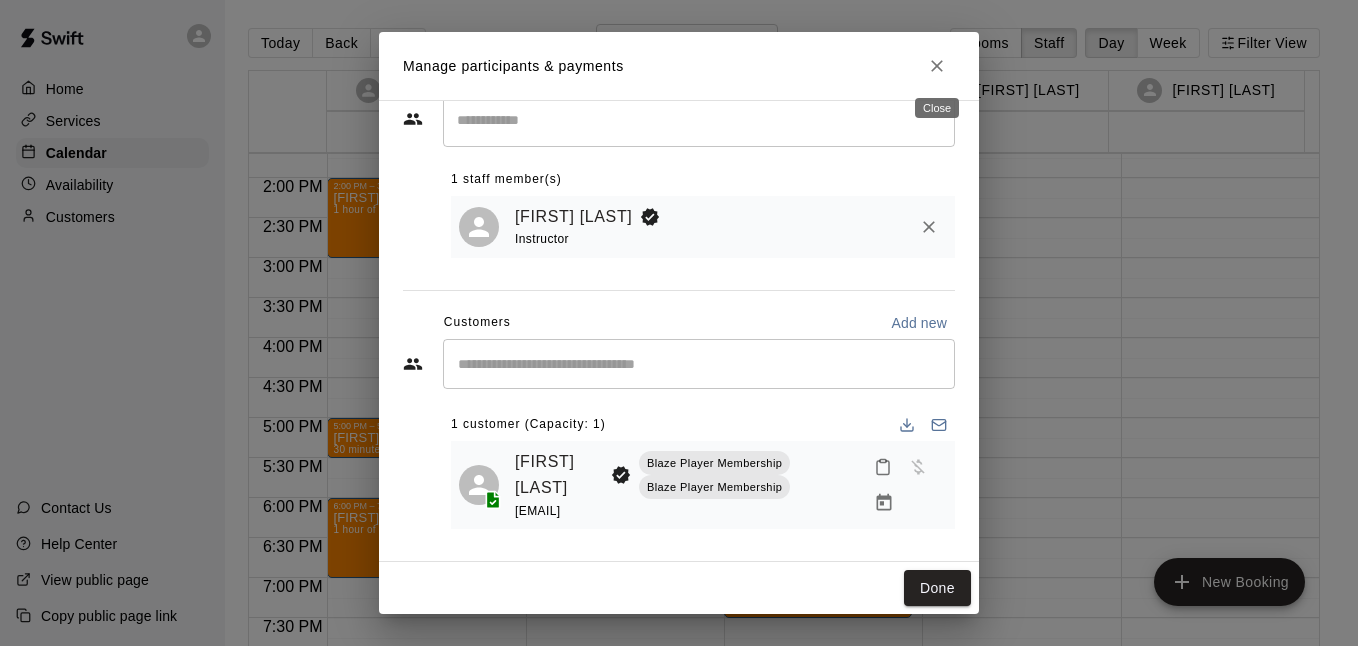 click at bounding box center (937, 66) 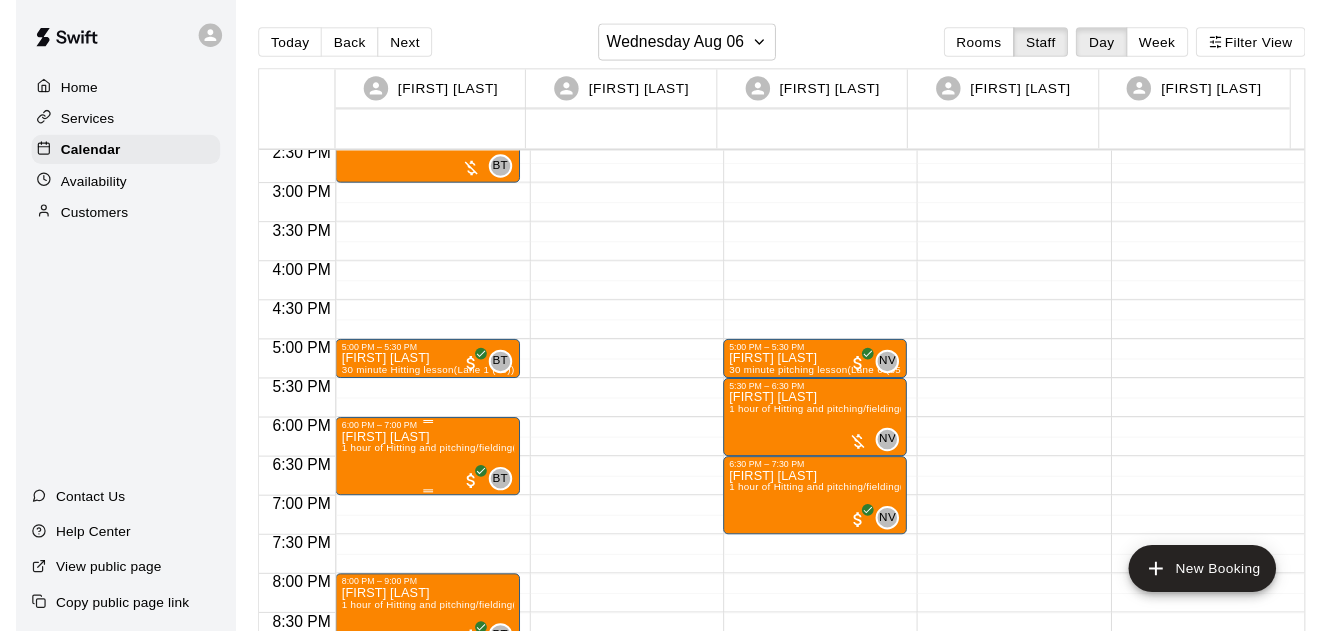 scroll, scrollTop: 1173, scrollLeft: 0, axis: vertical 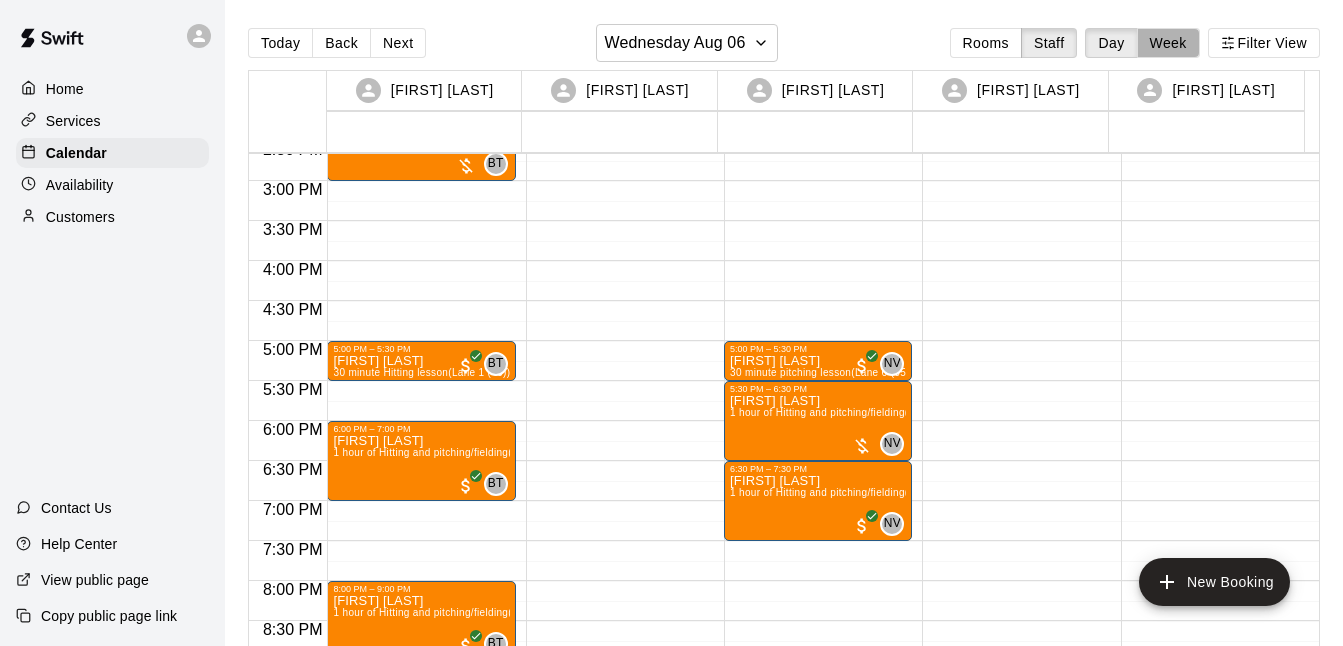 drag, startPoint x: 1180, startPoint y: 43, endPoint x: 1055, endPoint y: 43, distance: 125 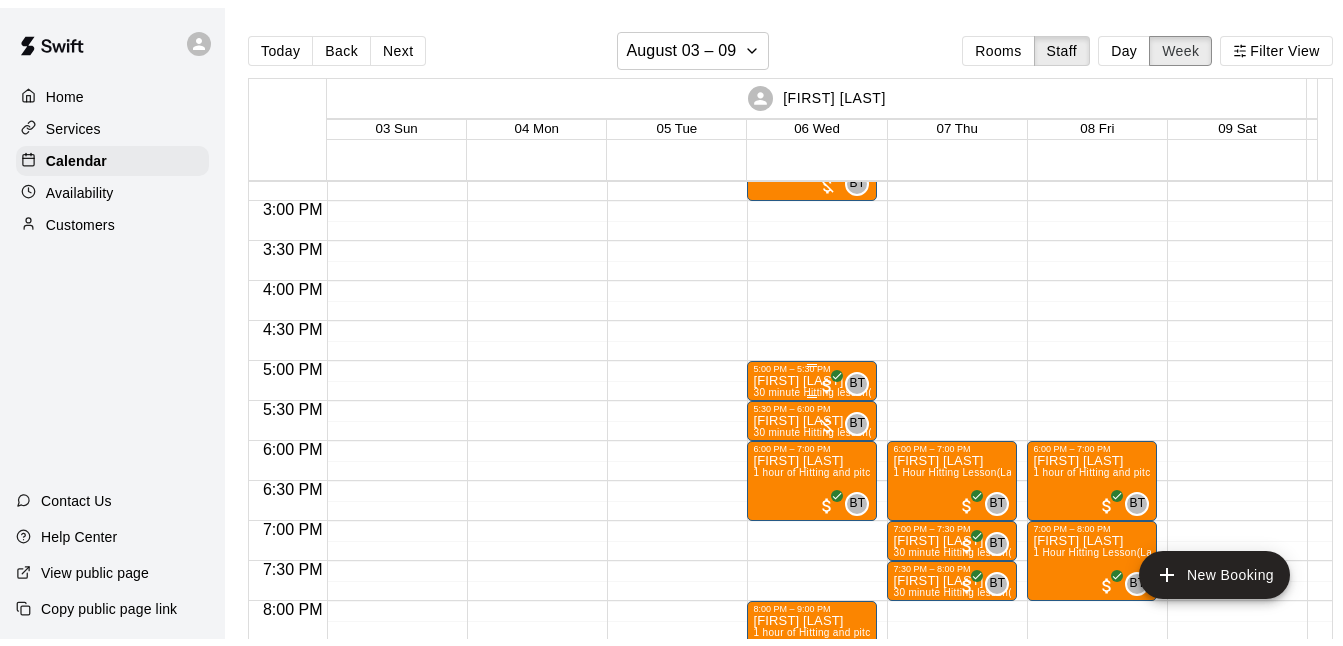 scroll, scrollTop: 1175, scrollLeft: 0, axis: vertical 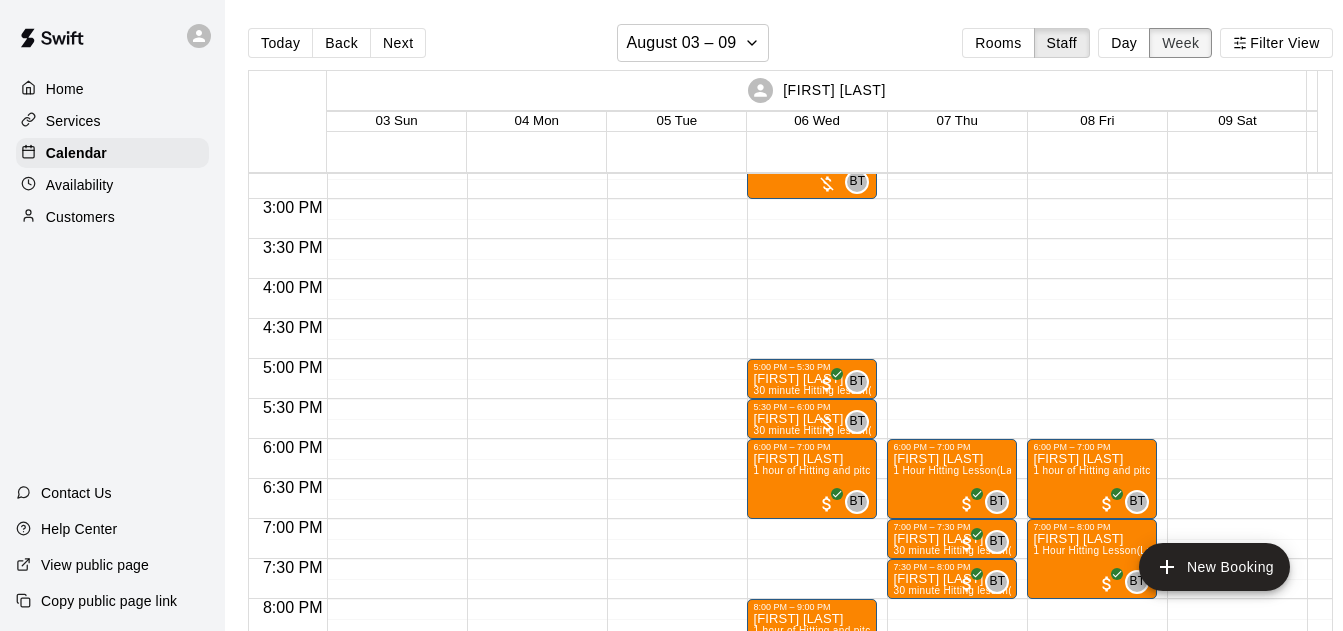 click on "Day" at bounding box center (1124, 43) 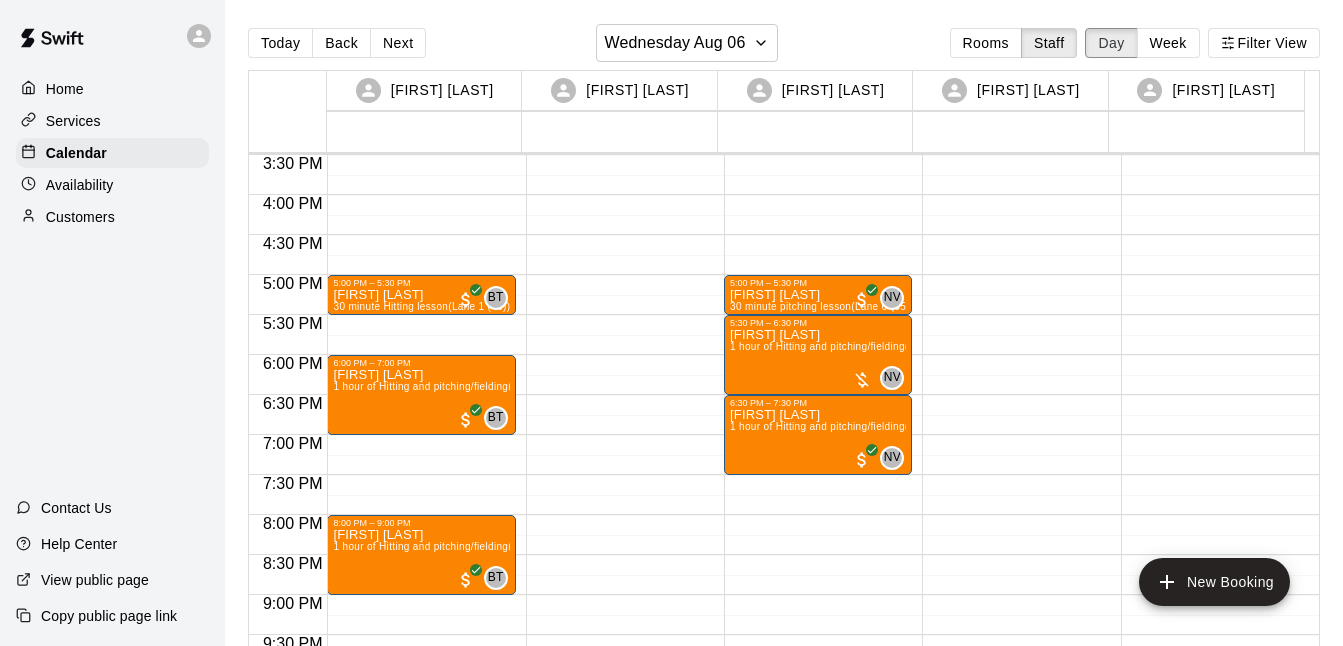 scroll, scrollTop: 1237, scrollLeft: 0, axis: vertical 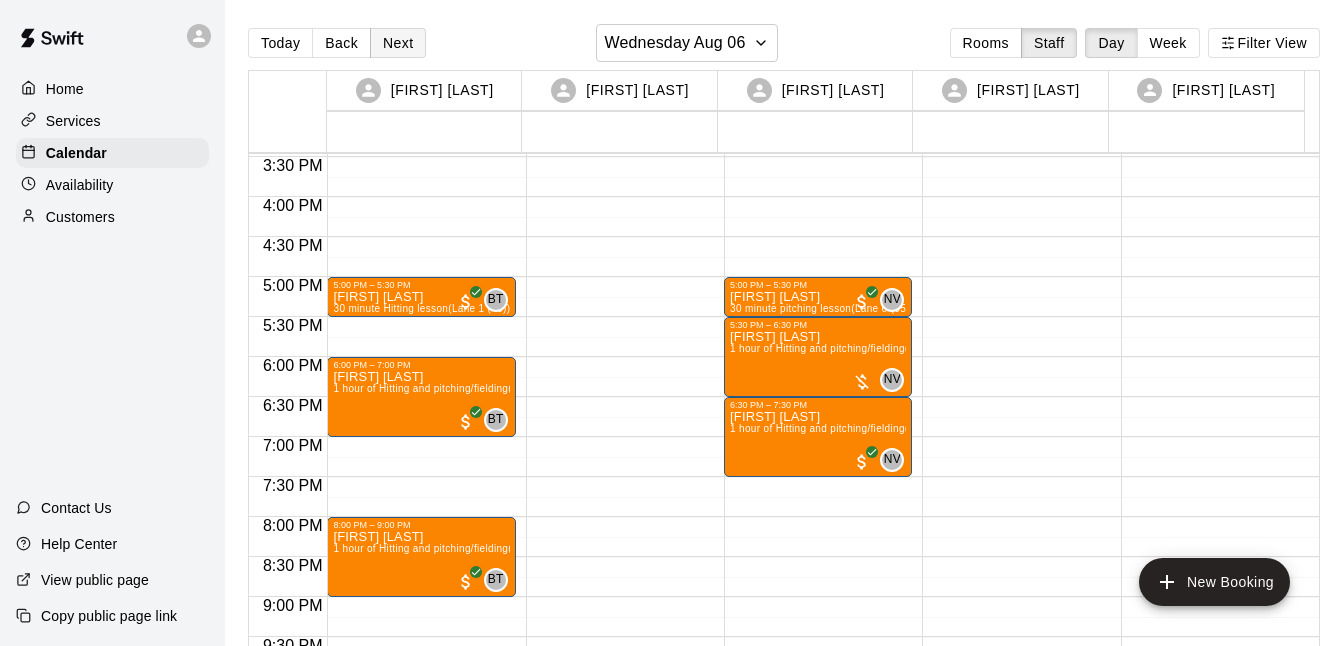 click on "Next" at bounding box center (398, 43) 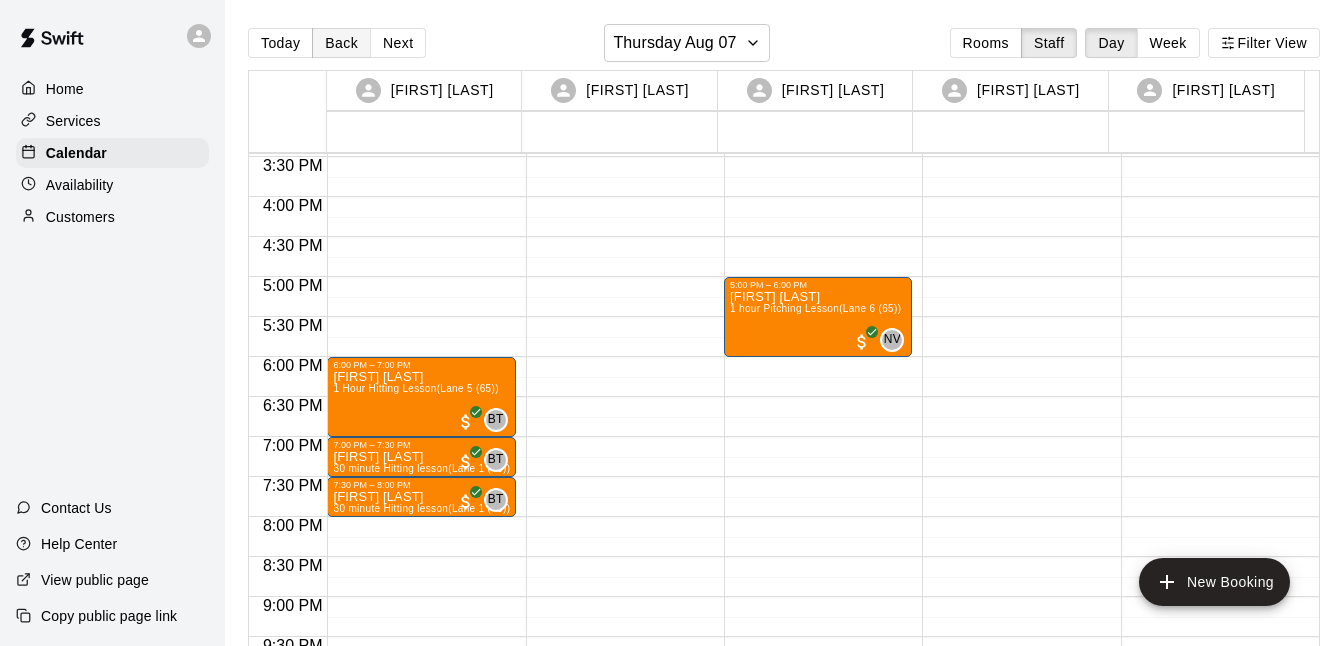 click on "Back" at bounding box center (341, 43) 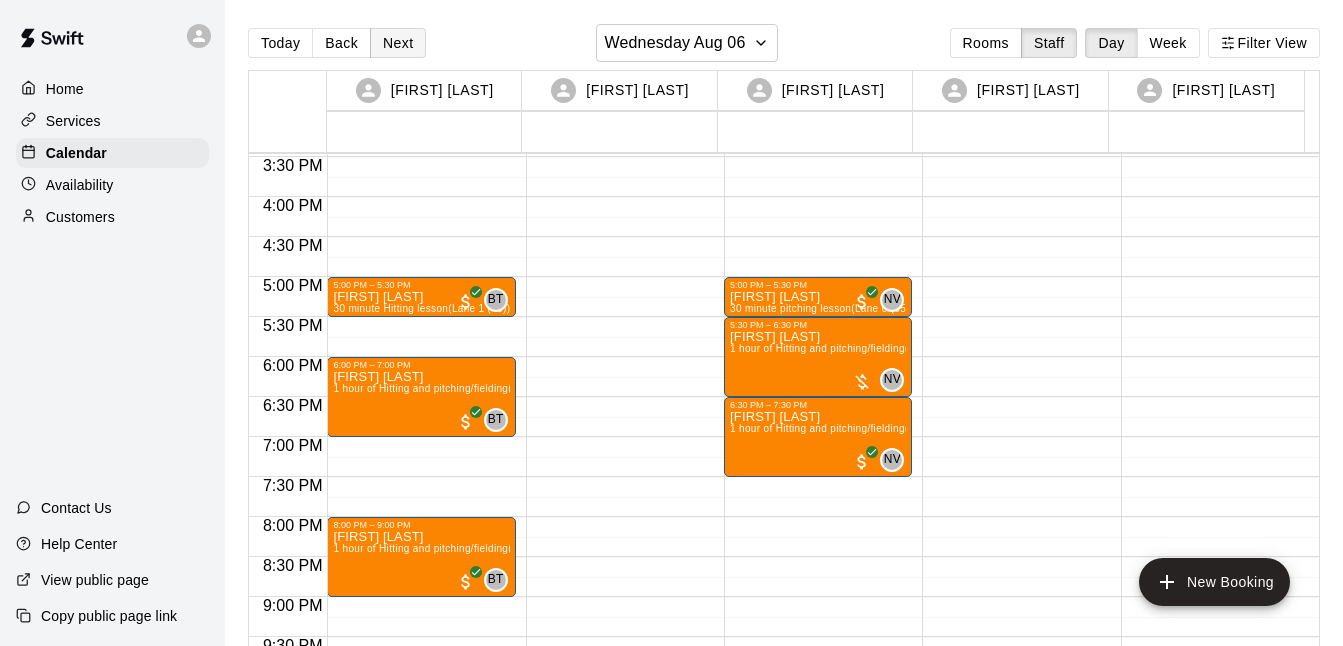 click on "Next" at bounding box center [398, 43] 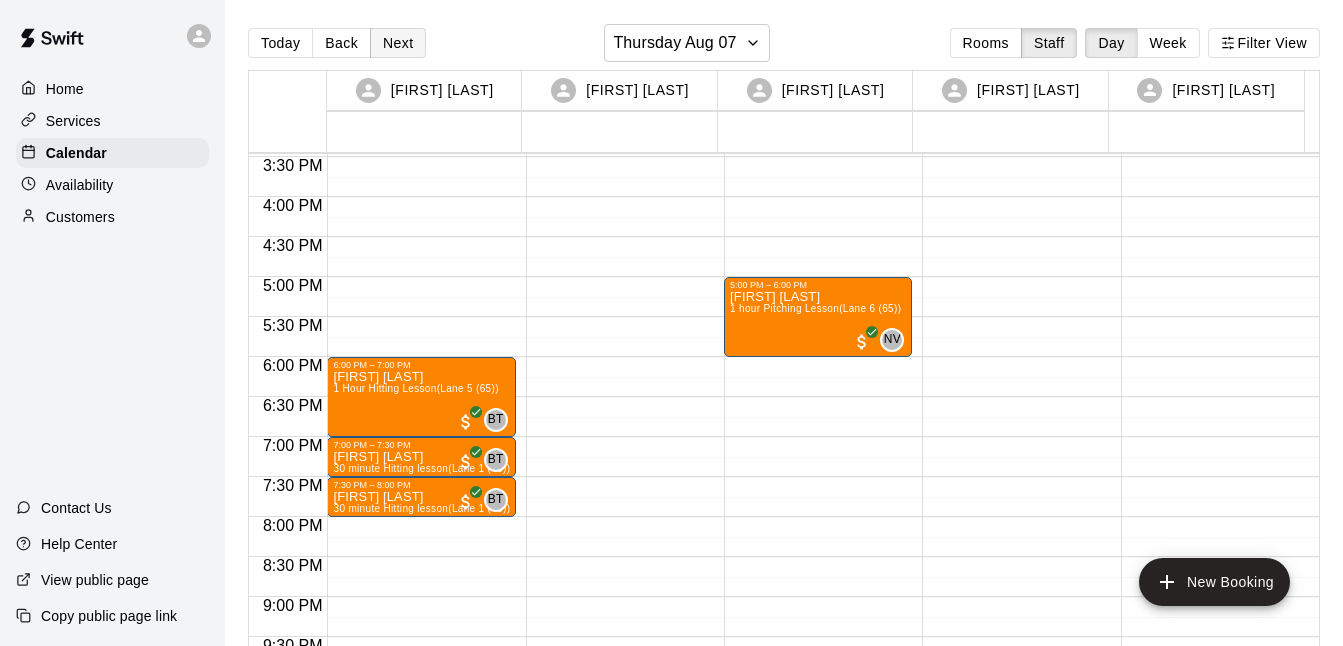 click on "Next" at bounding box center [398, 43] 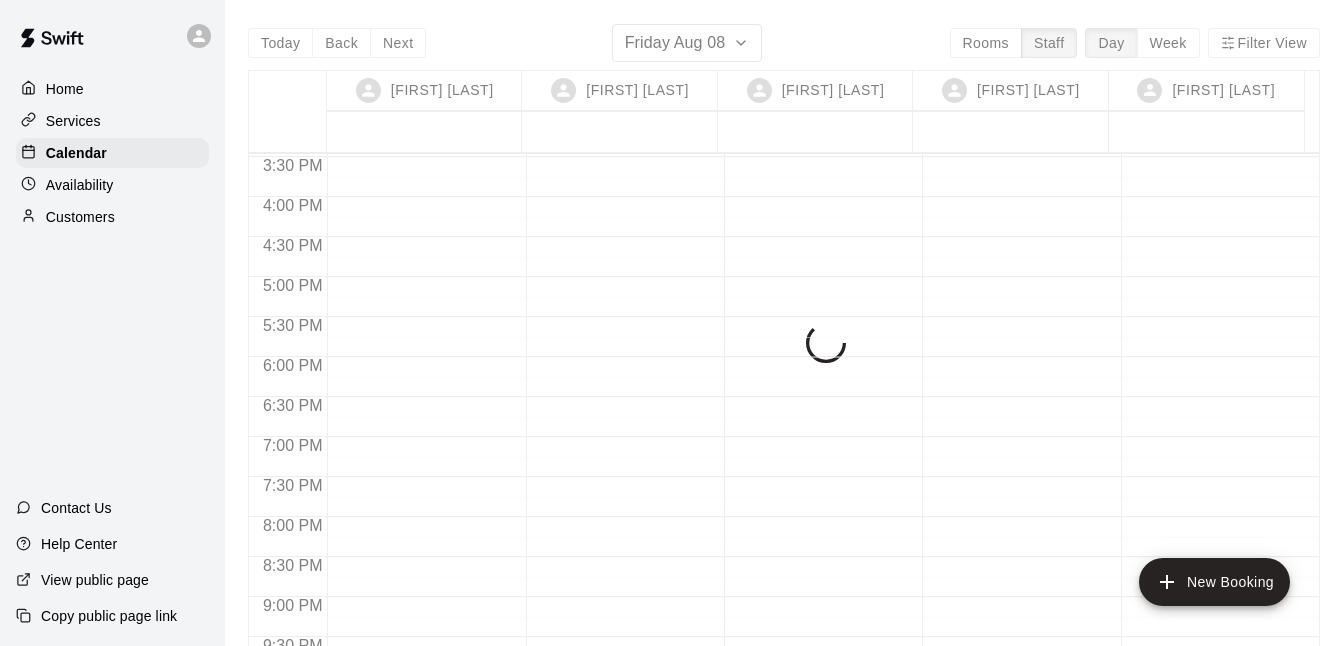 click on "Today Back Next Friday Aug 08 Rooms Staff Day Week Filter View [FIRST] [LAST] 08 Fri [FIRST] [LAST] 08 Fri [FIRST] [LAST] 08 Fri [FIRST] [LAST] 08 Fri [FIRST] [LAST] 08 Fri 12:00 AM 12:30 AM 1:00 AM 1:30 AM 2:00 AM 2:30 AM 3:00 AM 3:30 AM 4:00 AM 4:30 AM 5:00 AM 5:30 AM 6:00 AM 6:30 AM 7:00 AM 7:30 AM 8:00 AM 8:30 AM 9:00 AM 9:30 AM 10:00 AM 10:30 AM 11:00 AM 11:30 AM 12:00 PM 12:30 PM 1:00 PM 1:30 PM 2:00 PM 2:30 PM 3:00 PM 3:30 PM 4:00 PM 4:30 PM 5:00 PM 5:30 PM 6:00 PM 6:30 PM 7:00 PM 7:30 PM 8:00 PM 8:30 PM 9:00 PM 9:30 PM 10:00 PM 10:30 PM 11:00 PM 11:30 PM" at bounding box center [784, 347] 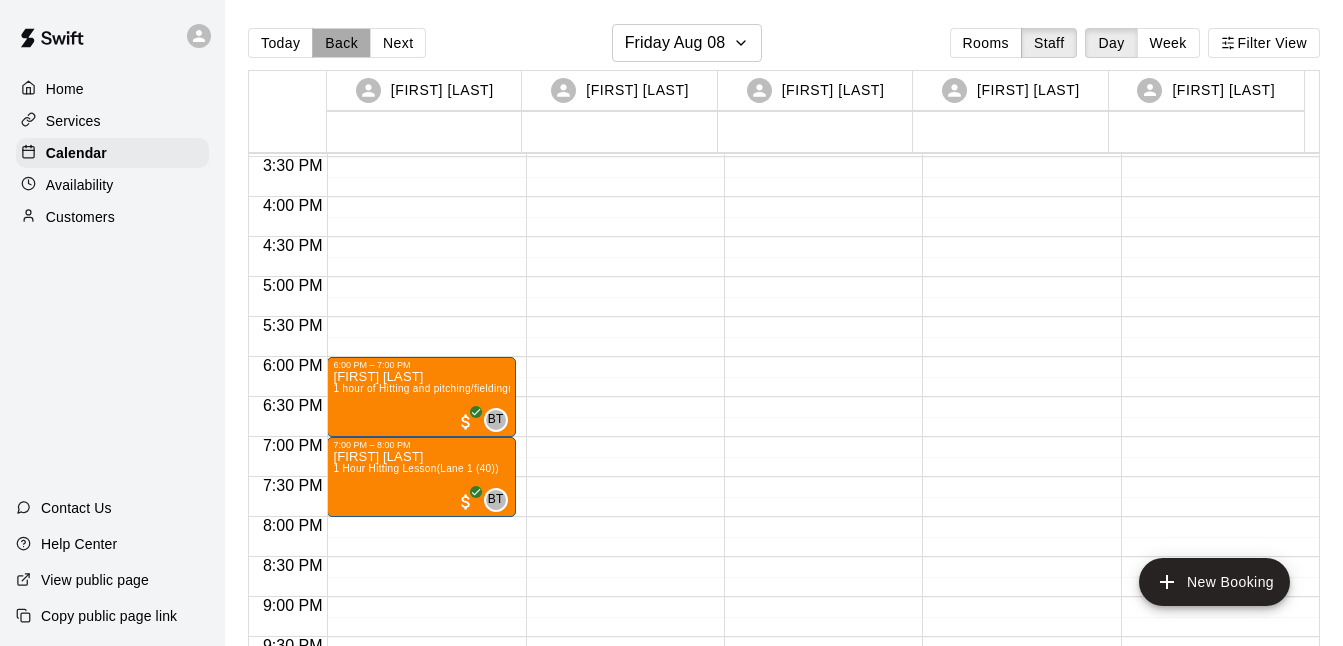 click on "Back" at bounding box center (341, 43) 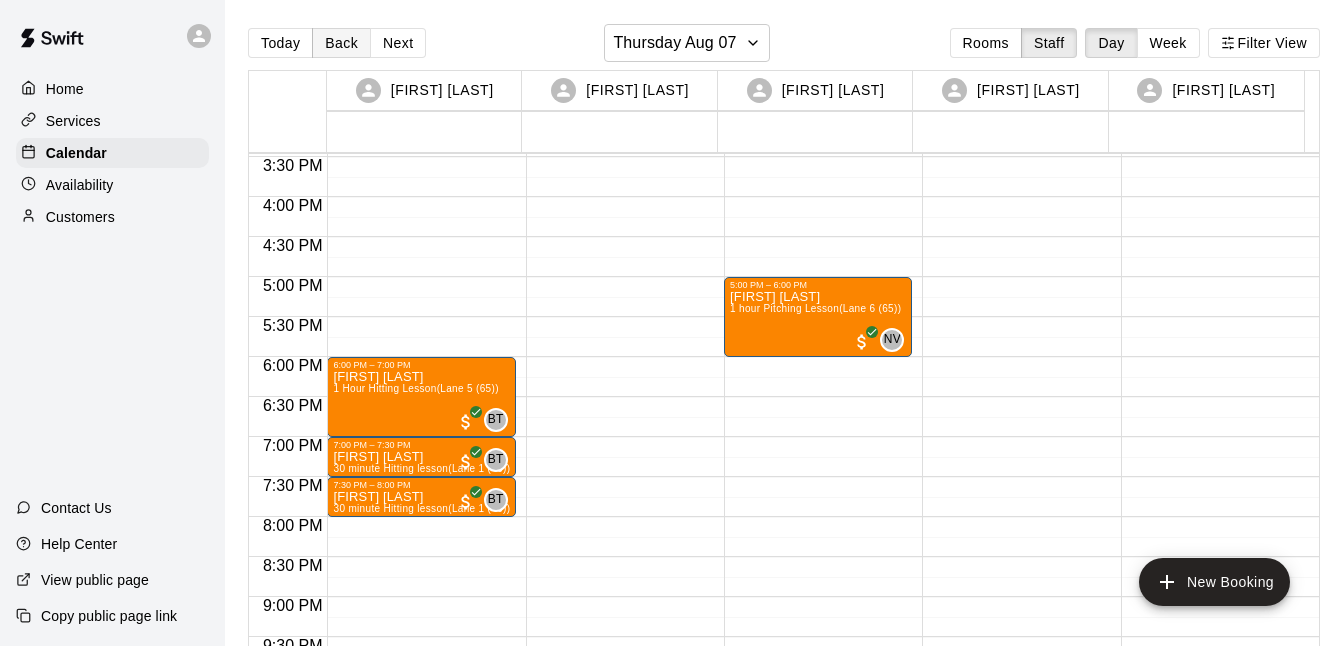 click on "Back" at bounding box center (341, 43) 